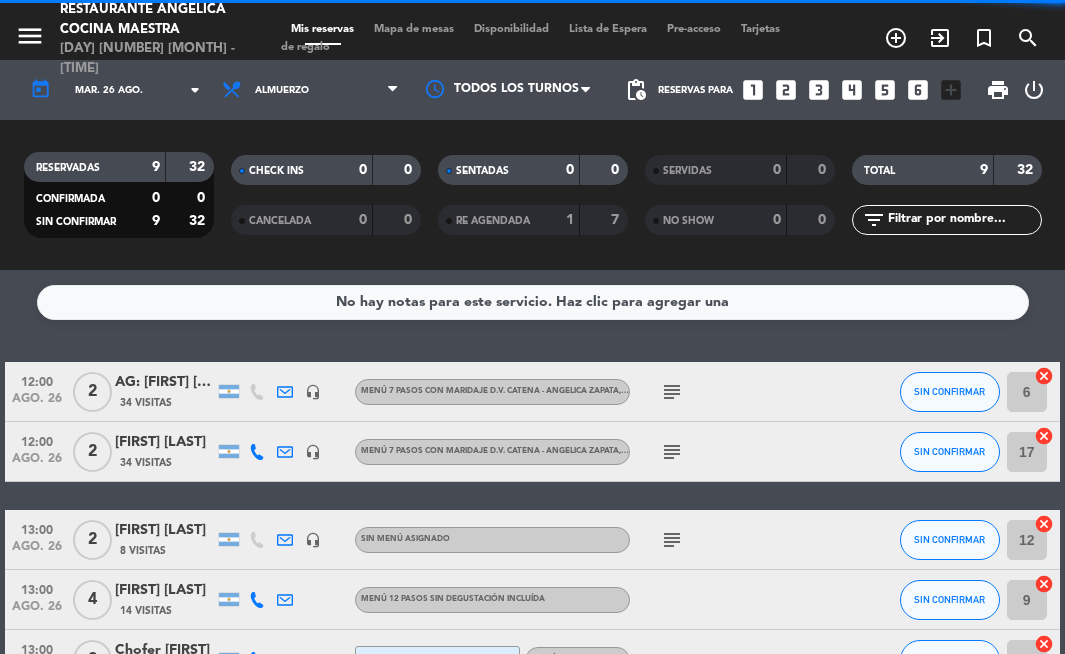 scroll, scrollTop: 0, scrollLeft: 0, axis: both 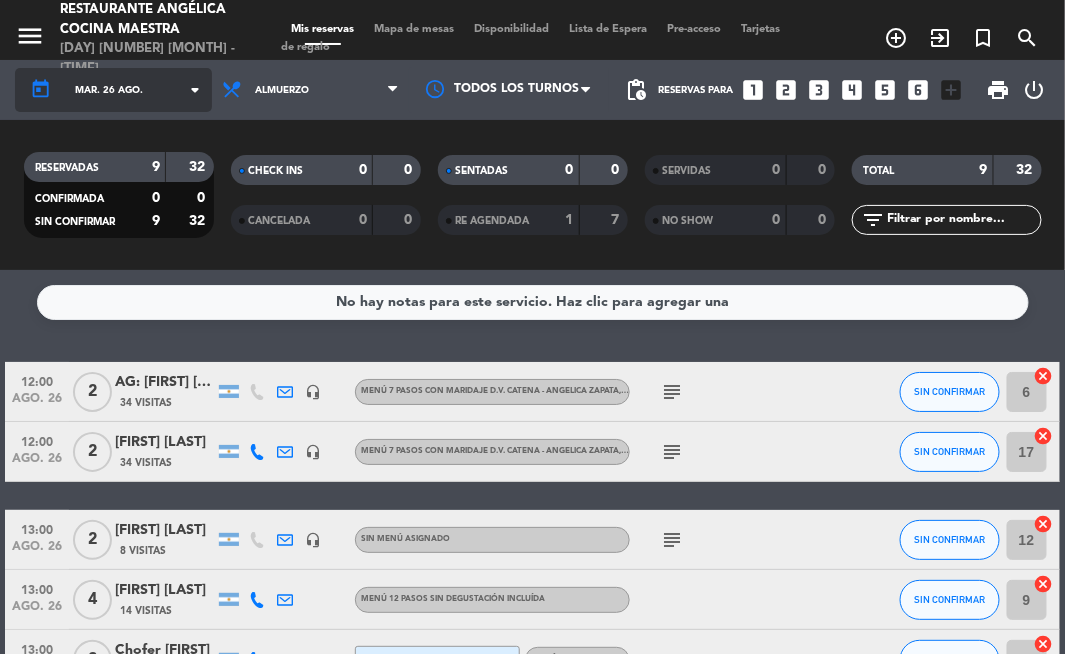 click on "today    [DAY_ABBR]. [NUMBER] [MONTH_ABBR]. arrow_drop_down" 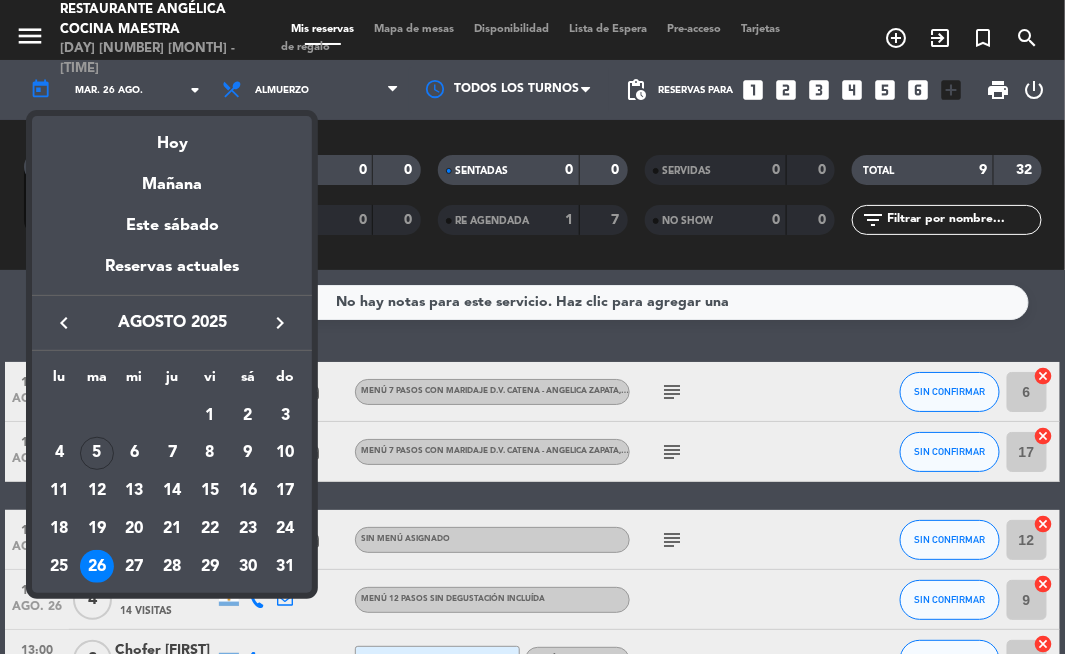 click on "keyboard_arrow_right" at bounding box center [280, 323] 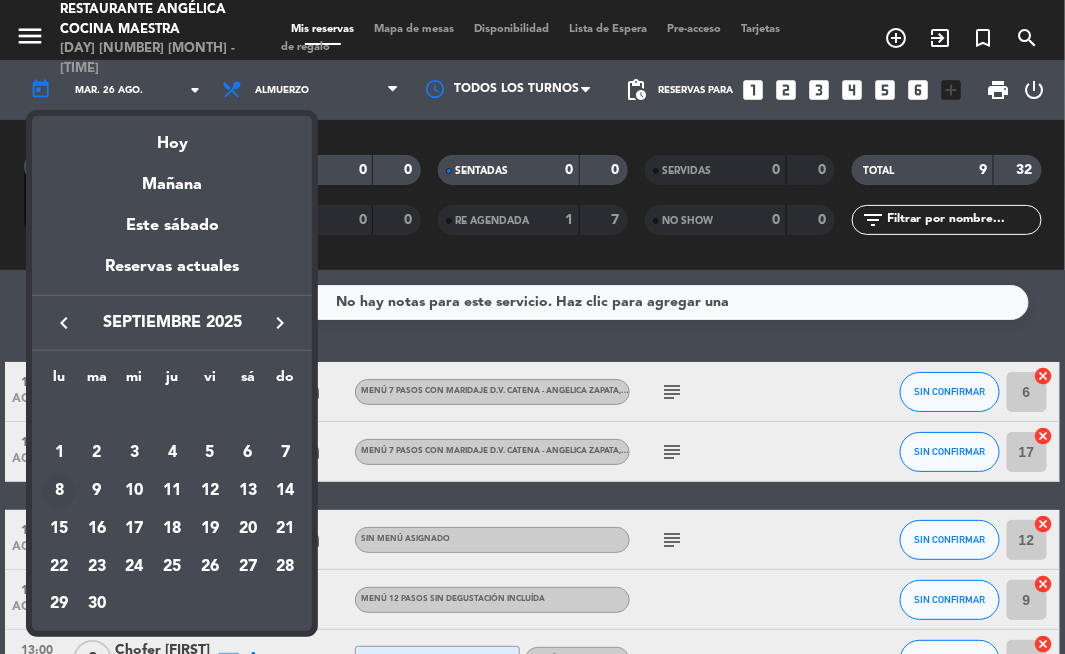 drag, startPoint x: 63, startPoint y: 467, endPoint x: 63, endPoint y: 485, distance: 18 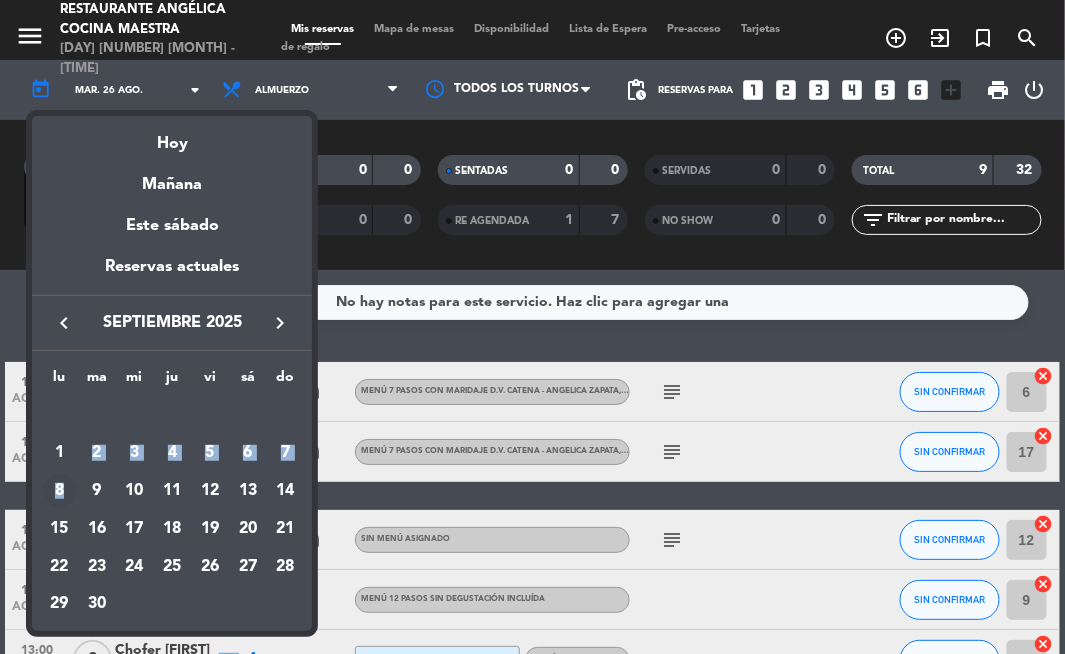 click on "8" at bounding box center (59, 491) 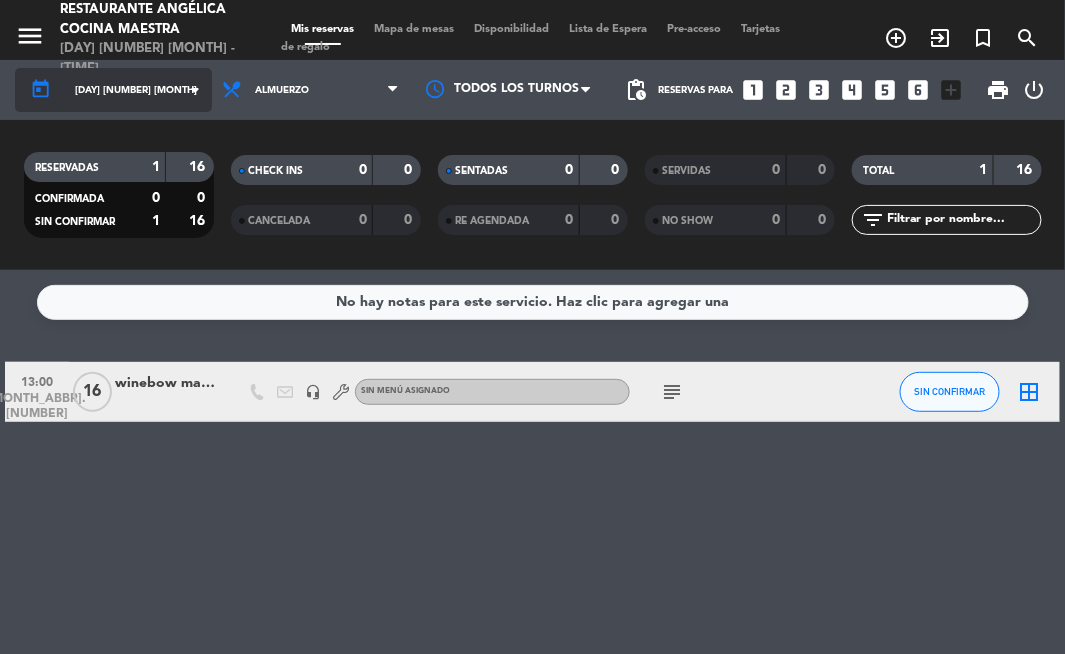 click on "arrow_drop_down" 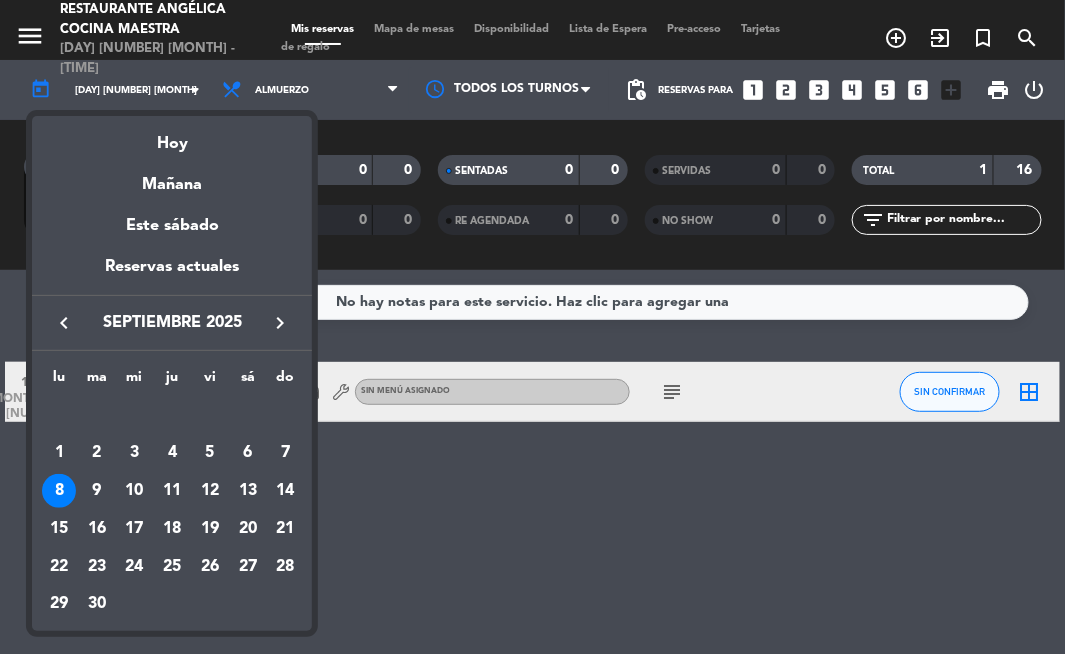 click on "9" at bounding box center [97, 491] 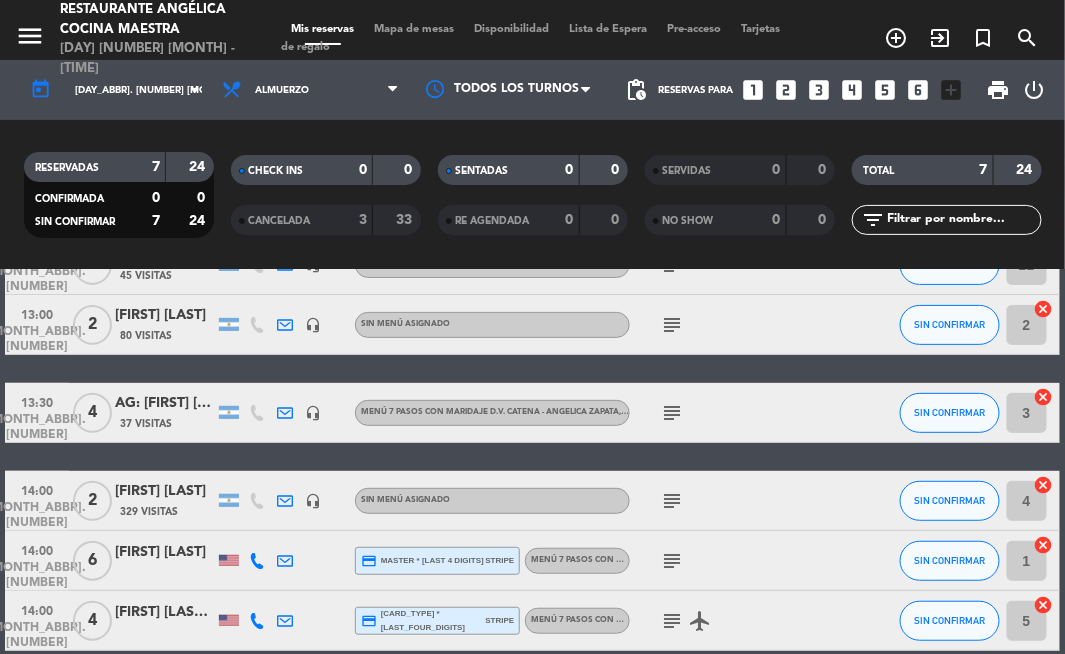 scroll, scrollTop: 0, scrollLeft: 0, axis: both 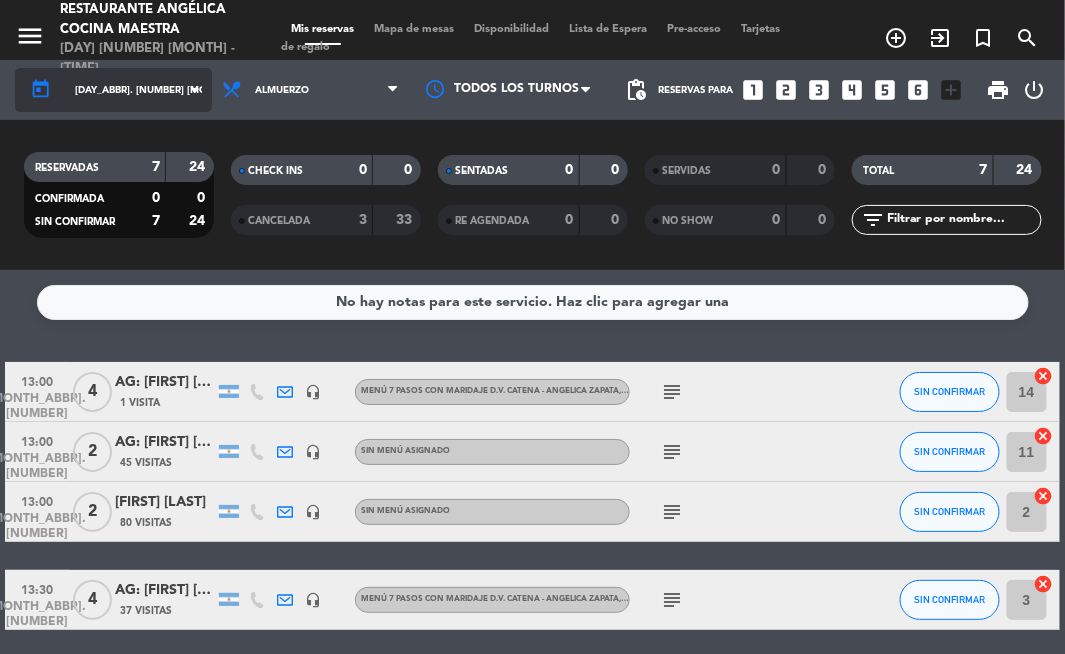 click on "arrow_drop_down" 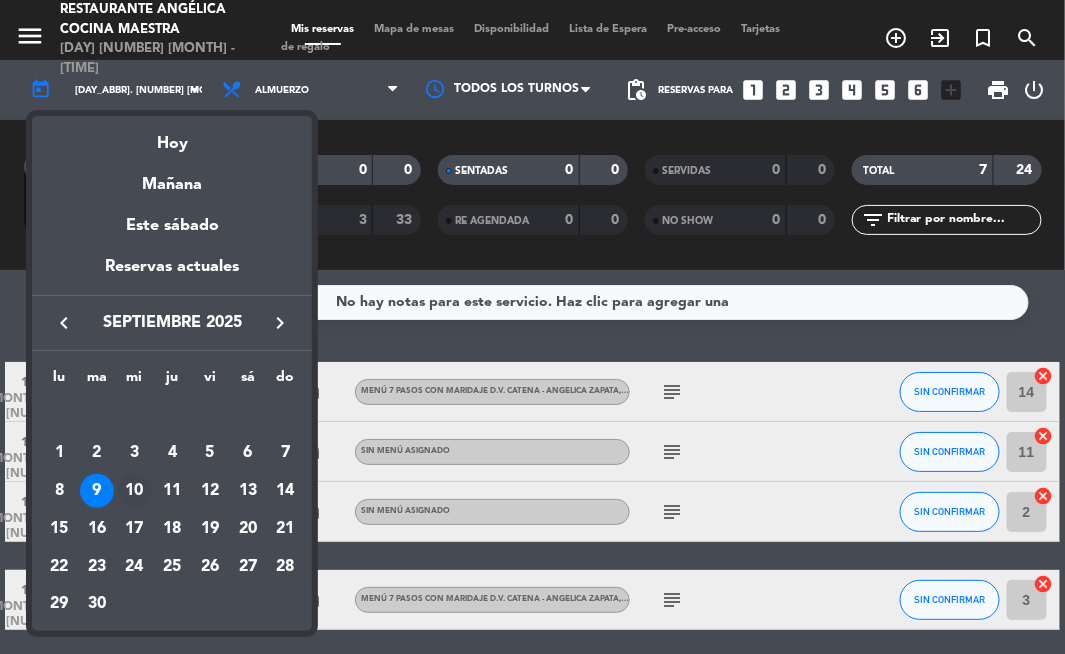 click on "10" at bounding box center (135, 491) 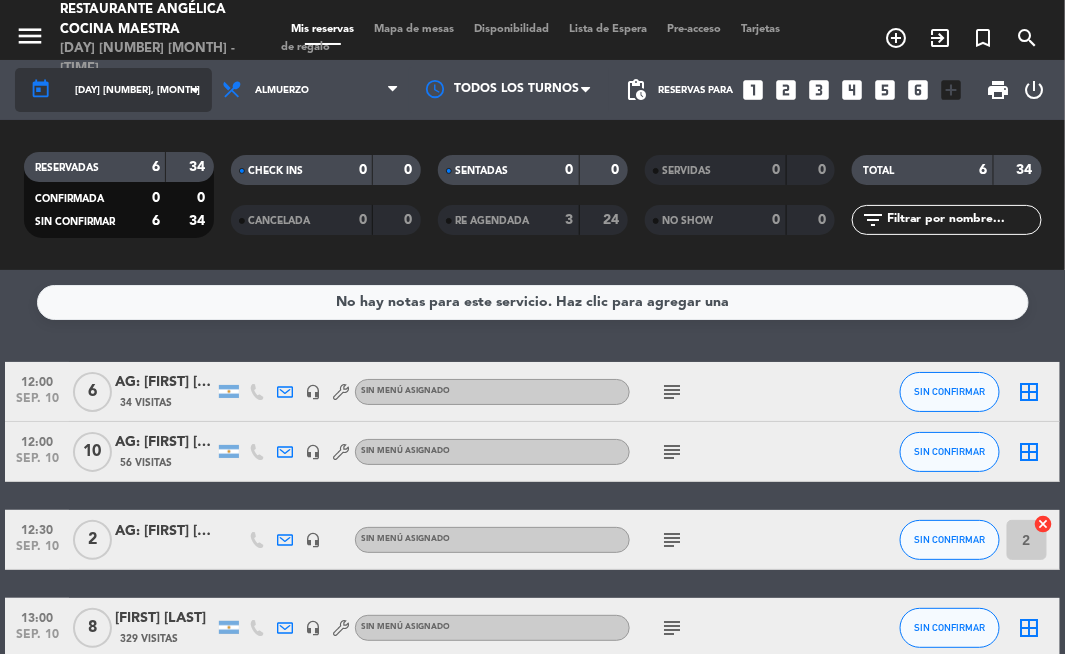 click on "[DAY] [NUMBER], [MONTH]" 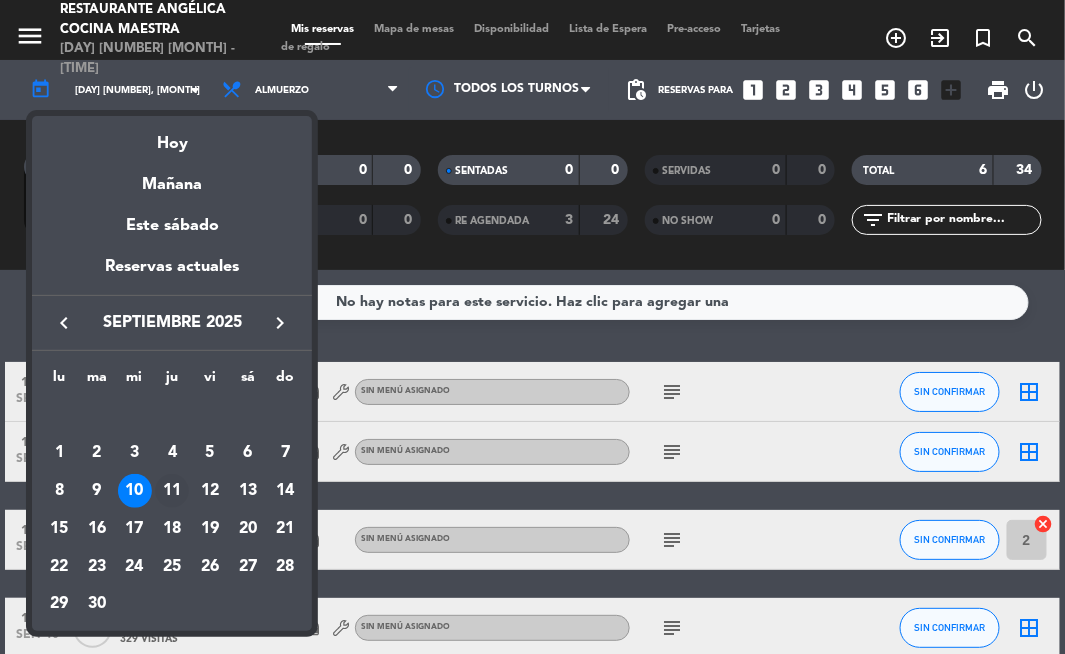 click on "11" at bounding box center [172, 491] 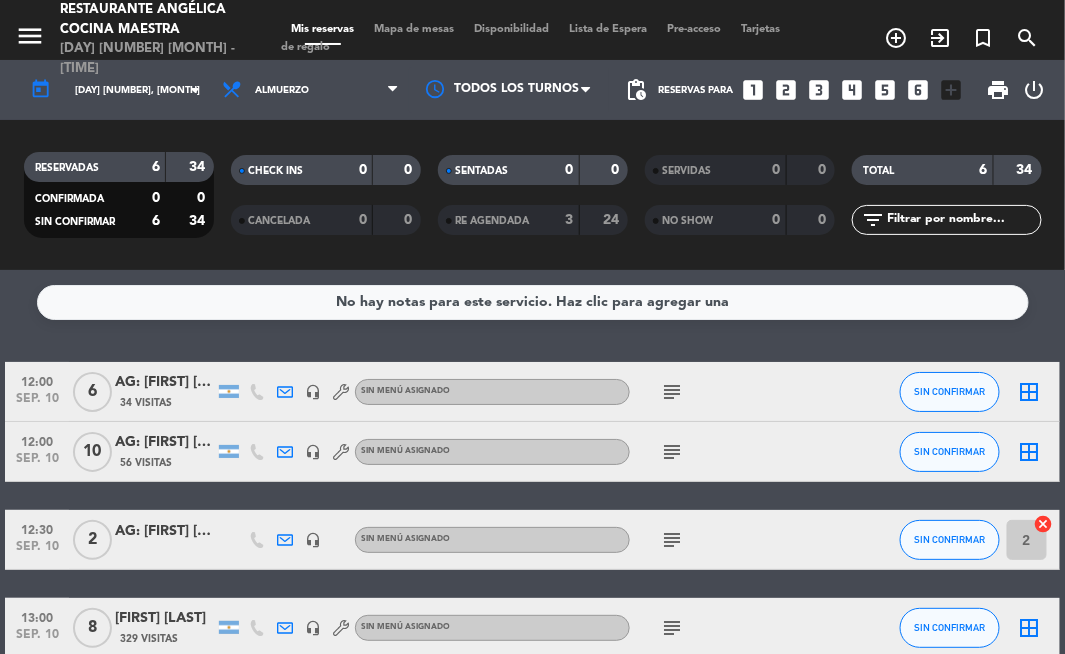 type on "[DAY] [NUMBER] [MONTH]" 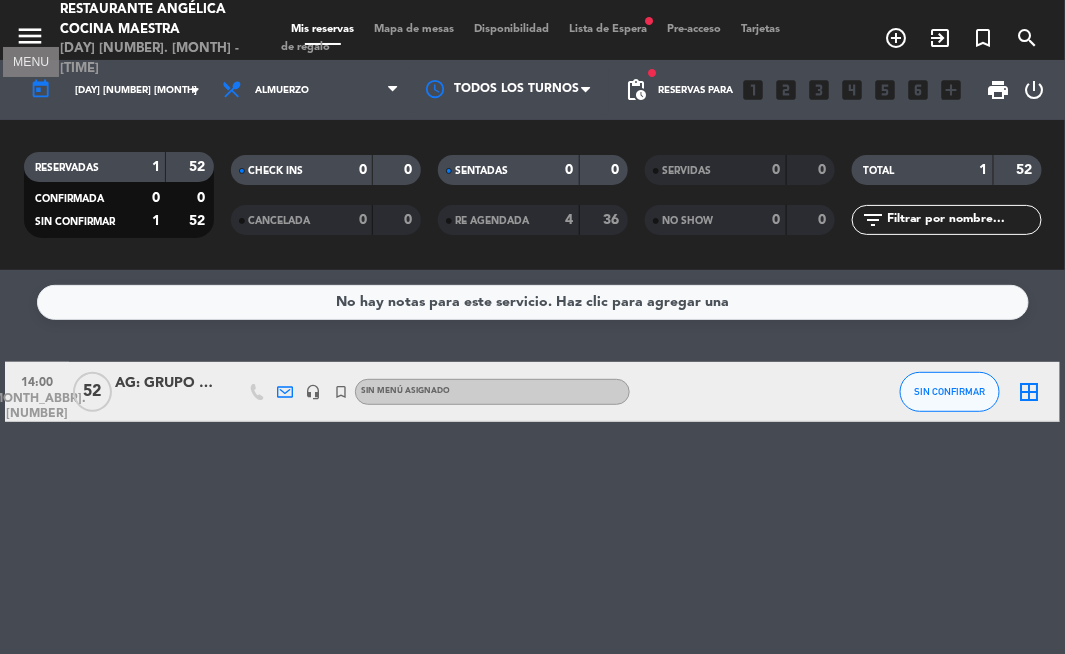 click on "menu" at bounding box center (30, 36) 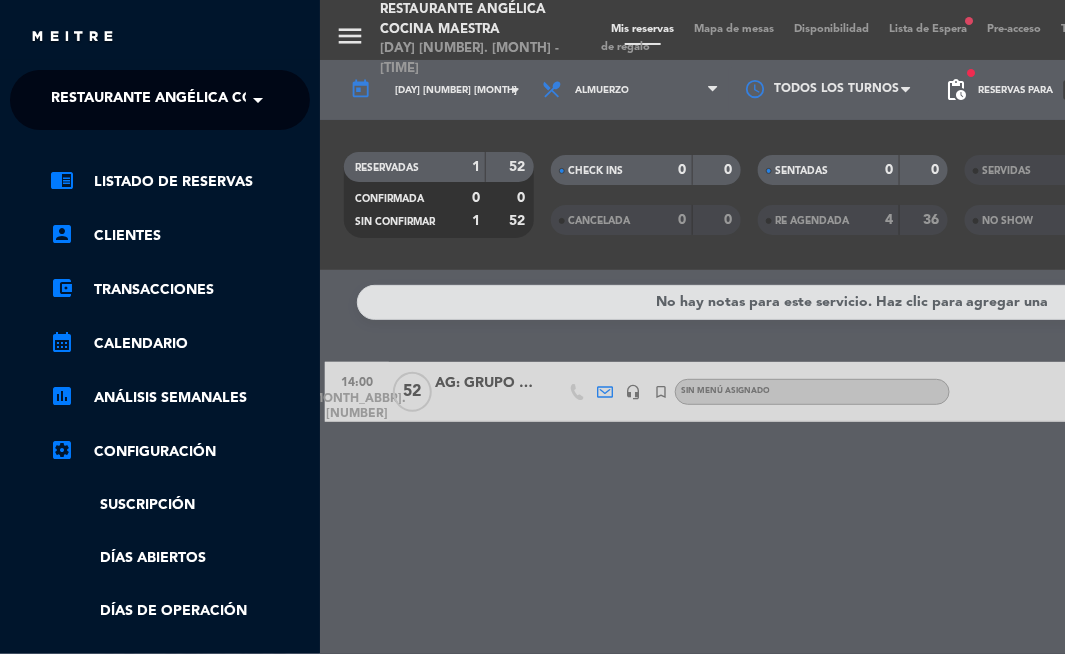 click on "Restaurante Angélica Cocina Maestra" 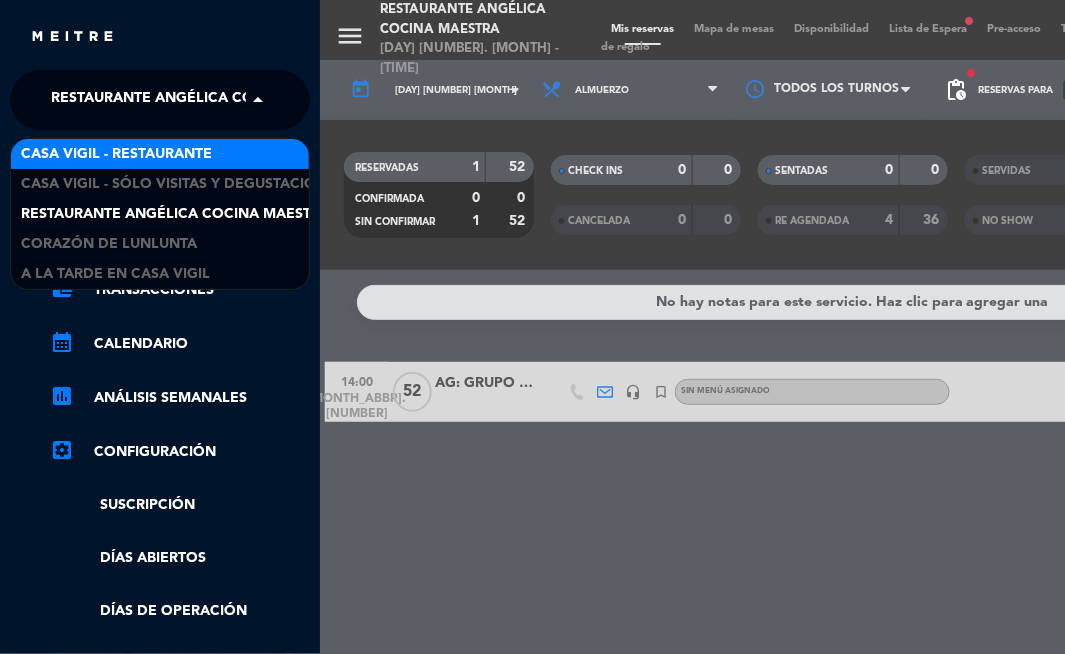 click on "Casa Vigil - Restaurante" at bounding box center (116, 154) 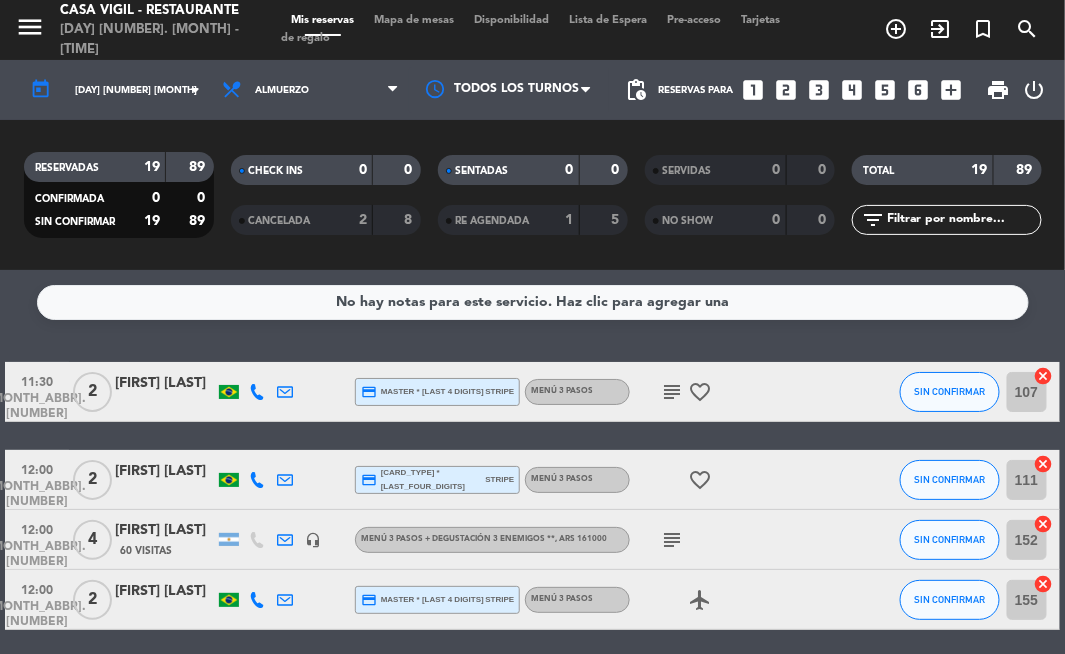 click on "looks_two" at bounding box center [786, 90] 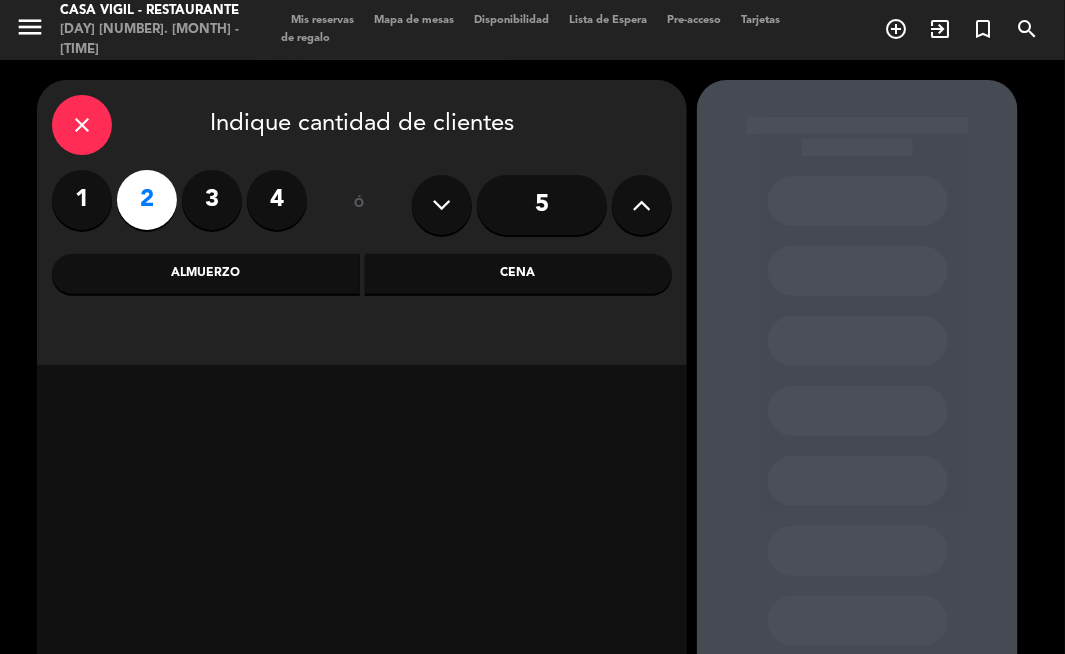 click on "Almuerzo" at bounding box center (206, 274) 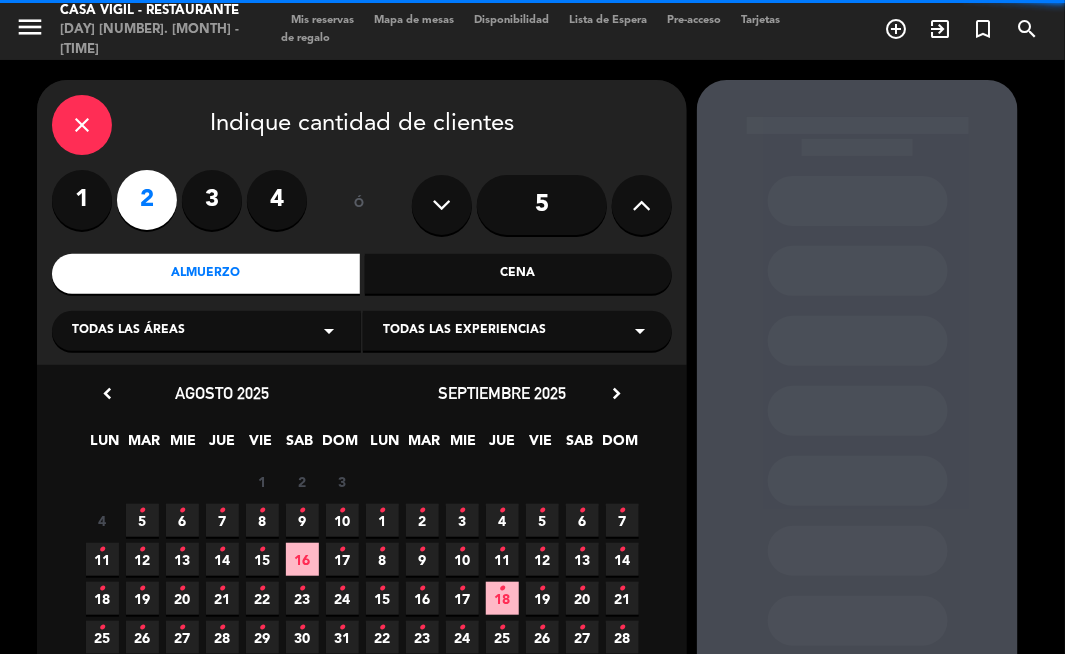 click on "Todas las experiencias" at bounding box center [464, 331] 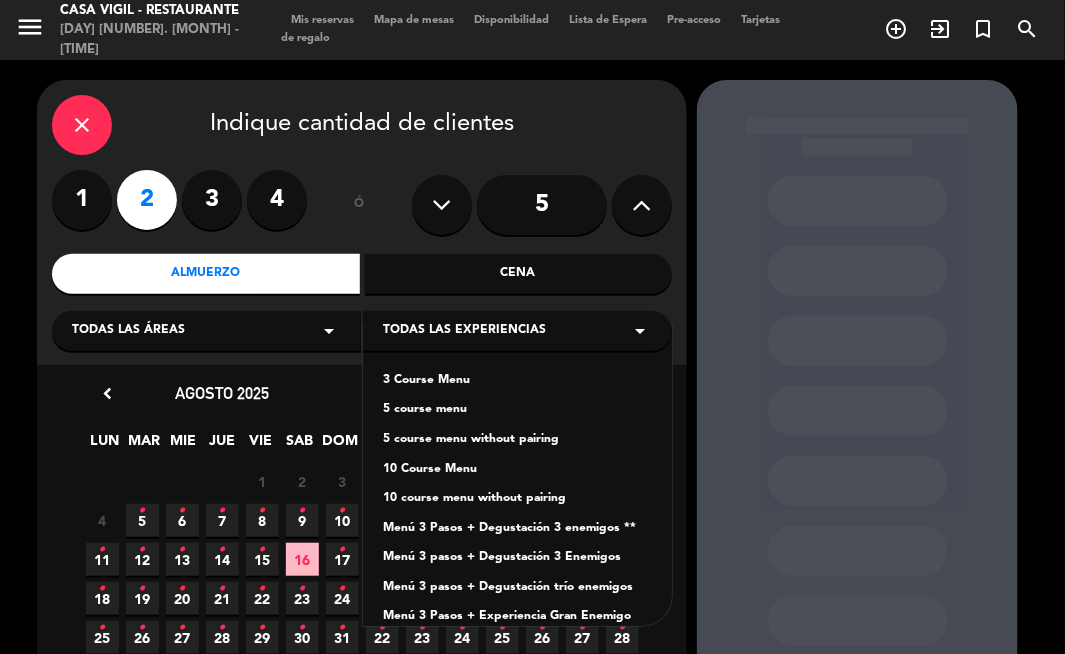 click on "Menú 3 Pasos + Degustación 3 enemigos  **" at bounding box center [517, 529] 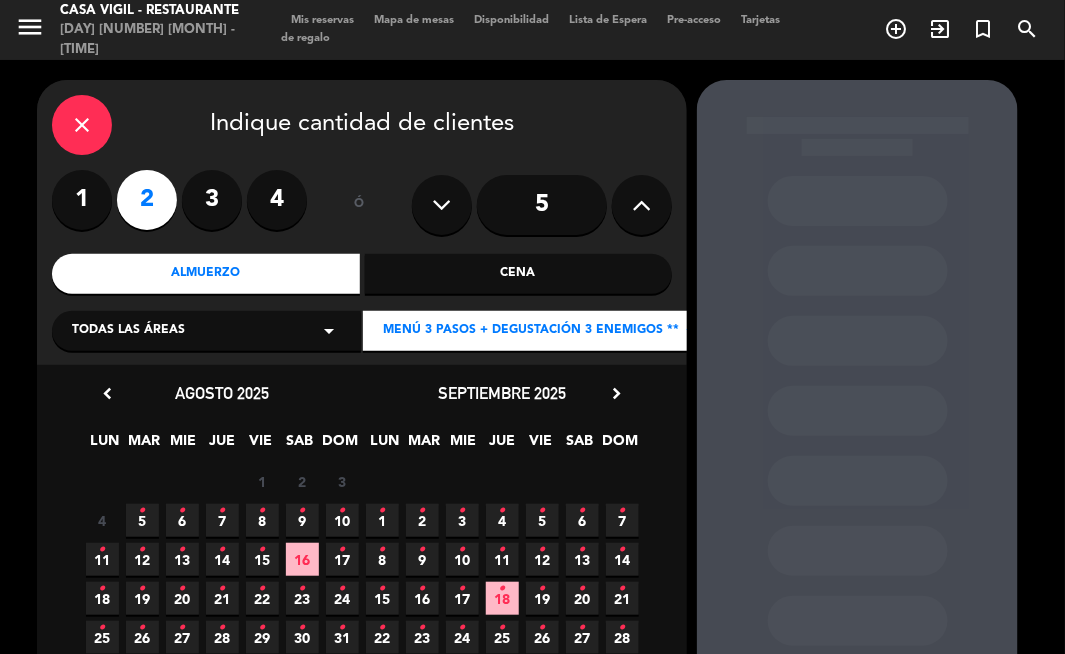 click on "close" at bounding box center [82, 125] 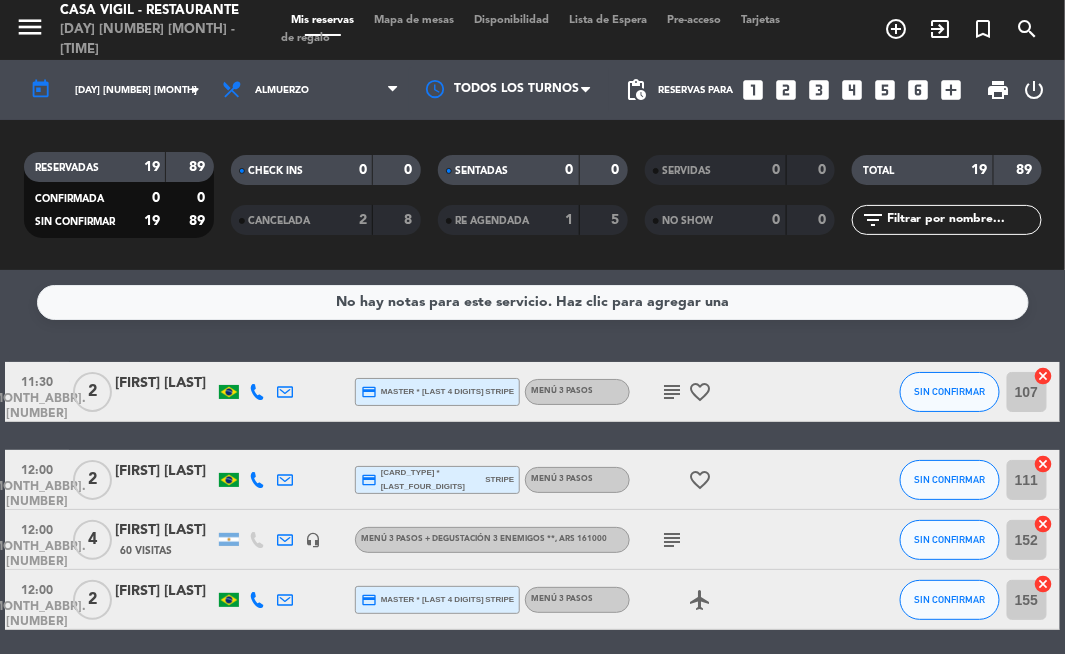 drag, startPoint x: 615, startPoint y: 344, endPoint x: 632, endPoint y: 331, distance: 21.400934 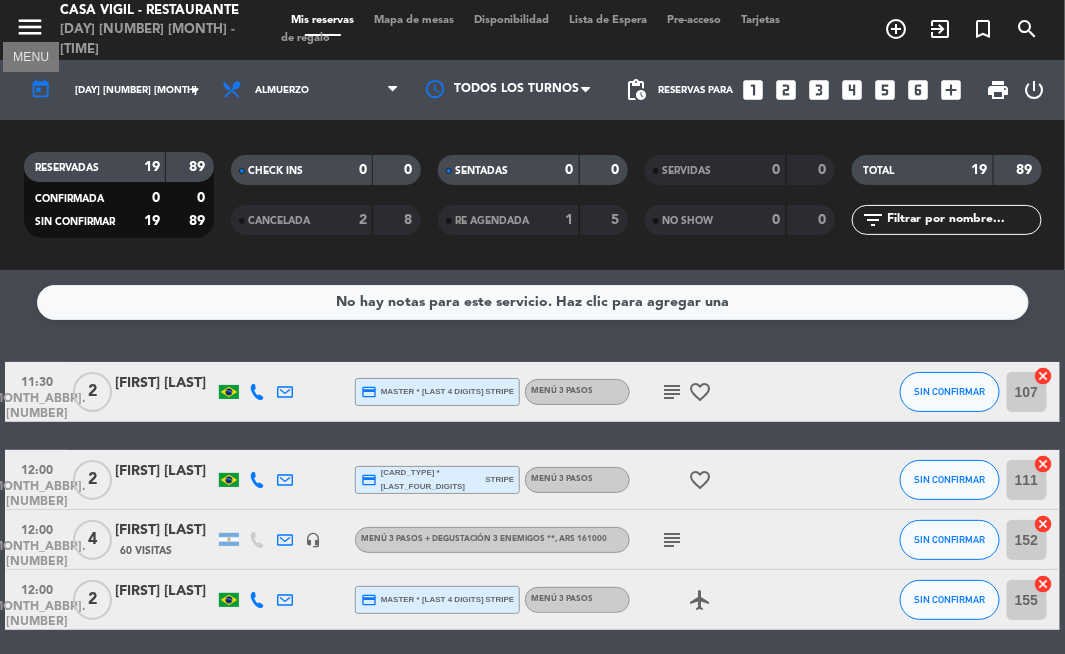 click on "menu" at bounding box center [30, 27] 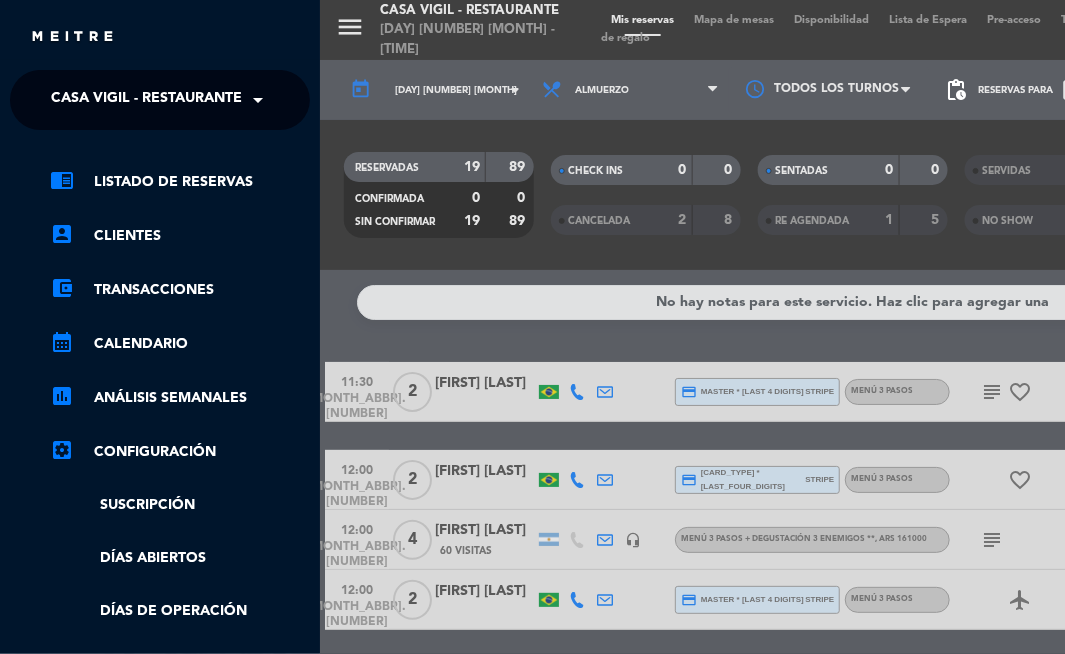 click on "Casa Vigil - Restaurante" 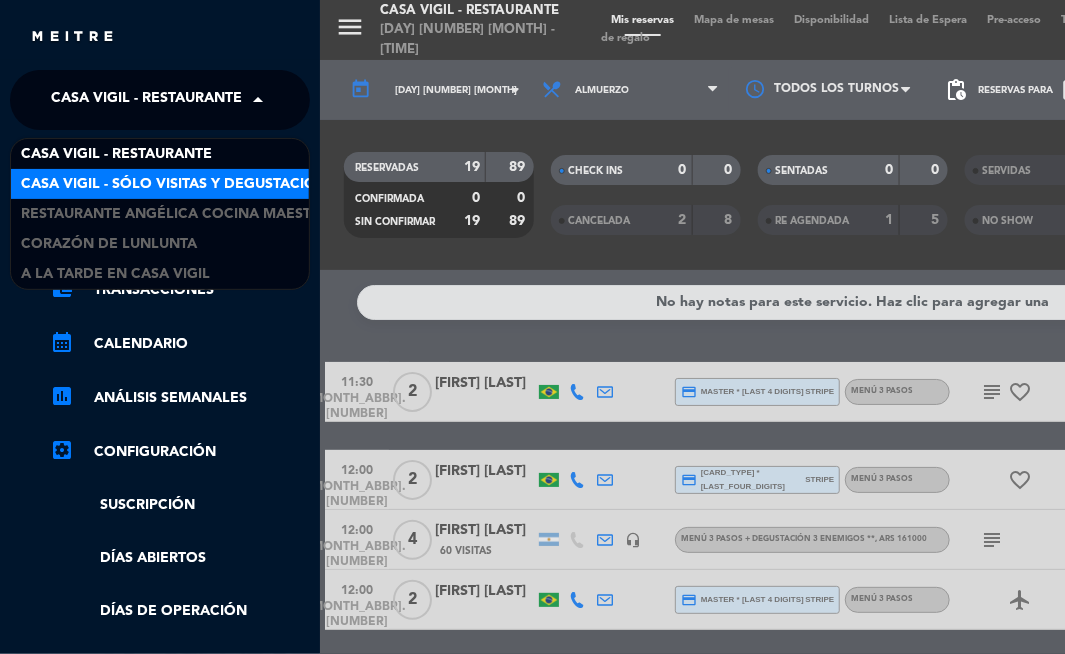 click on "Casa Vigil - SÓLO Visitas y Degustaciones" at bounding box center [182, 184] 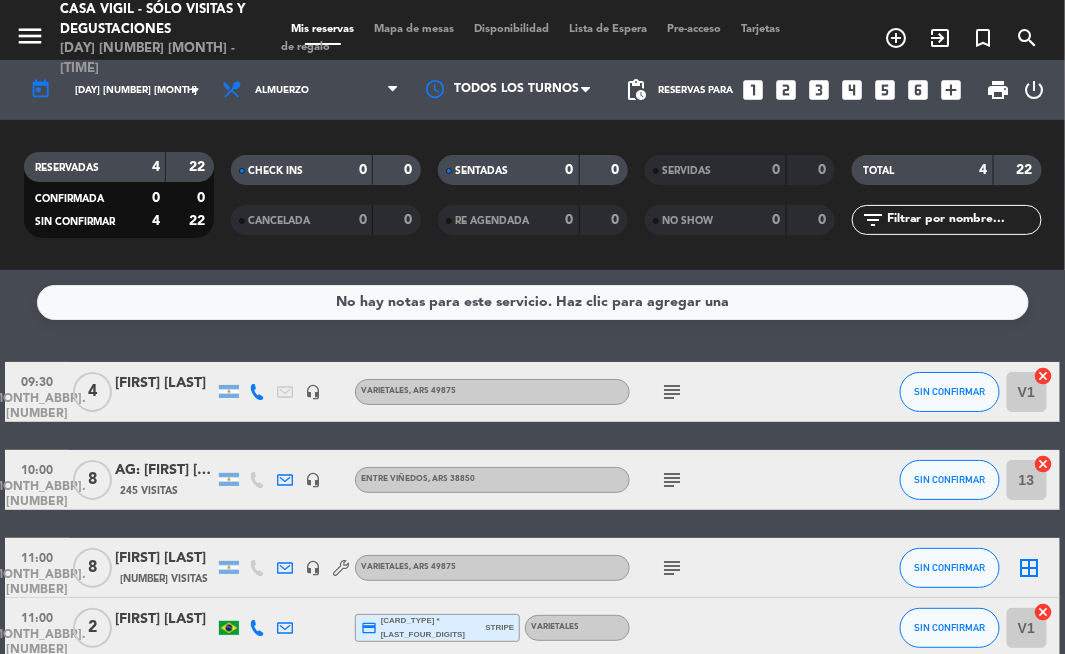 click on "No hay notas para este servicio. Haz clic para agregar una   [TIME]   [MONTH_ABBR]. [NUMBER]   4   [FIRST] [LAST]    headset_mic   Varietales , ARS 49875  subject  SIN CONFIRMAR V1  cancel   10:00   [MONTH_ABBR]. [NUMBER]   8   AG: [FIRST] [LAST] X8/ MENDOZA WINE CAMP    245 Visitas   headset_mic   Entre Viñedos , ARS 38850  subject  SIN CONFIRMAR 13  cancel   11:00   [MONTH_ABBR]. [NUMBER]   8   AG: [FIRST] [LAST]  X8/ NOSSA   71 Visitas   headset_mic   Varietales , ARS 49875  subject  SIN CONFIRMAR  border_all   11:00   [MONTH_ABBR]. [NUMBER]   2   [FIRST] [LAST]  credit_card  visa * [LAST 4 DIGITS]   stripe   Varietales SIN CONFIRMAR V1  cancel" 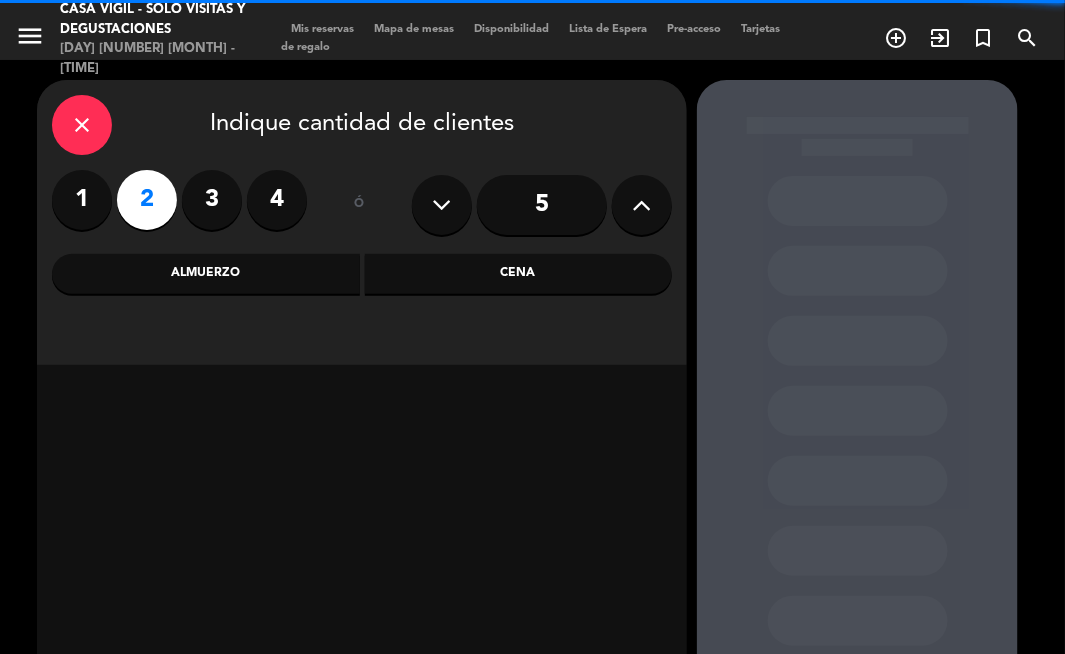 click on "Almuerzo" at bounding box center (206, 274) 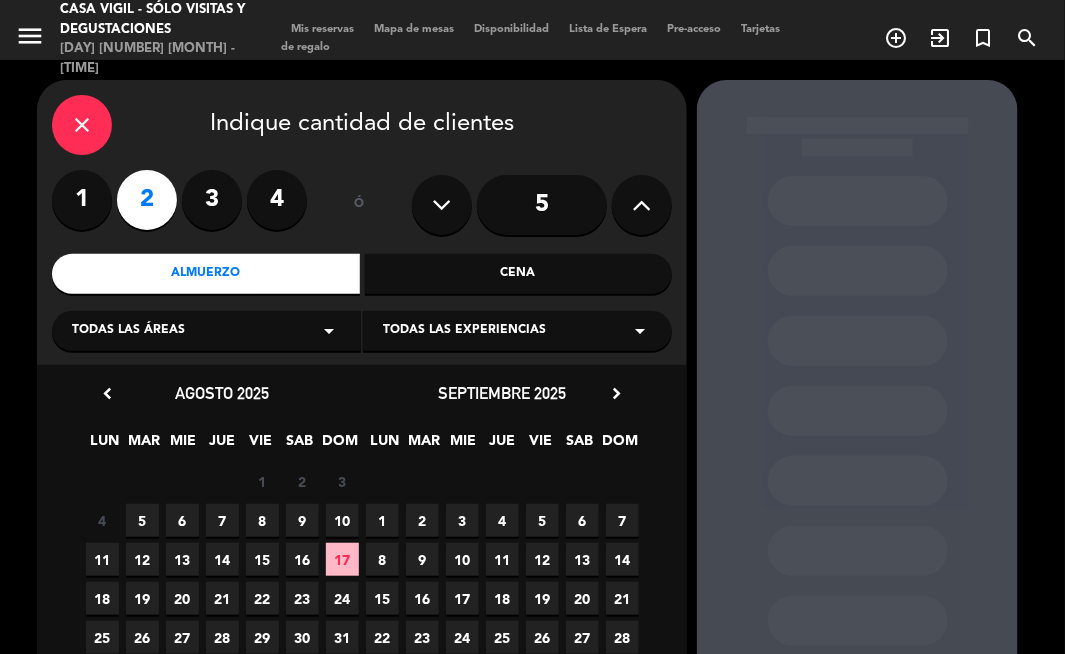 click on "Todas las experiencias" at bounding box center [464, 331] 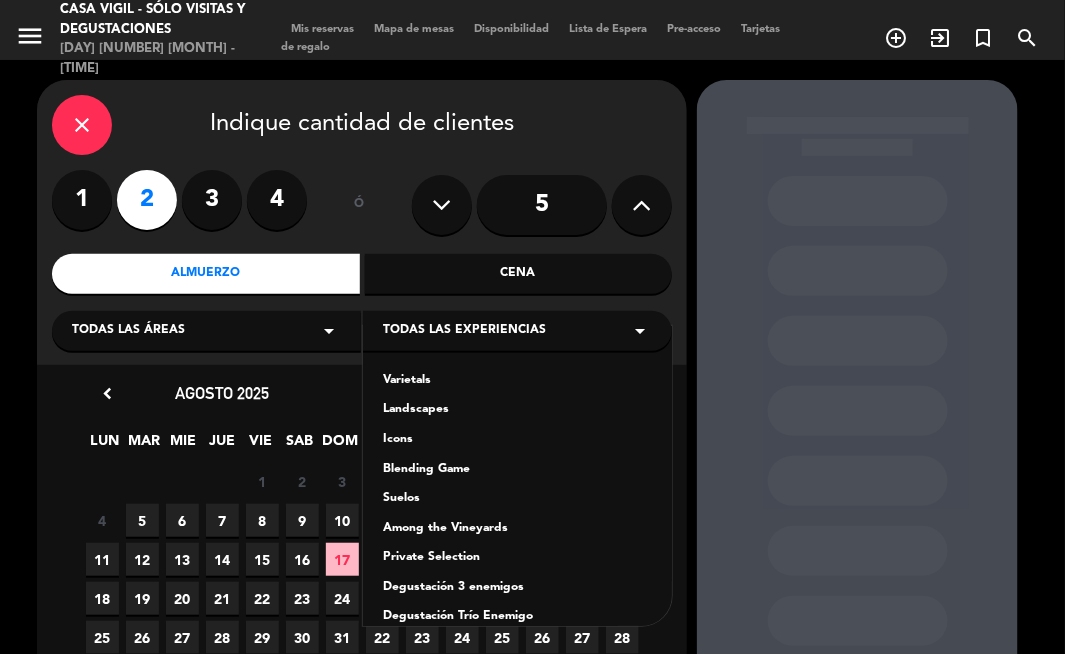 click on "Among the Vineyards" at bounding box center (517, 529) 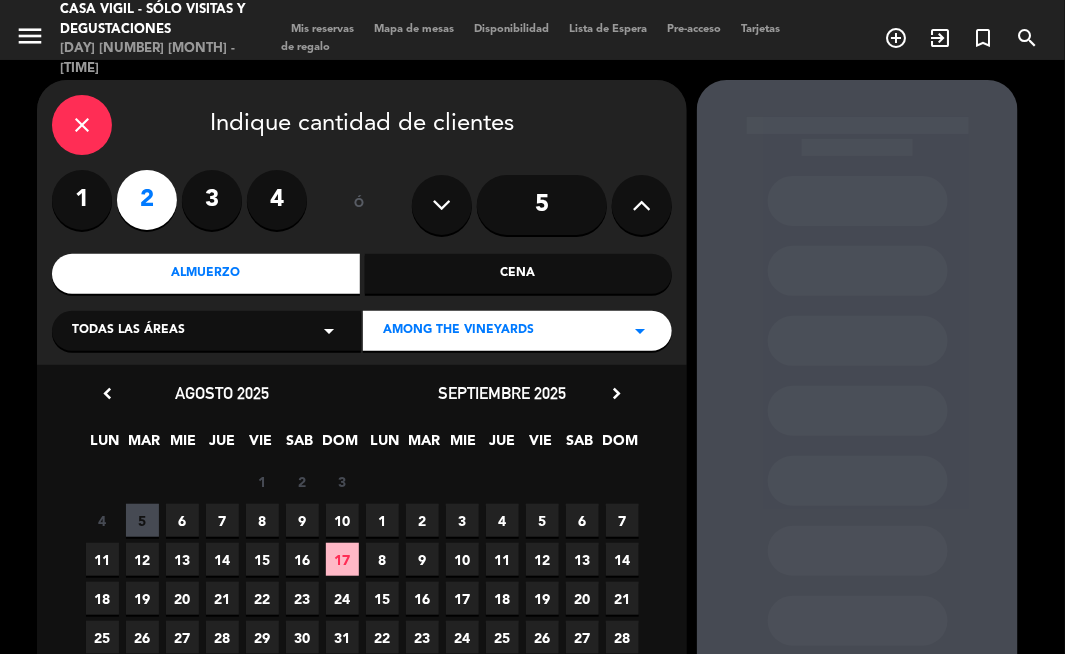 click on "18" at bounding box center (102, 598) 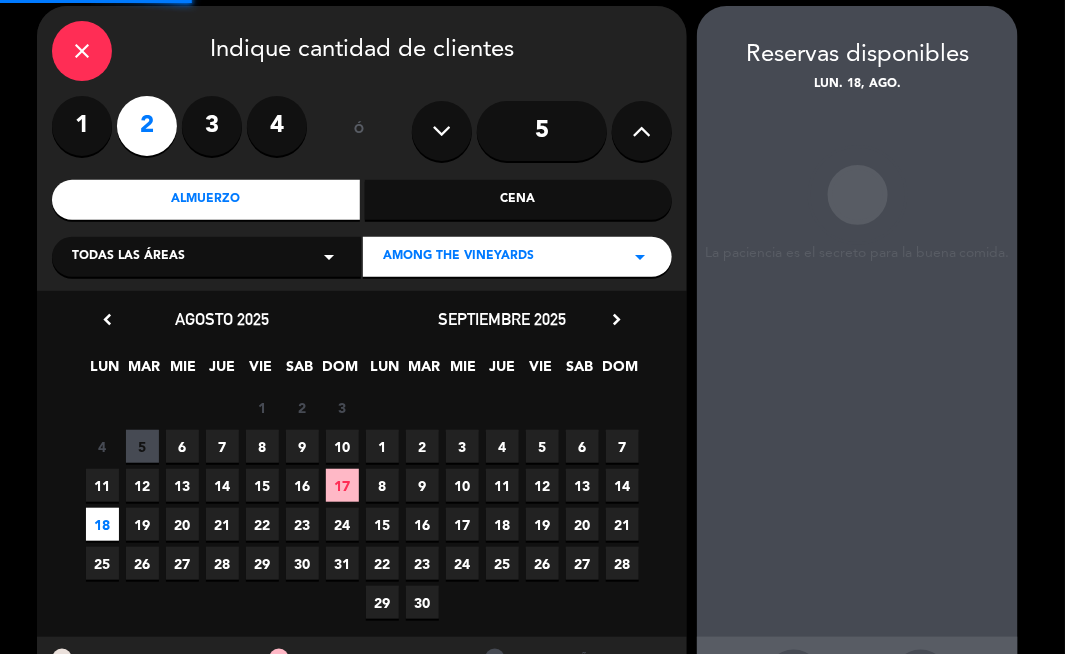 scroll, scrollTop: 80, scrollLeft: 0, axis: vertical 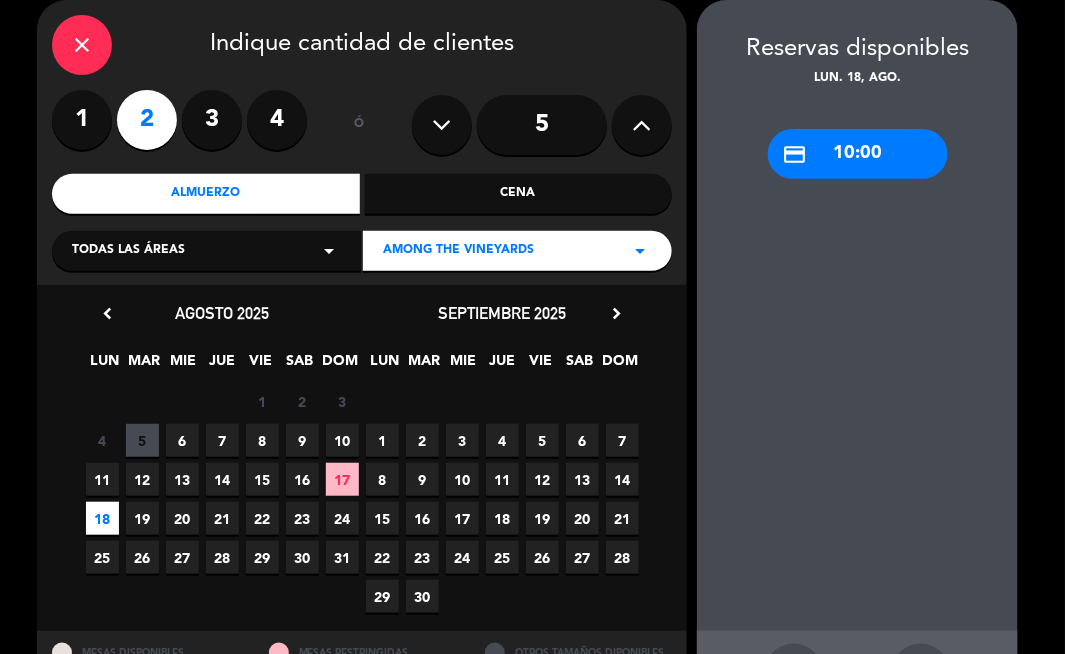 click on "credit_card  [TIME]" at bounding box center (858, 154) 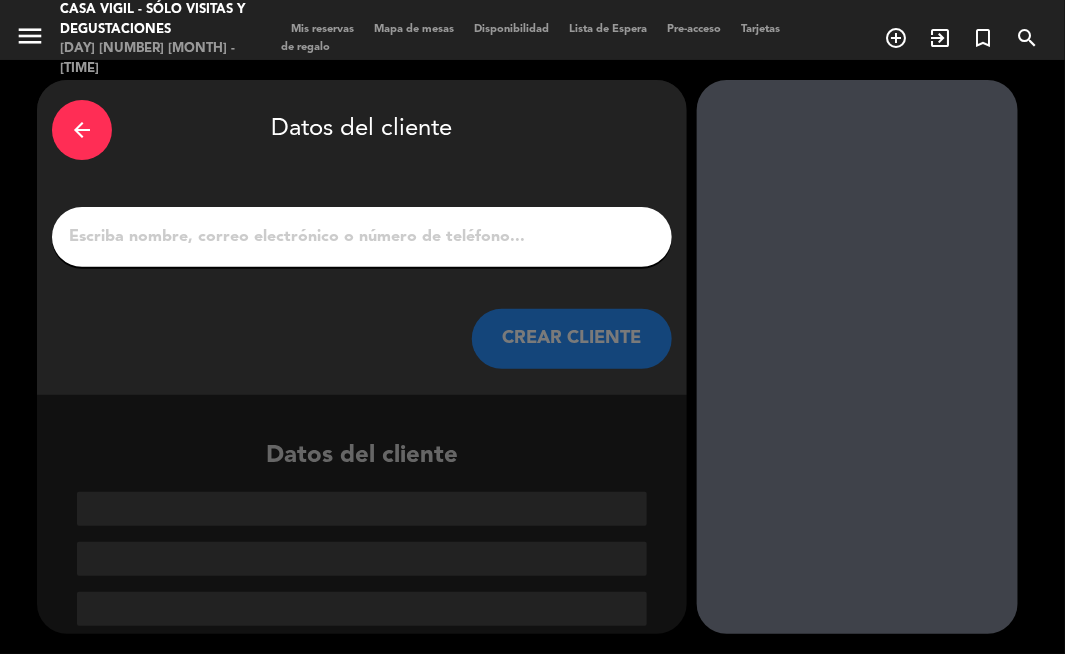 click on "1" at bounding box center (362, 237) 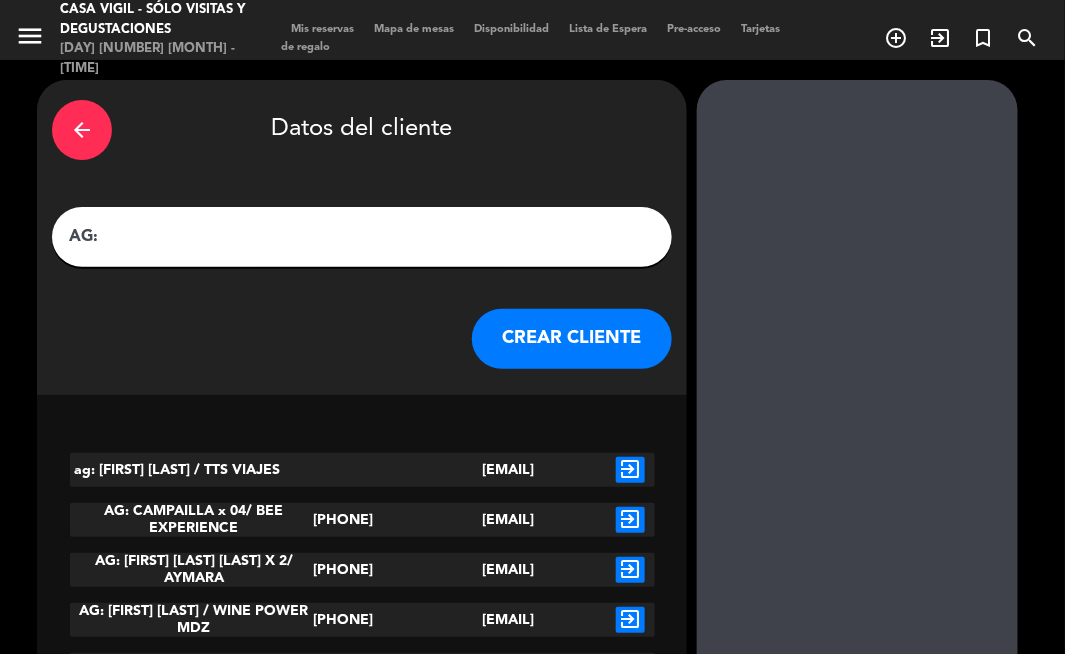 click on "AG:" at bounding box center (362, 237) 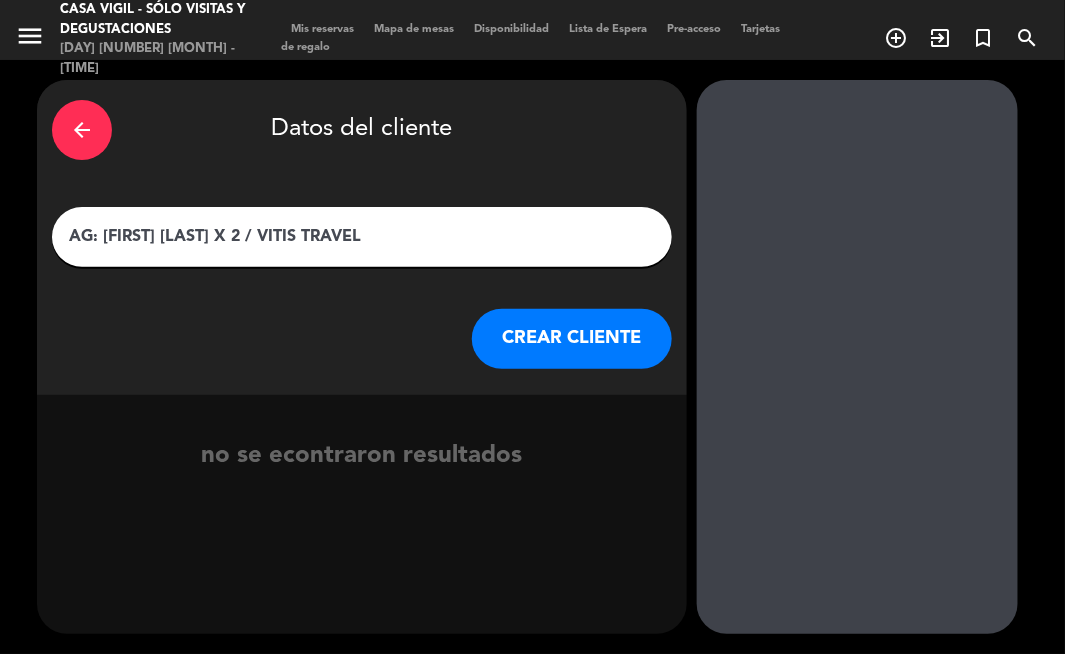 type on "AG: [FIRST] [LAST] X 2 / VITIS TRAVEL" 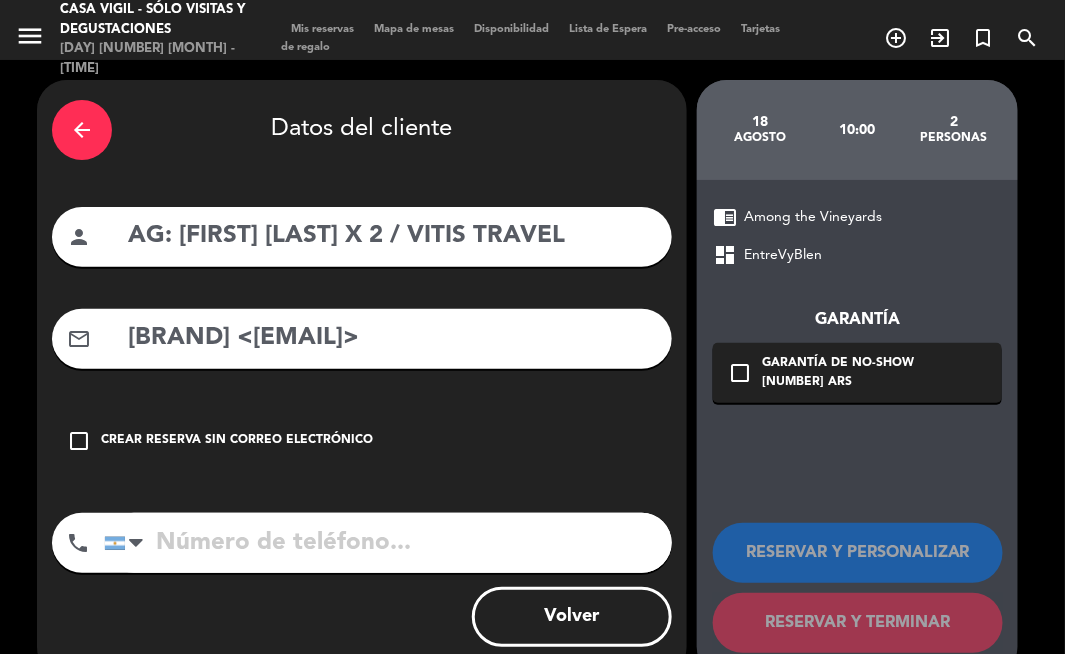 click on "Chofer [FIRST]" at bounding box center [362, 378] 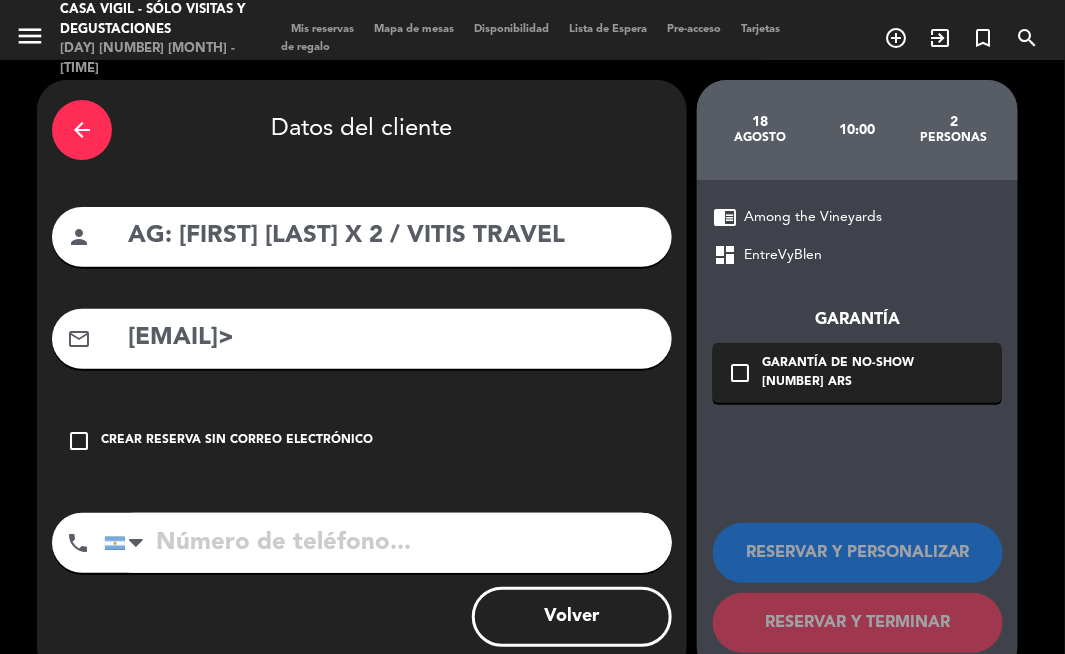 click on "[EMAIL]>" at bounding box center [391, 338] 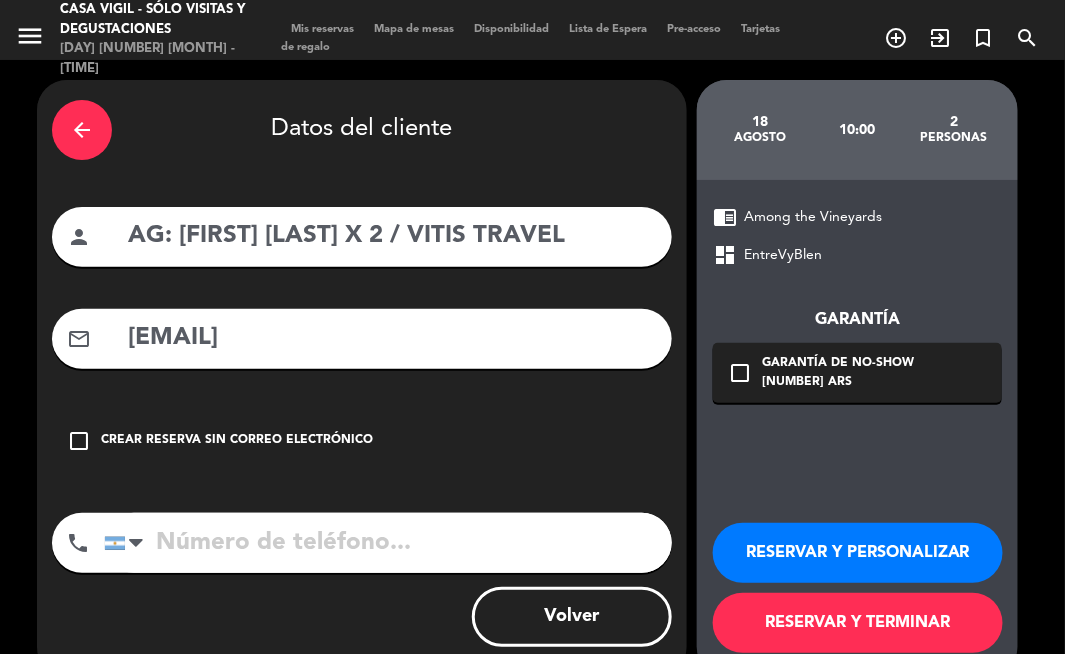 type on "[EMAIL]" 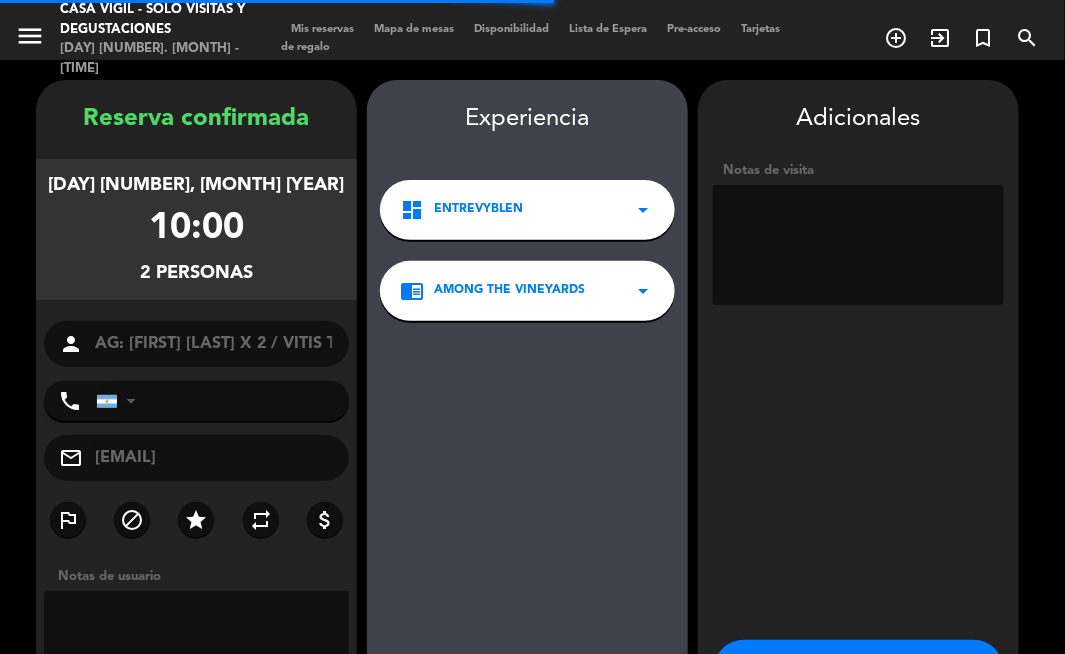 scroll, scrollTop: 80, scrollLeft: 0, axis: vertical 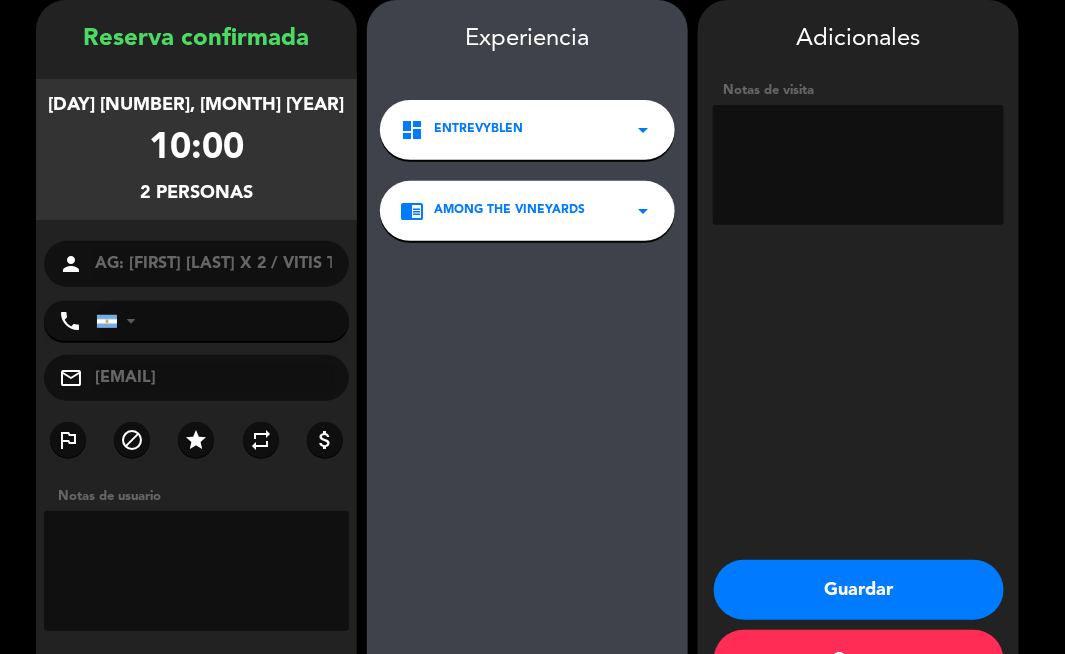 click at bounding box center (858, 165) 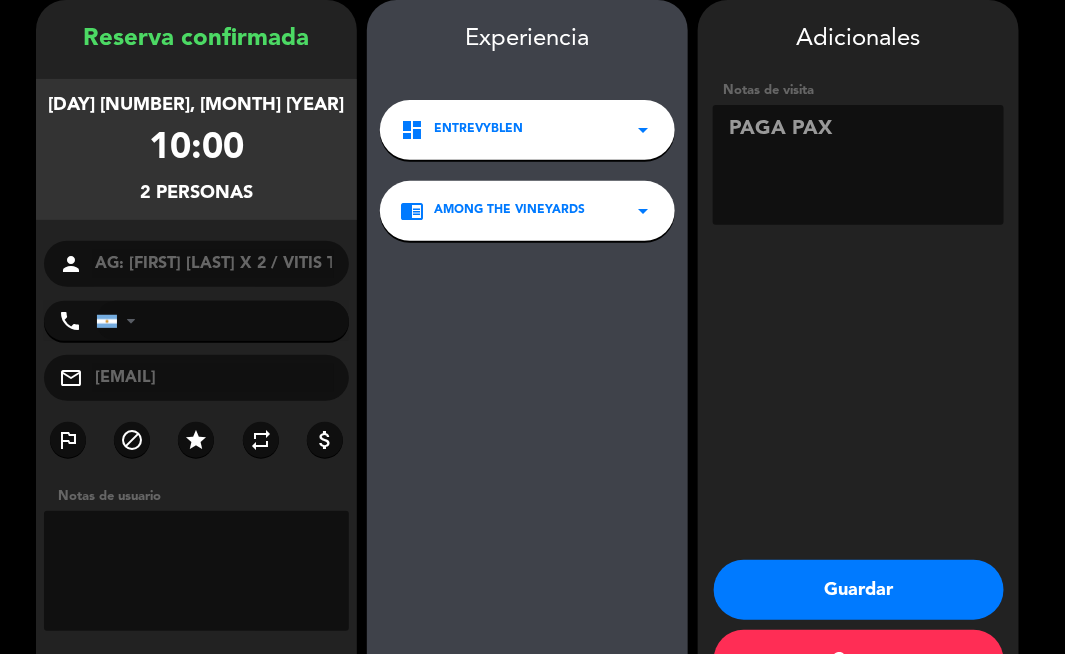 type on "PAGA PAX" 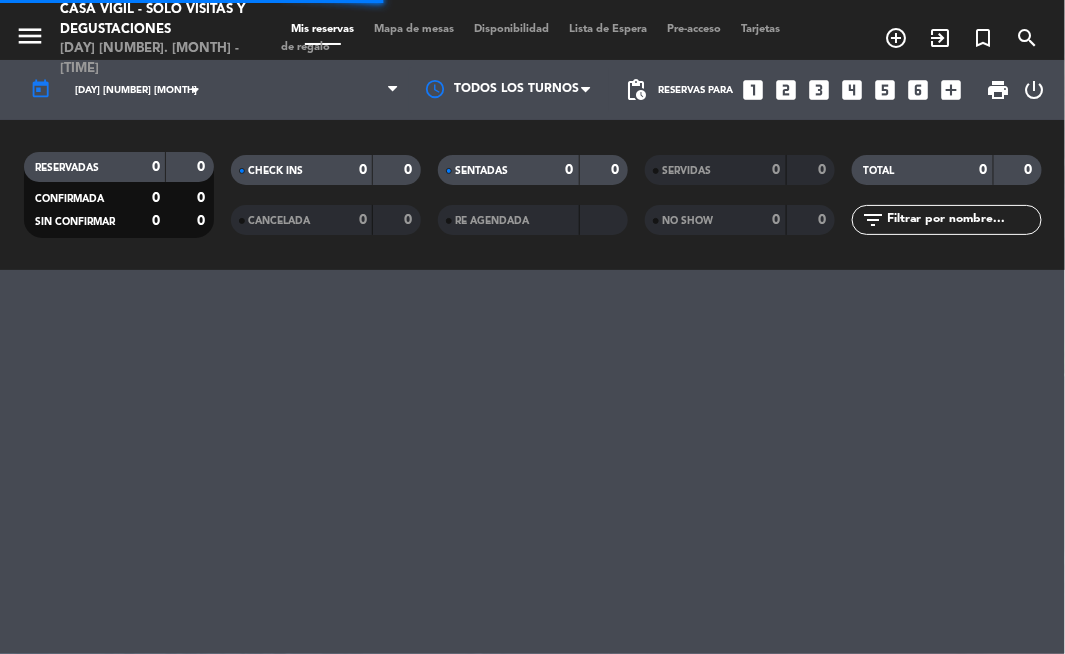 scroll, scrollTop: 0, scrollLeft: 0, axis: both 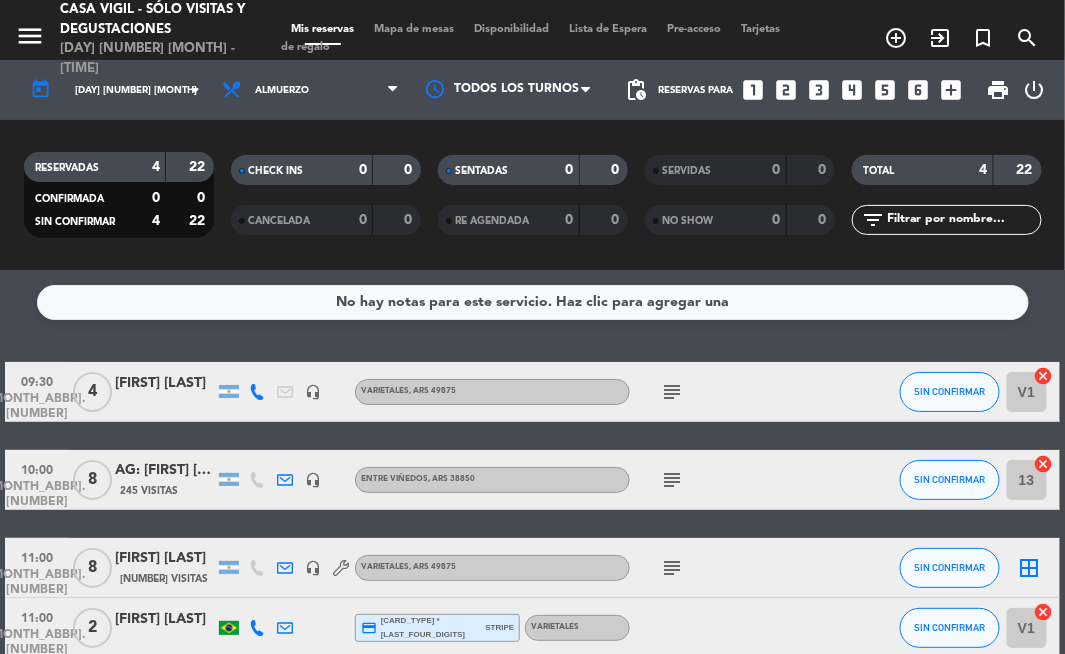 click on "No hay notas para este servicio. Haz clic para agregar una   [TIME]   [MONTH_ABBR]. [NUMBER]   4   [FIRST] [LAST]    headset_mic   Varietales , ARS 49875  subject  SIN CONFIRMAR V1  cancel   10:00   [MONTH_ABBR]. [NUMBER]   8   AG: [FIRST] [LAST] X8/ MENDOZA WINE CAMP    245 Visitas   headset_mic   Entre Viñedos , ARS 38850  subject  SIN CONFIRMAR 13  cancel   11:00   [MONTH_ABBR]. [NUMBER]   8   AG: [FIRST] [LAST]  X8/ NOSSA   71 Visitas   headset_mic   Varietales , ARS 49875  subject  SIN CONFIRMAR  border_all   11:00   [MONTH_ABBR]. [NUMBER]   2   [FIRST] [LAST]  credit_card  visa * [LAST 4 DIGITS]   stripe   Varietales SIN CONFIRMAR V1  cancel" 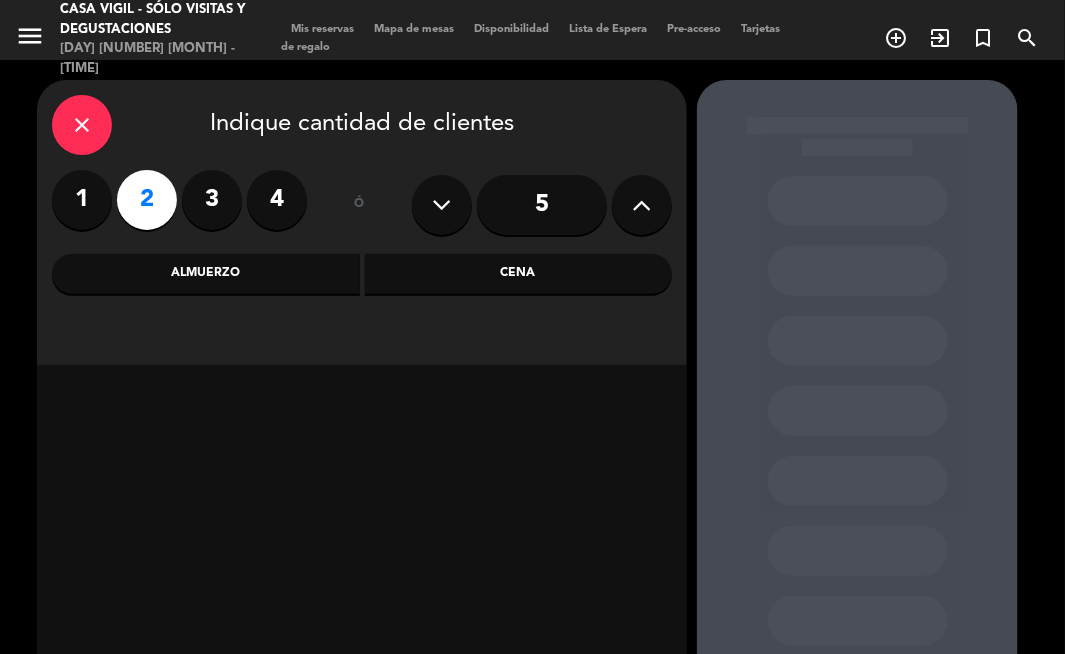 click on "Almuerzo" at bounding box center [206, 274] 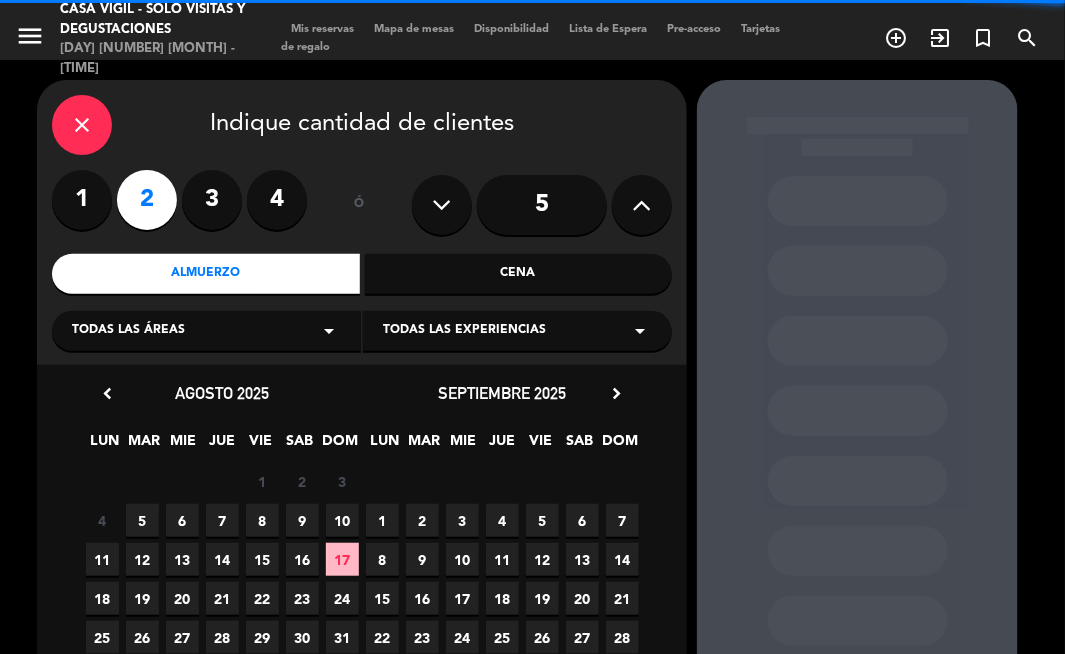 click on "Todas las experiencias" at bounding box center (464, 331) 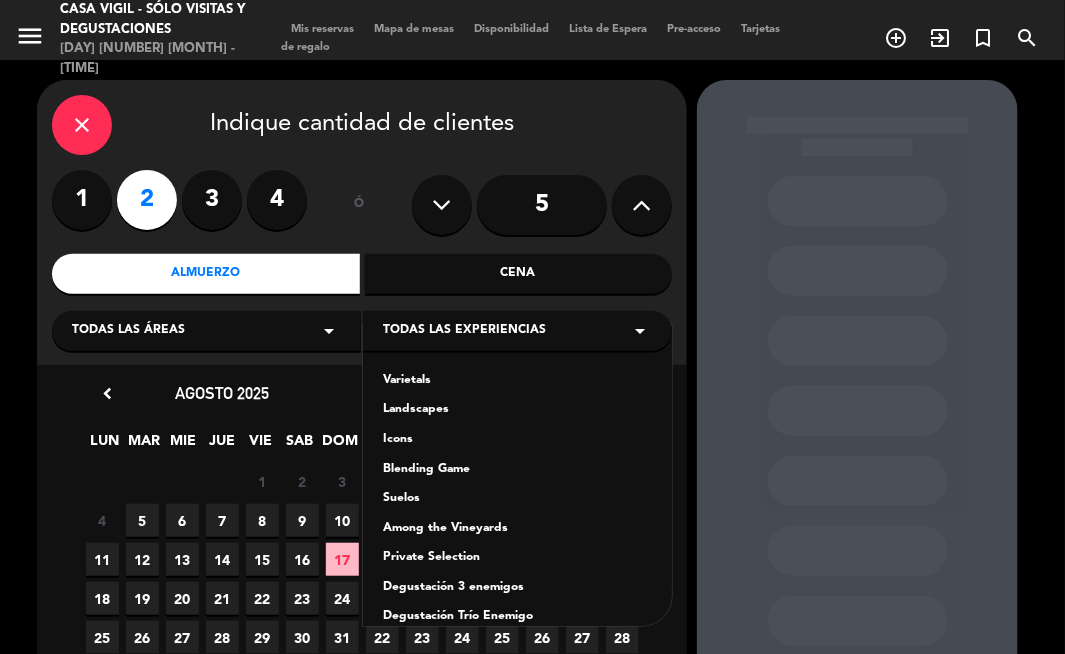 click on "Among the Vineyards" at bounding box center [517, 529] 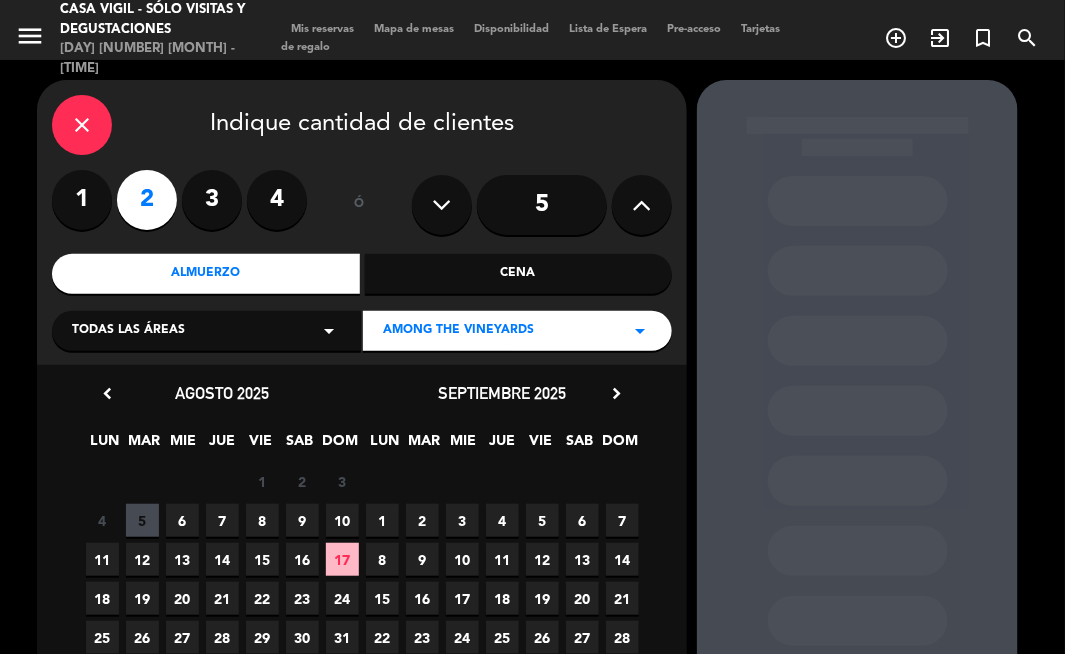 click on "chevron_right" at bounding box center [616, 393] 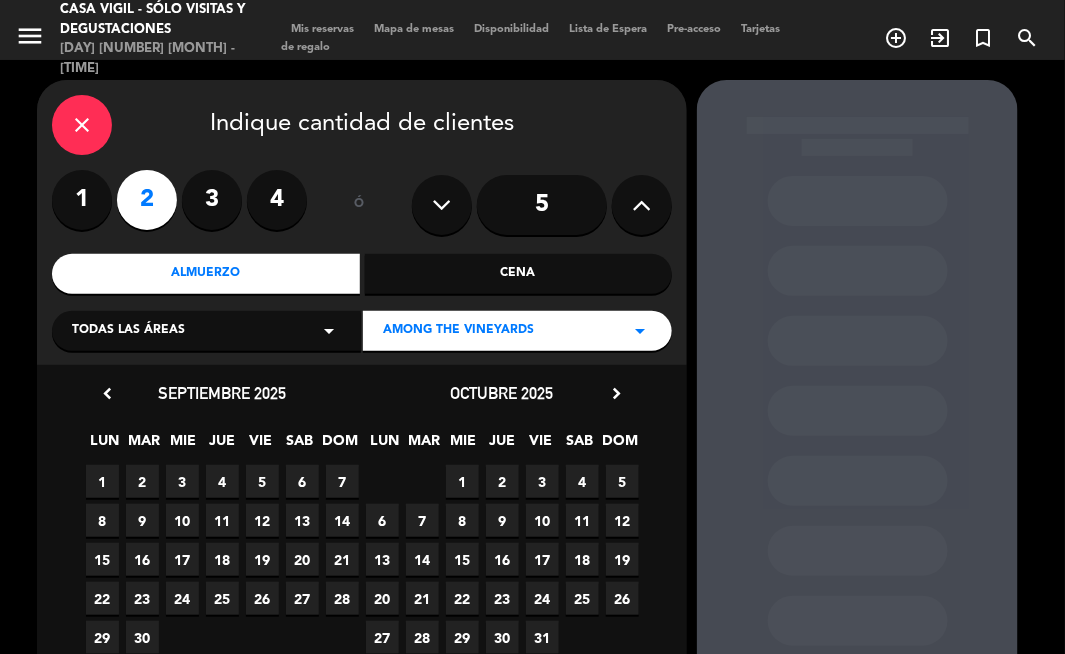 click on "5" at bounding box center [622, 481] 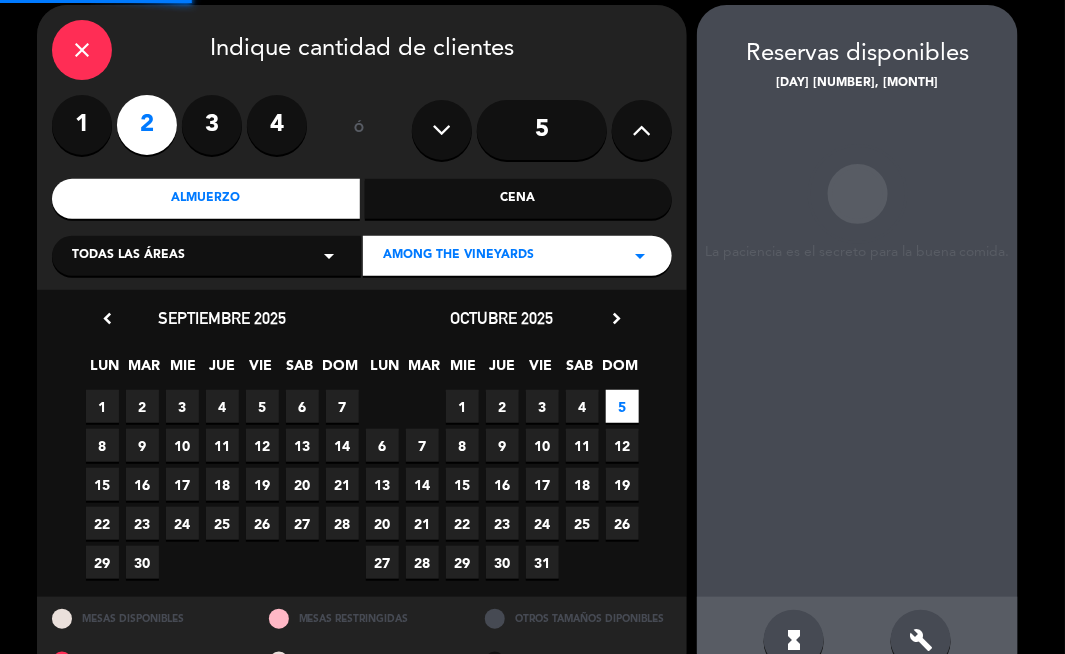 scroll, scrollTop: 80, scrollLeft: 0, axis: vertical 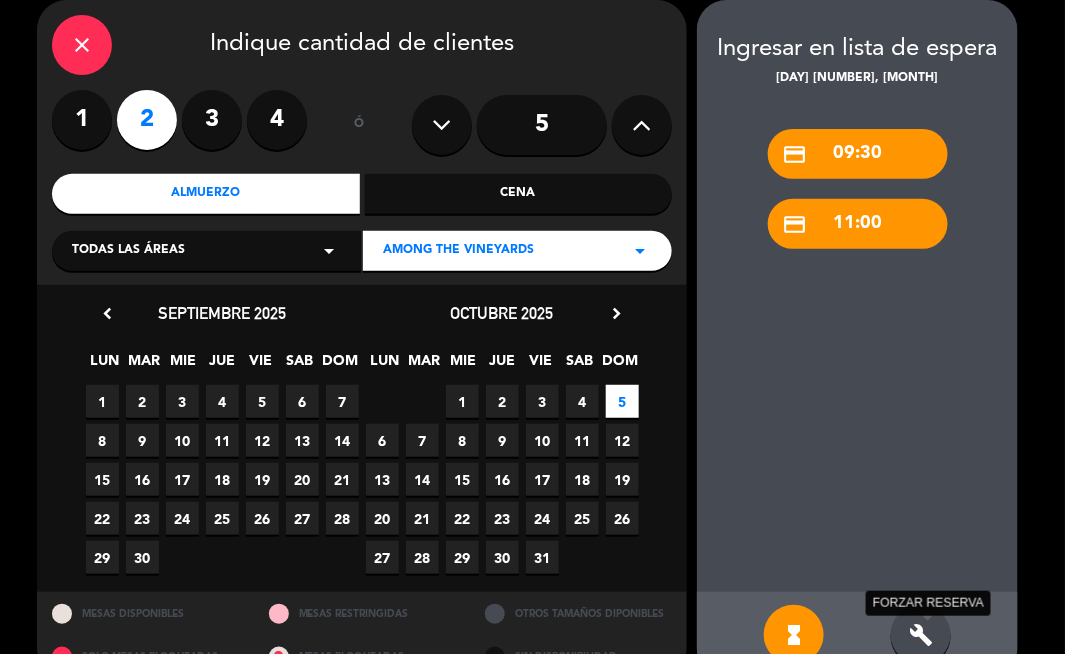 click on "build" at bounding box center [921, 635] 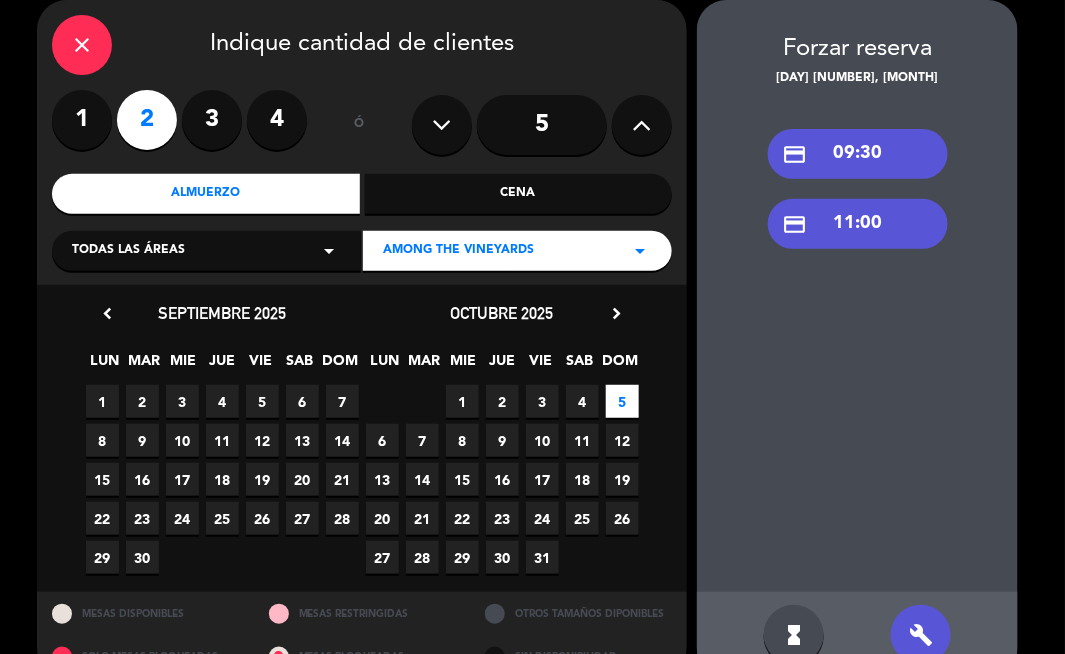 click on "close" at bounding box center (82, 45) 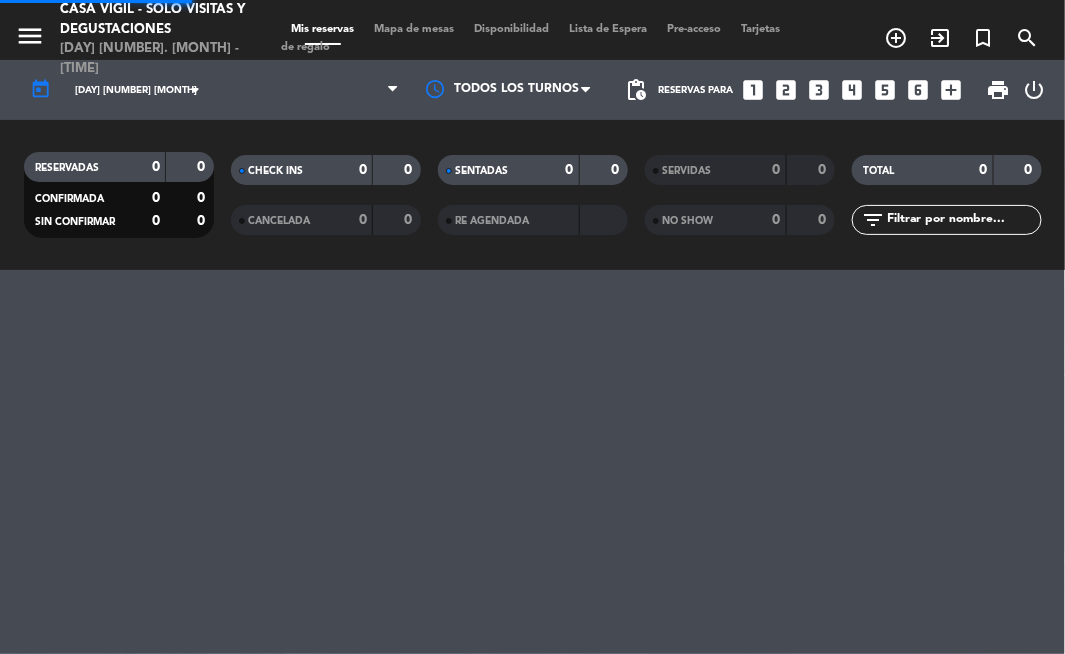scroll, scrollTop: 0, scrollLeft: 0, axis: both 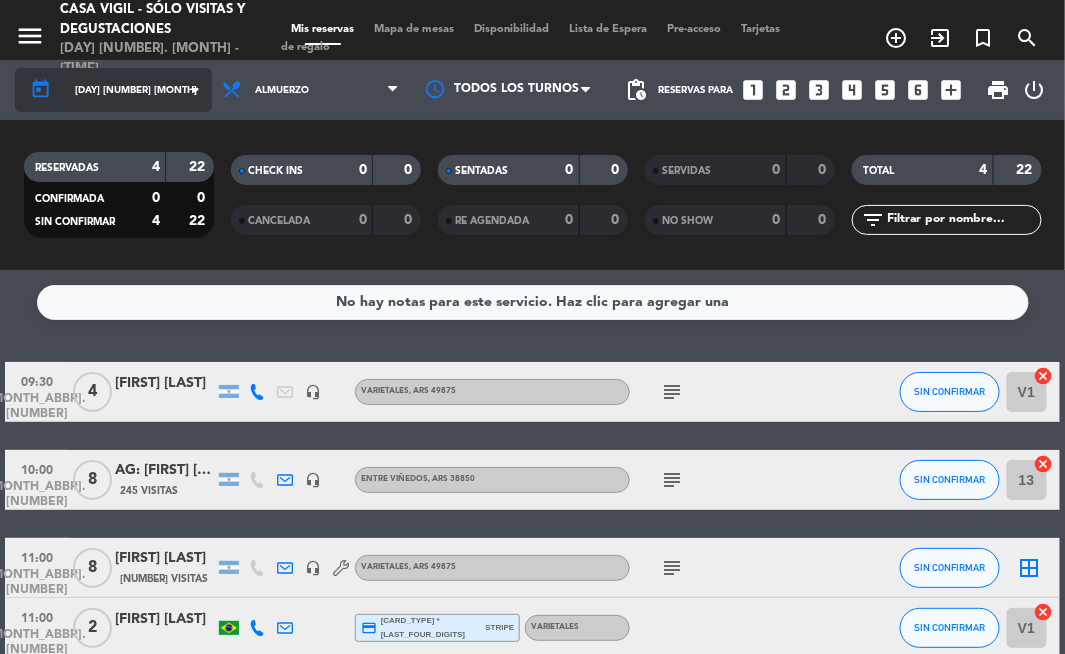 click on "[DAY] [NUMBER] [MONTH]" 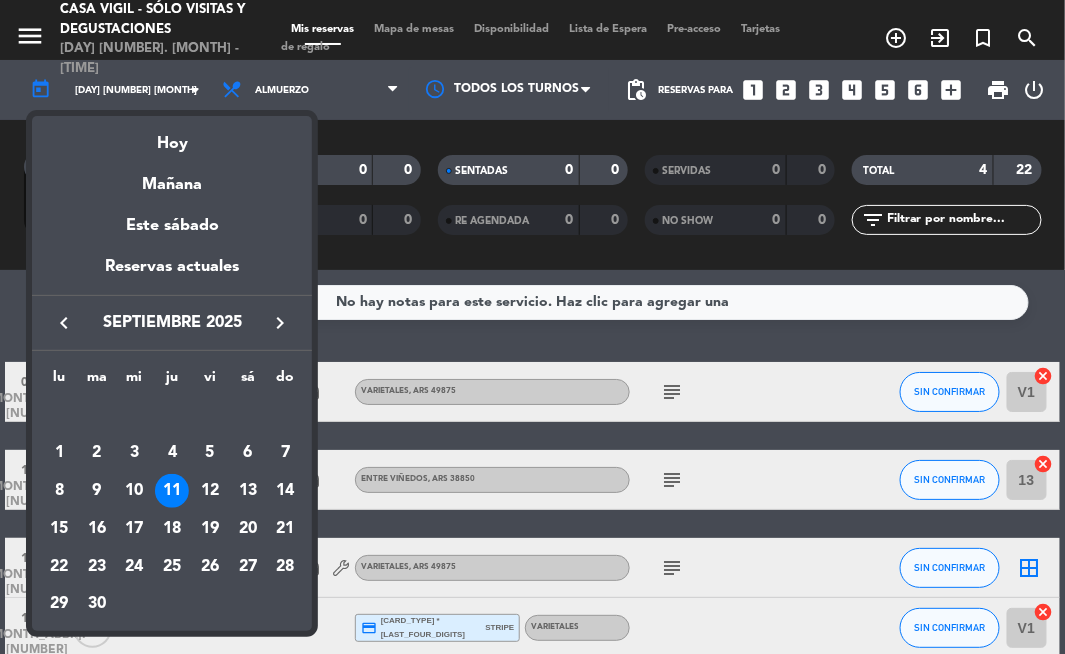 click on "keyboard_arrow_right" at bounding box center (280, 323) 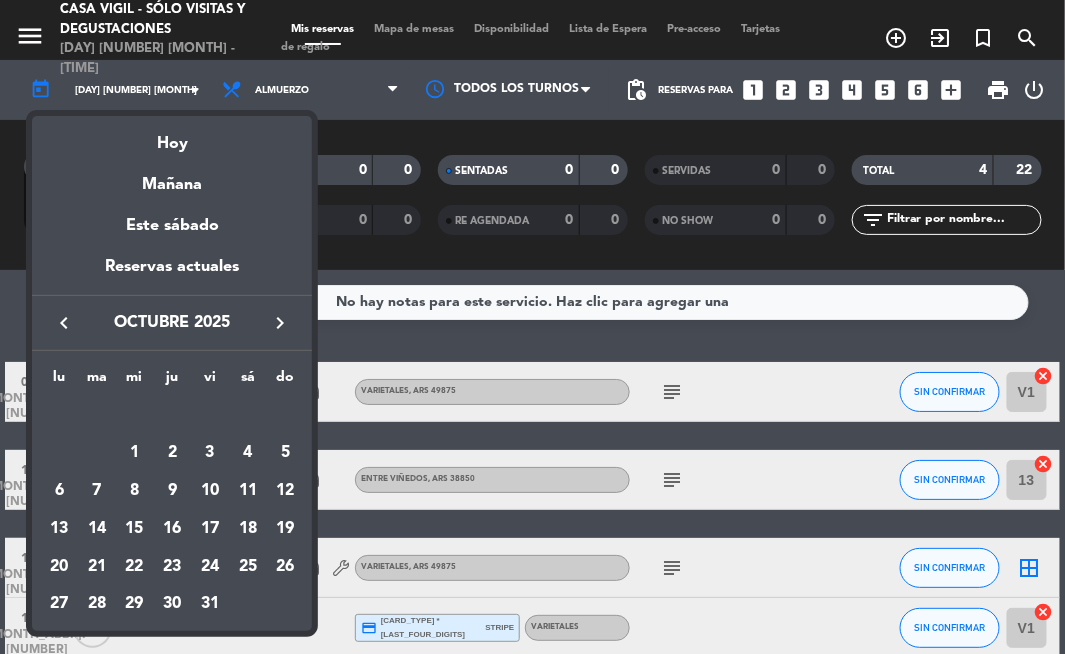 drag, startPoint x: 15, startPoint y: 26, endPoint x: 34, endPoint y: 32, distance: 19.924858 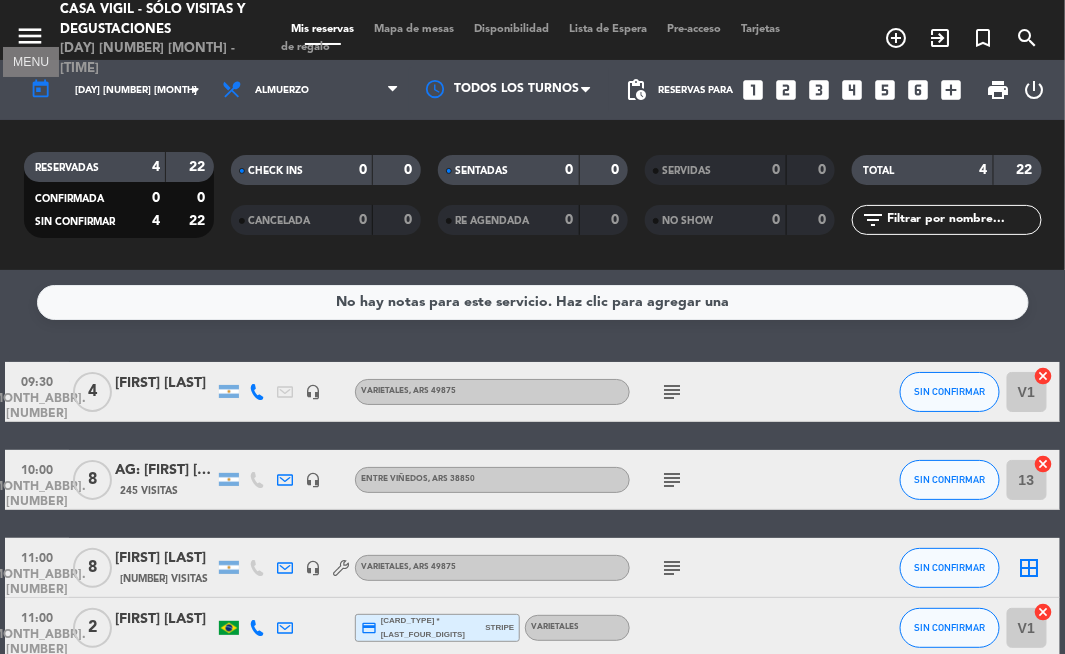 click on "menu" at bounding box center (30, 36) 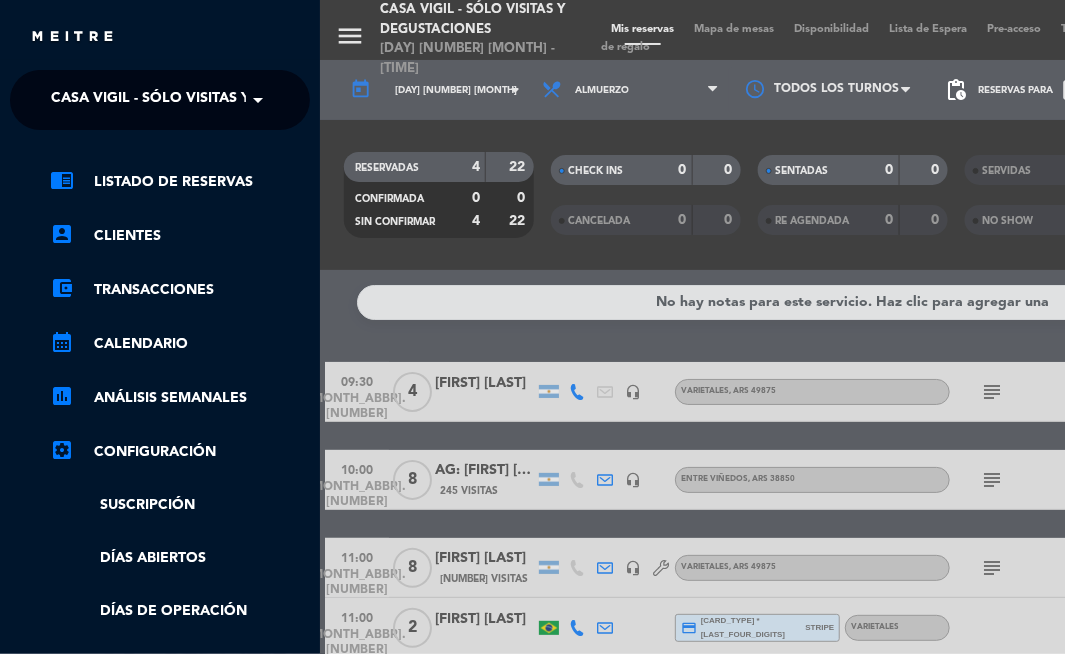 click on "Casa Vigil - SÓLO Visitas y Degustaciones" 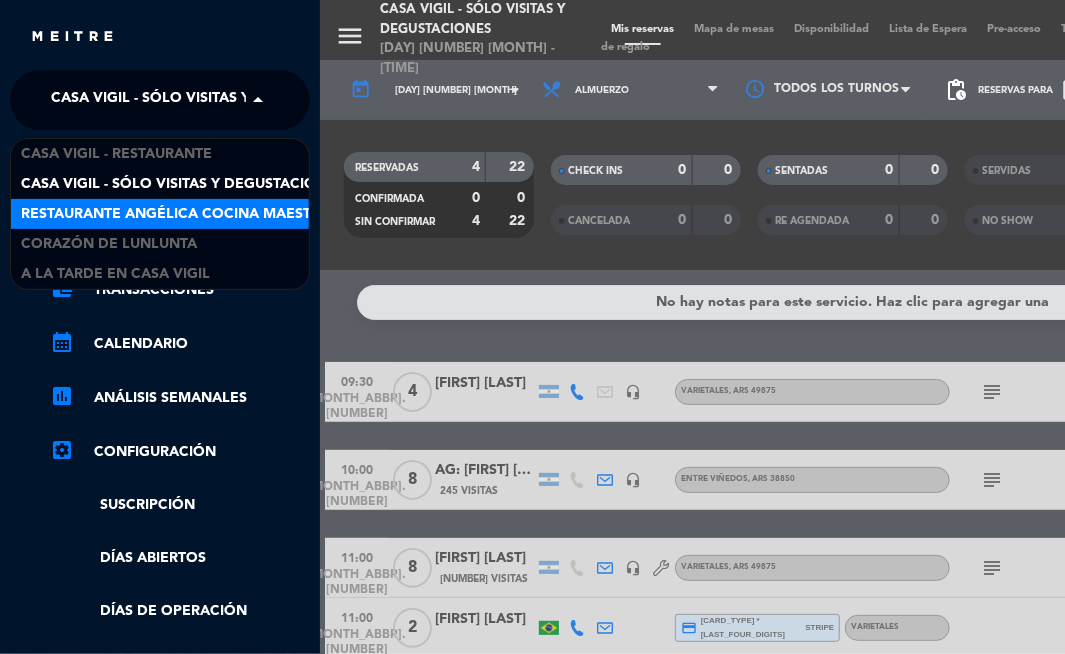 click on "Restaurante Angélica Cocina Maestra" at bounding box center [175, 214] 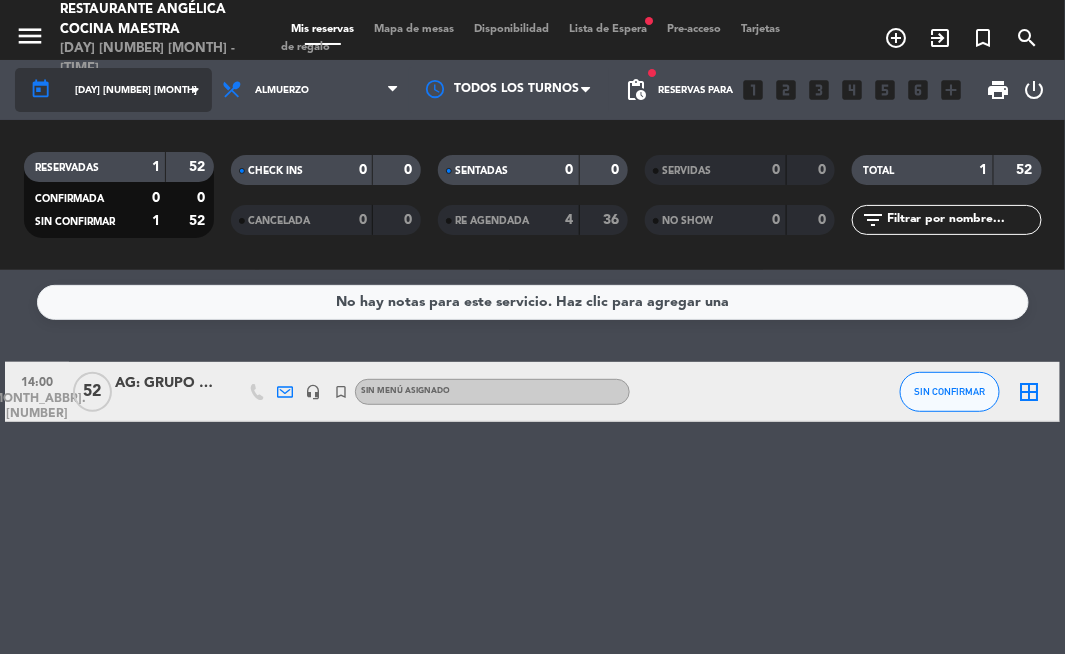 click on "[DAY] [NUMBER] [MONTH]" 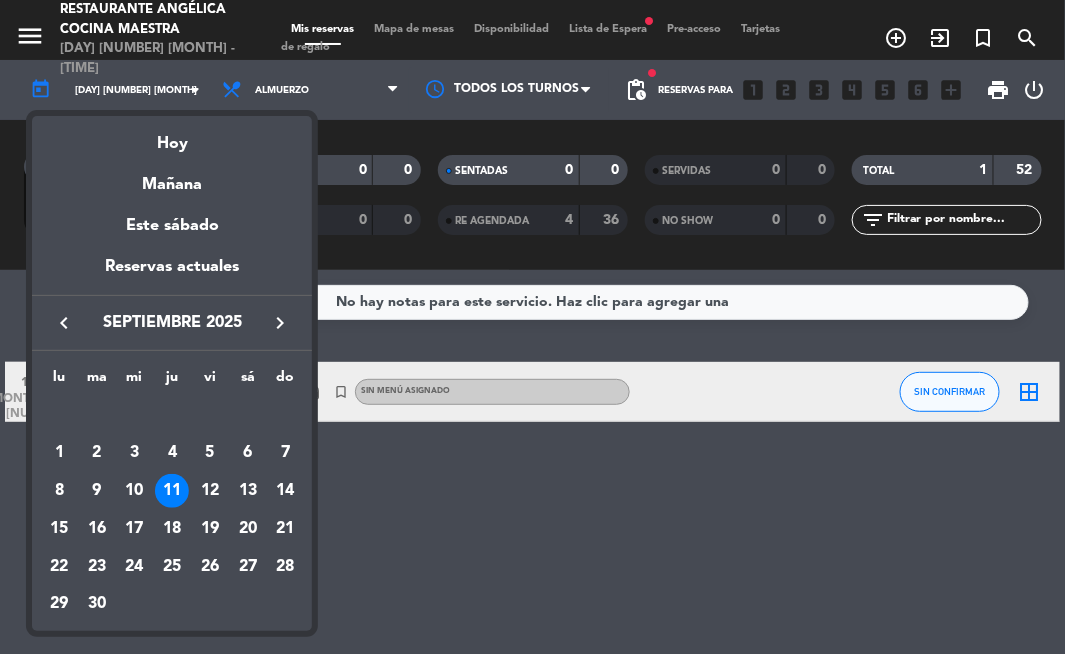 click on "1" at bounding box center [59, 454] 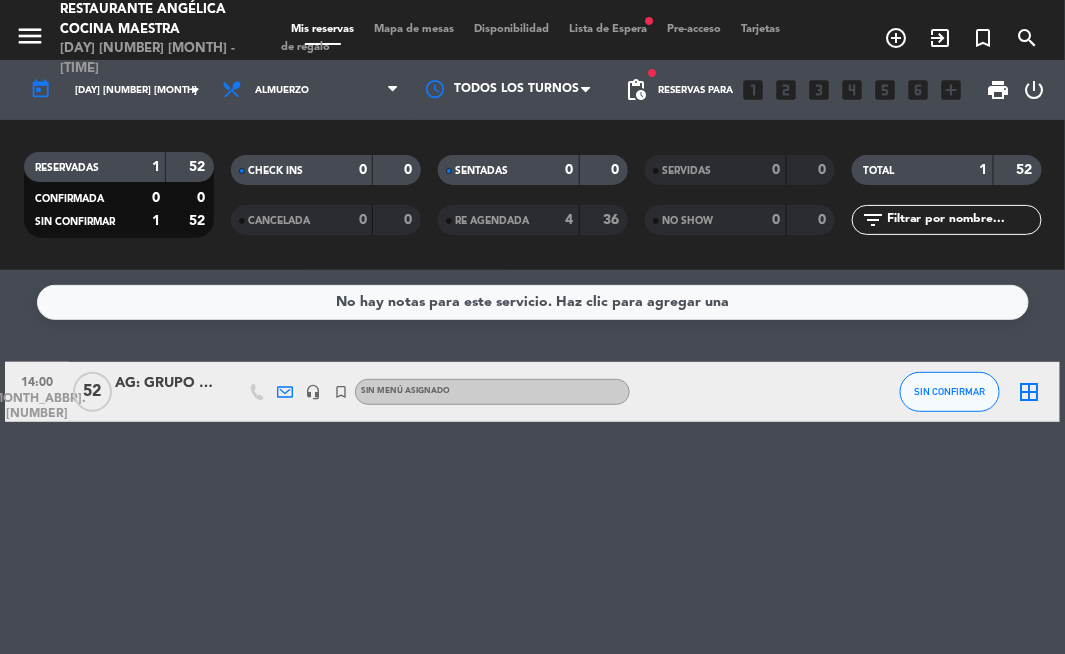 type on "[DAY] [NUMBER], [MONTH]" 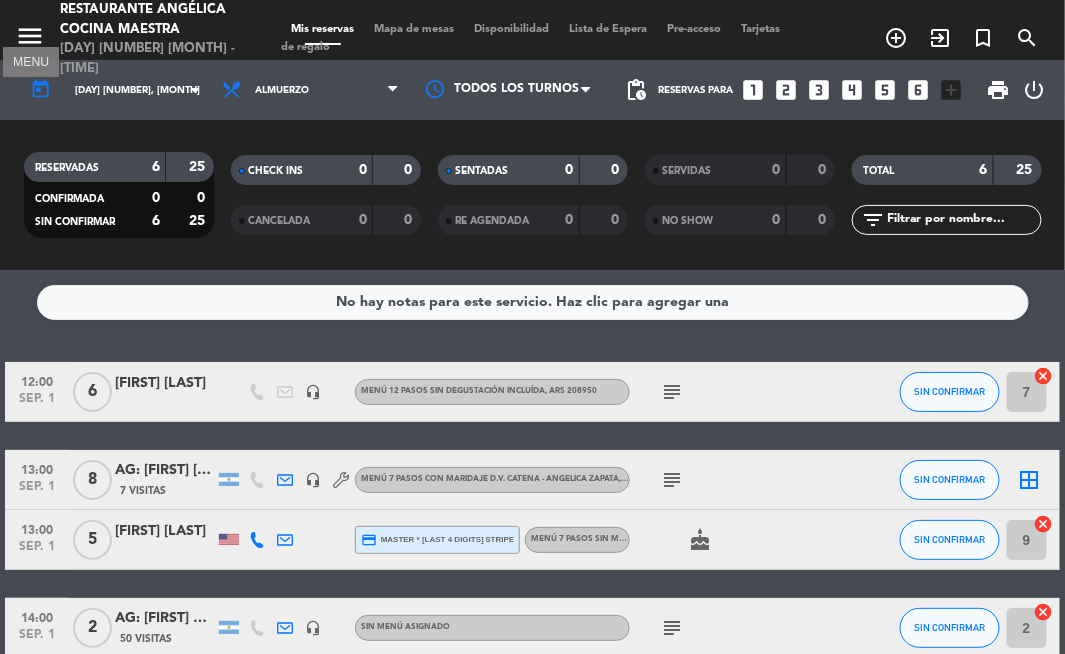 click on "menu" at bounding box center (30, 36) 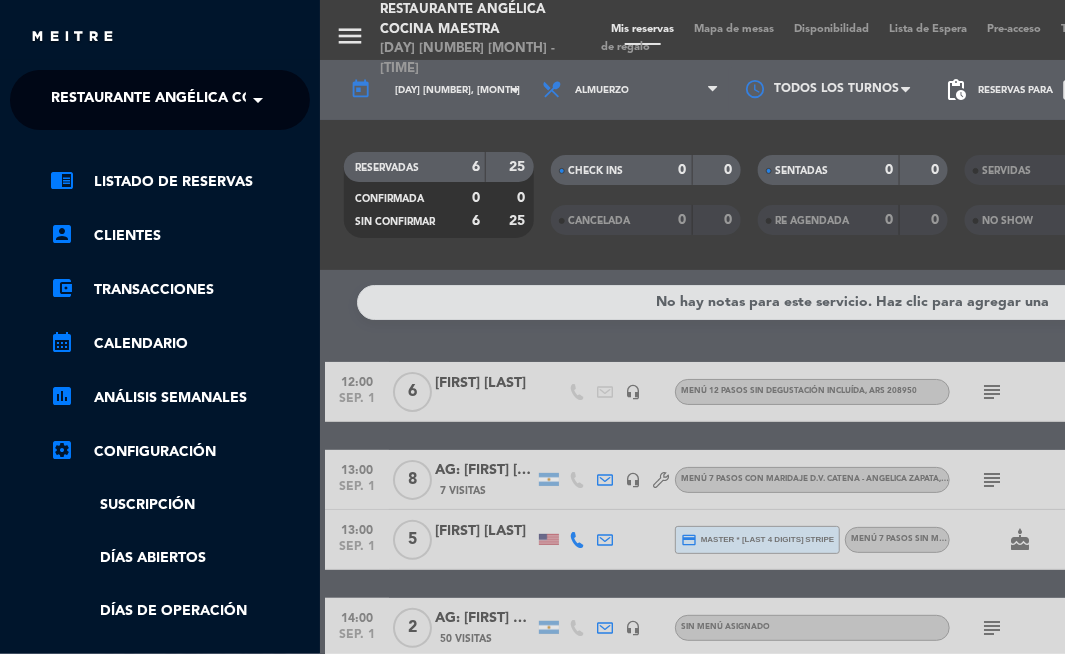 click on "Restaurante Angélica Cocina Maestra" 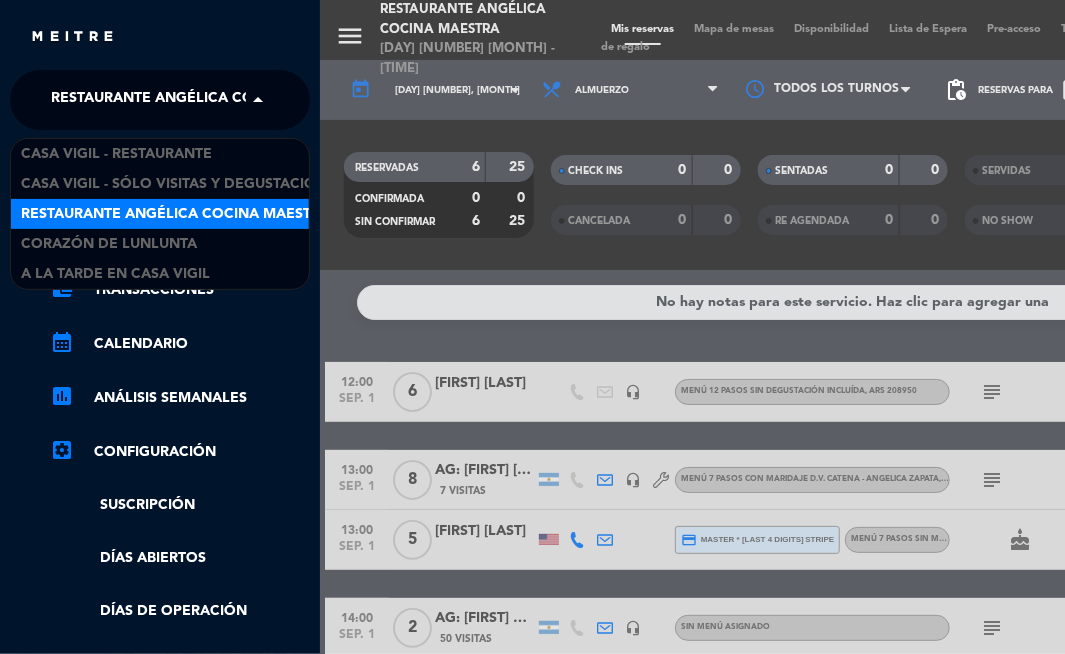 click on "Restaurante Angélica Cocina Maestra" at bounding box center [175, 214] 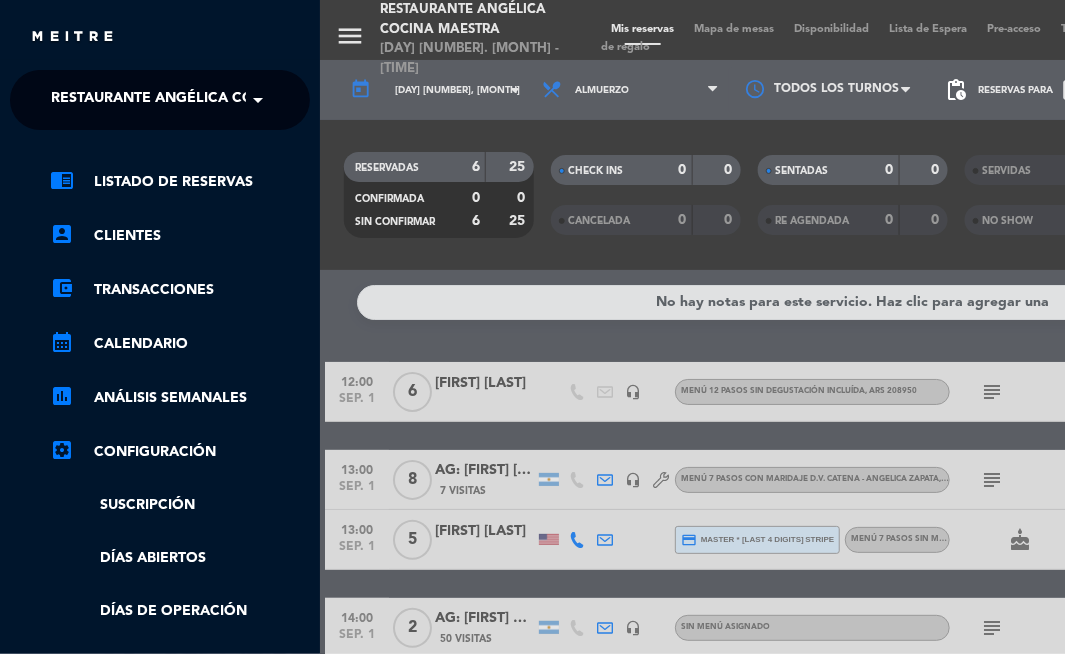click on "Restaurante Angélica Cocina Maestra" 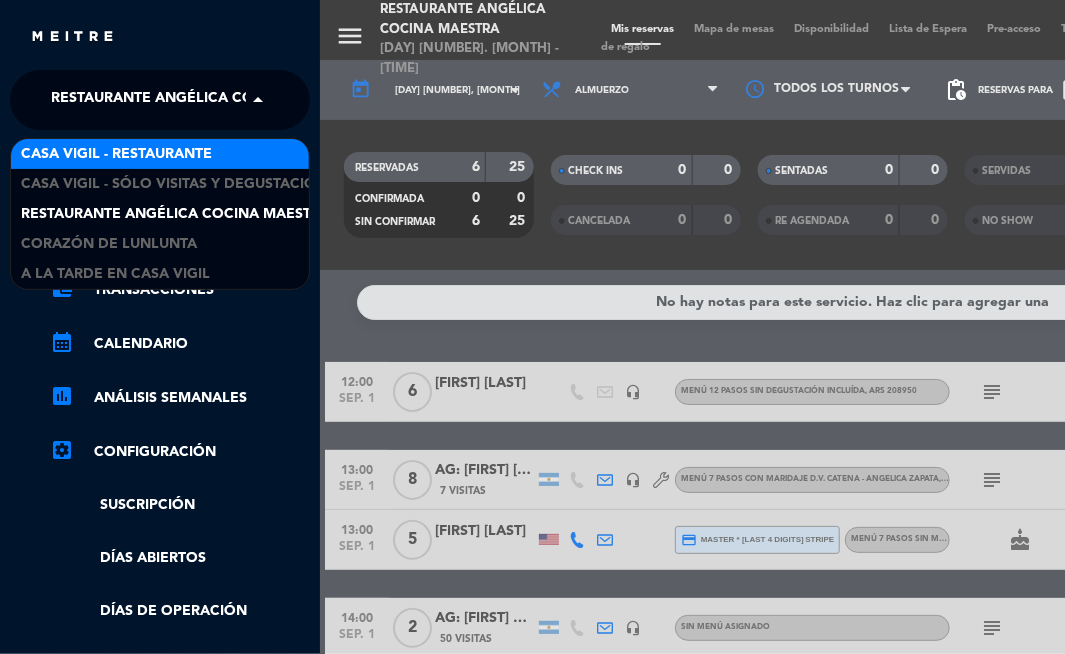 click on "Casa Vigil - Restaurante" at bounding box center [116, 154] 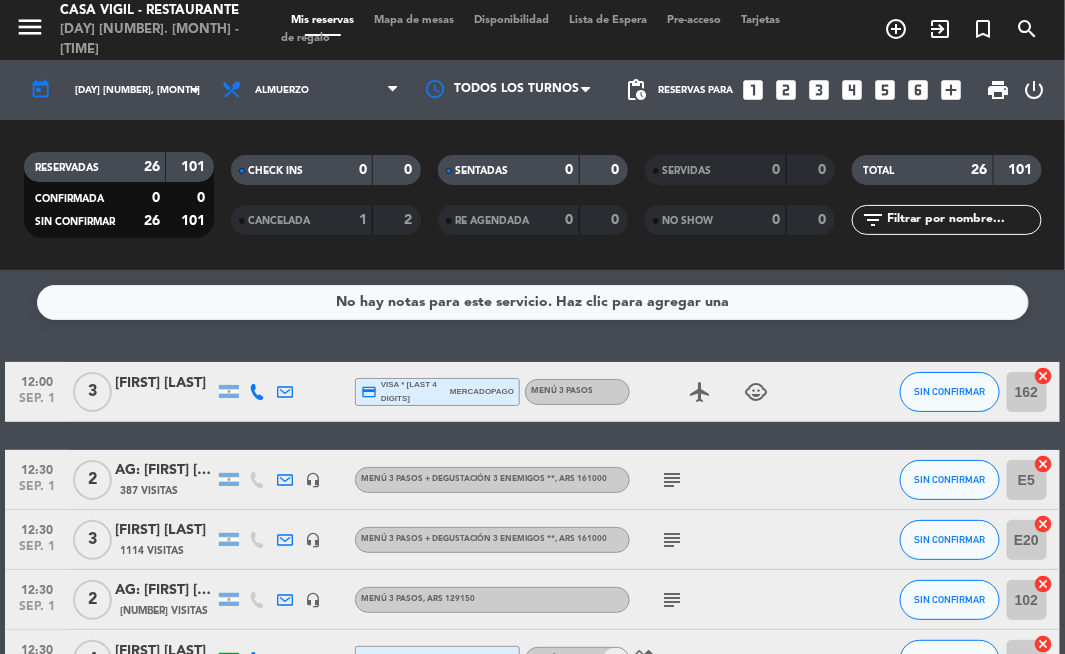 click on "looks_two" at bounding box center [786, 90] 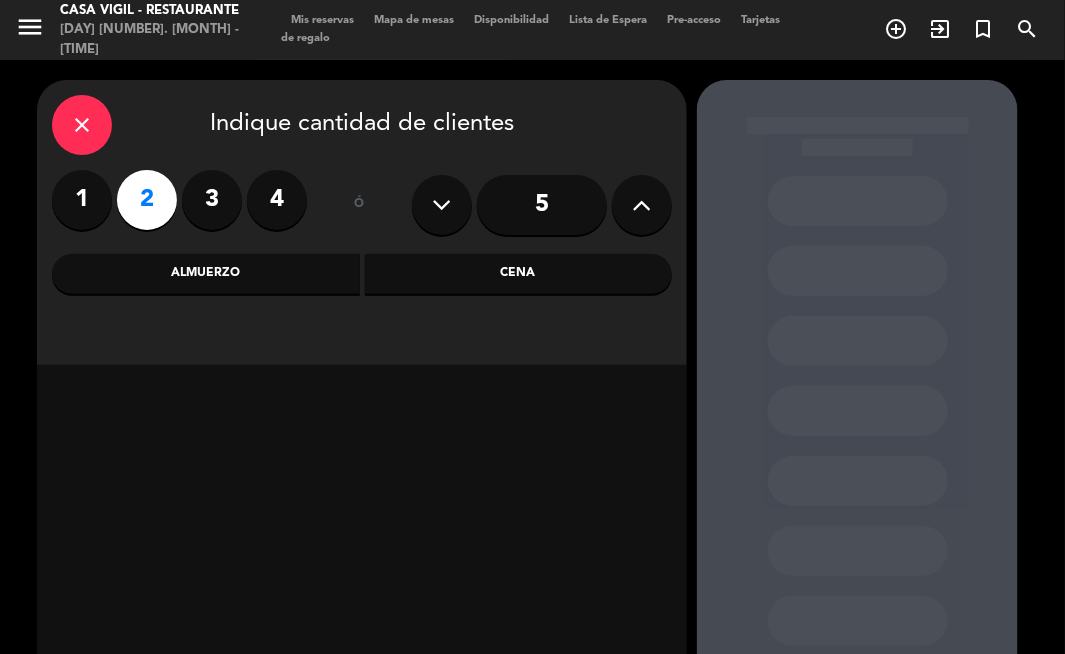 click on "Almuerzo" at bounding box center [206, 274] 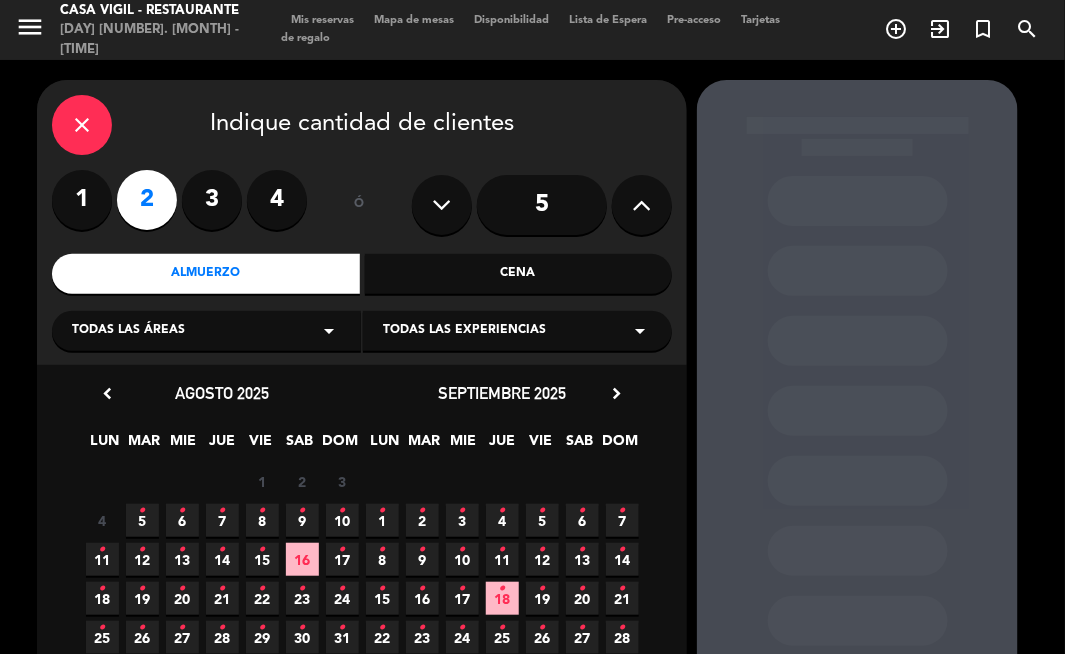 click on "Todas las experiencias" at bounding box center [464, 331] 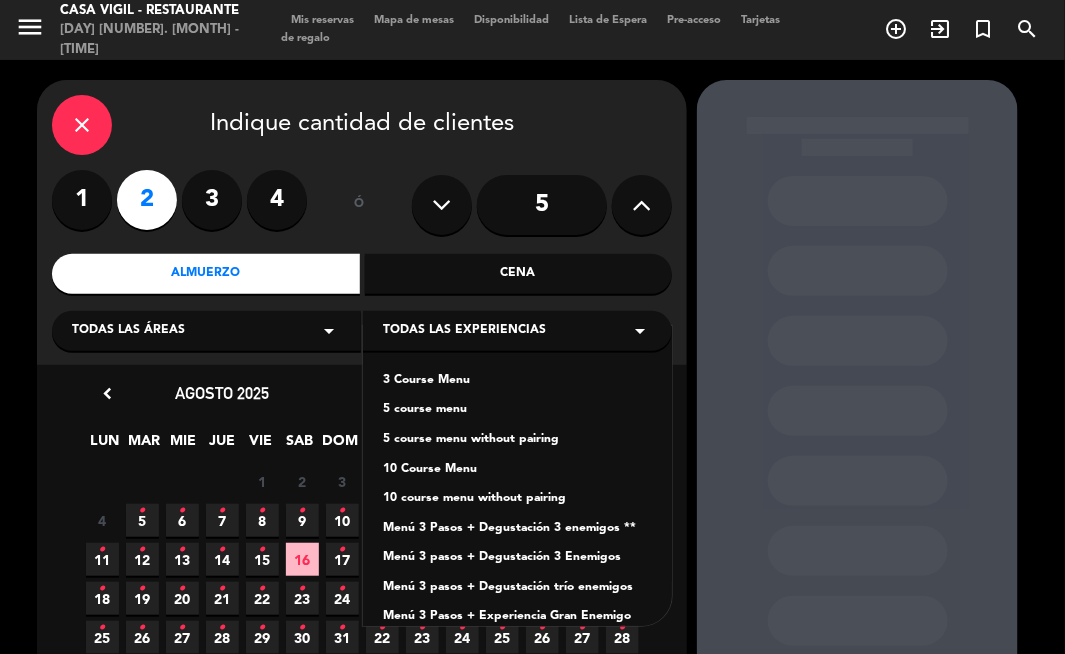 click on "3 Course Menu" at bounding box center [517, 381] 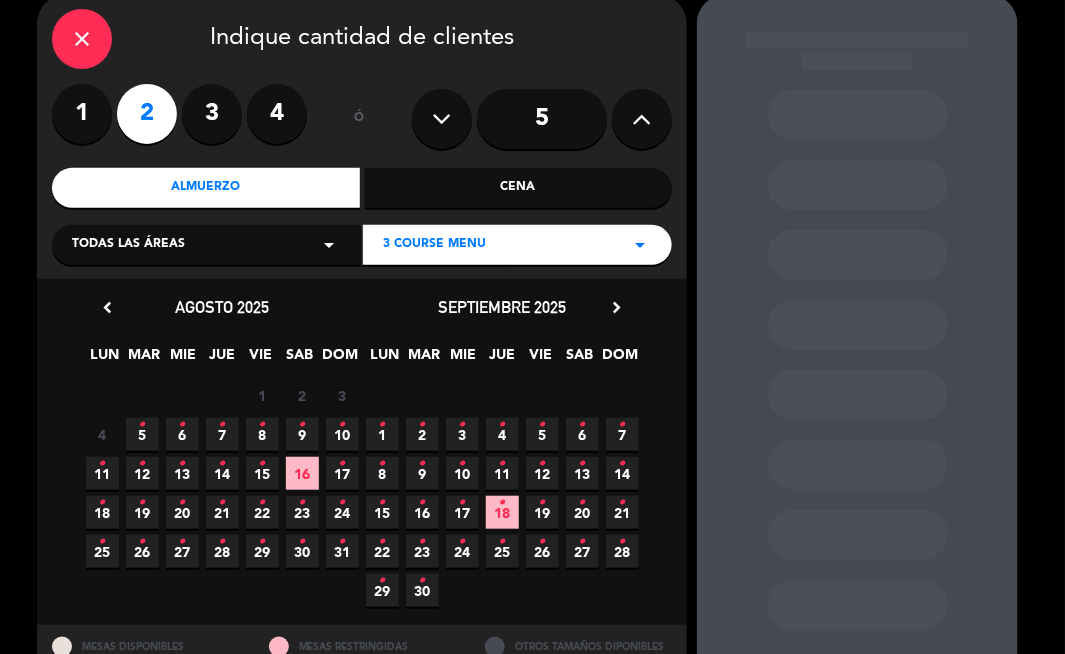 scroll, scrollTop: 111, scrollLeft: 0, axis: vertical 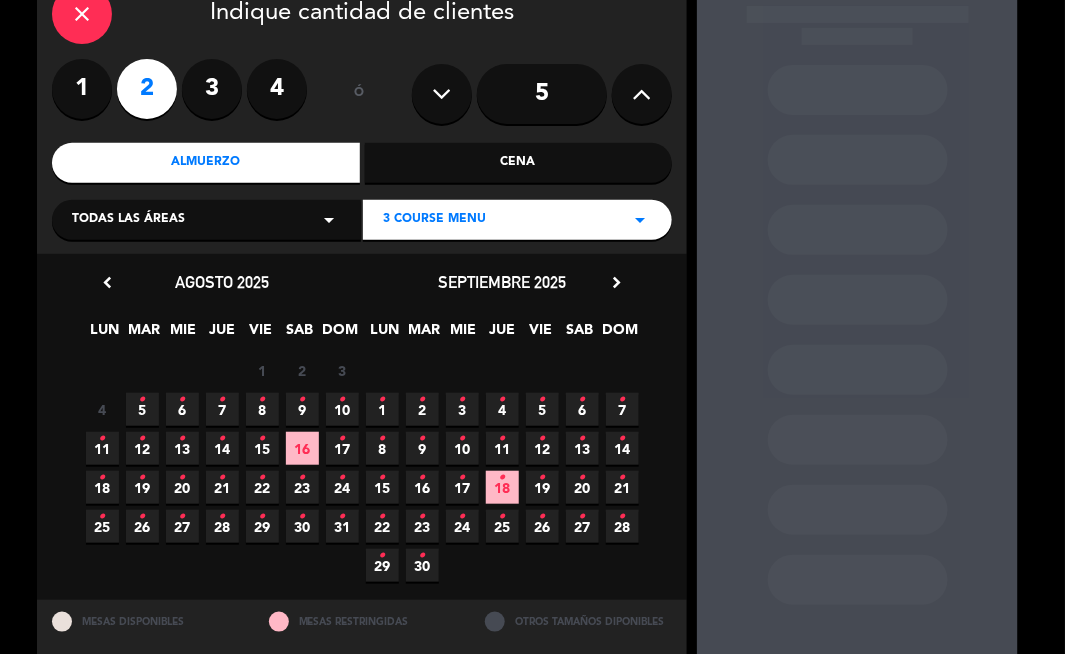 click on "•" at bounding box center (182, 517) 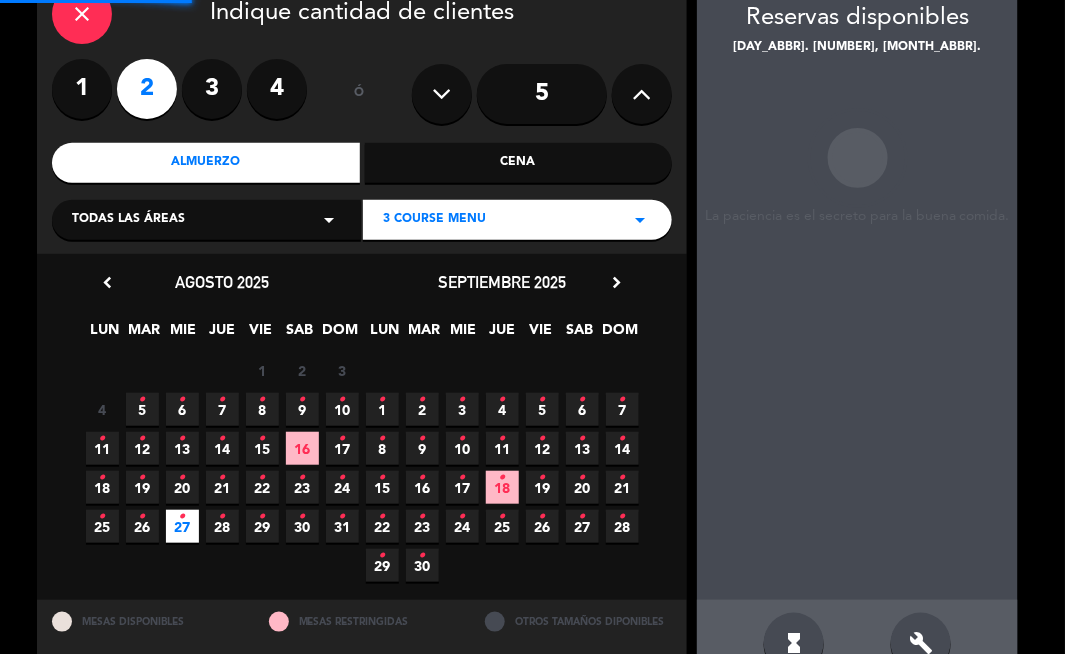 scroll, scrollTop: 80, scrollLeft: 0, axis: vertical 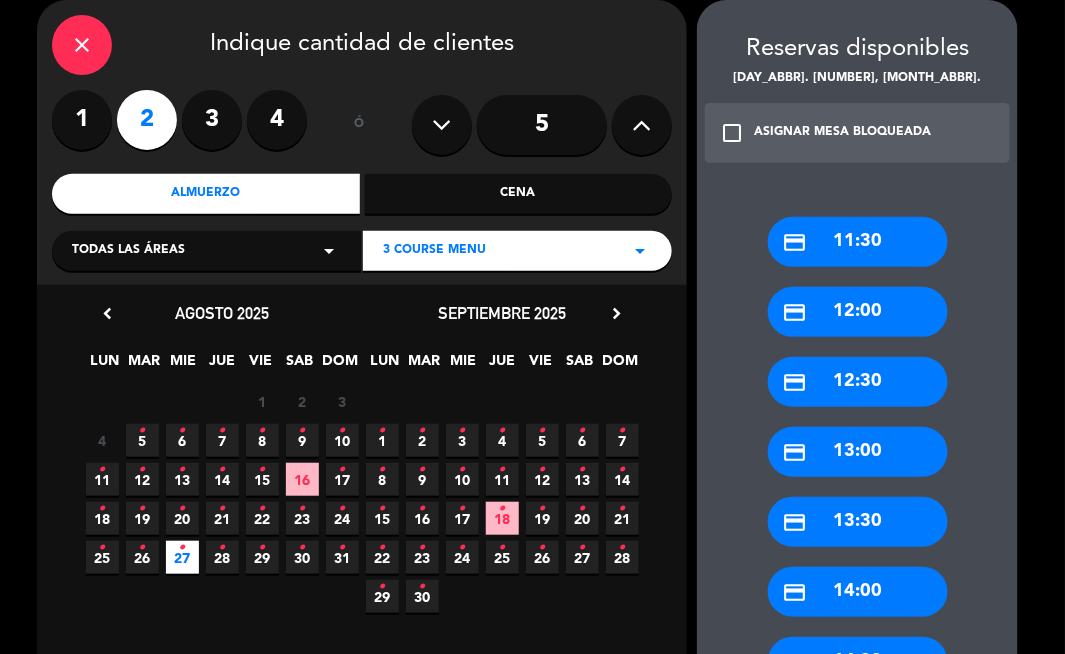 click on "credit_card  12:00" at bounding box center [858, 312] 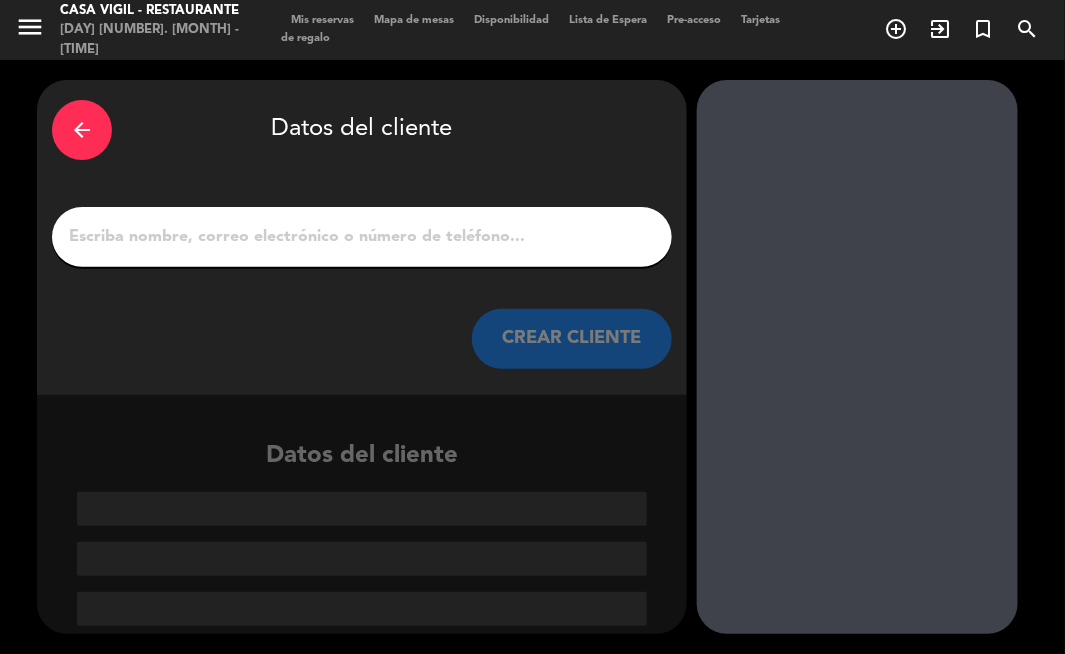 click on "1" at bounding box center (362, 237) 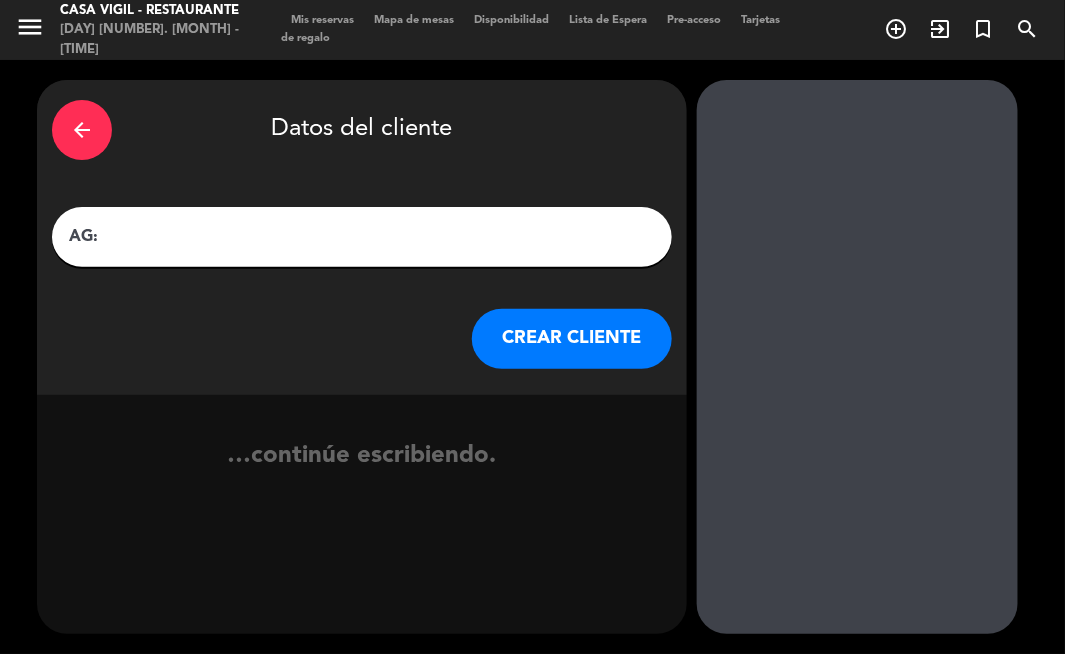 click on "AG:" at bounding box center (362, 237) 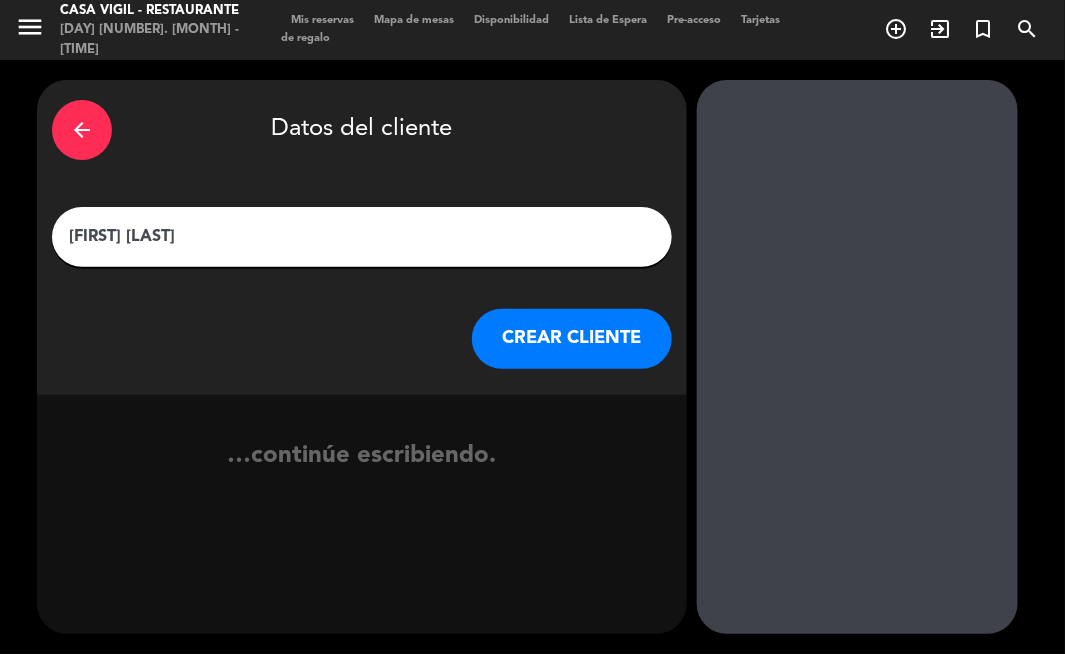 type on "[FIRST] [LAST]" 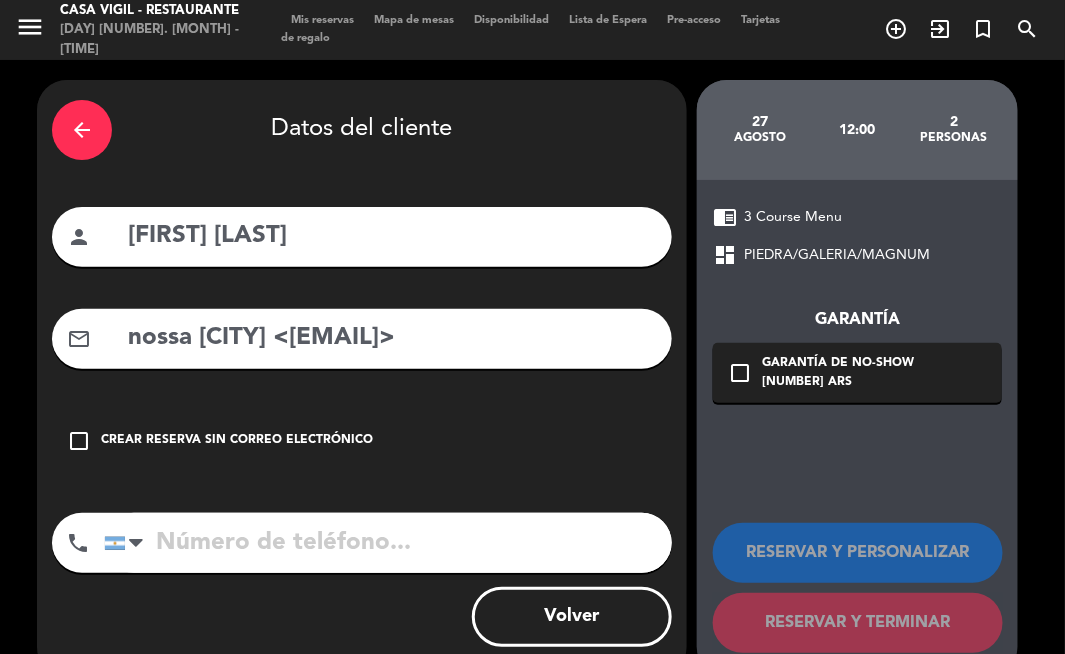 click on "AG: [FIRST] [LAST]  X 2 / FUTURO TRAVEL AG : [LAST] X2 / MWC <[EMAIL]>  check_box_outline_blank   Crear reserva sin correo electrónico  phone United States +1 United Kingdom +44 Peru (Perú) +51 Argentina +54 Brazil (Brasil) +55 Afghanistan (‫افغانستان‬‎) +93 Albania (Shqipëri) +355 Algeria (‫الجزائر‬‎) +213 American Samoa +1684 Andorra +376 Angola +244 Anguilla +1264 Antigua and Barbuda +1268 Argentina +54 Armenia (Հայաստան) +374 Aruba +297 Australia +61 Austria (Österreich) +43 Azerbaijan (Azərbaycan) +994 Bahamas +1242 Bahrain (‫البحرين‬‎) +973 Bangladesh (বাংলাদেশ) +880 Barbados +1246 Belarus (Беларусь) +375 Belgium (België) +32 Belize +501 Benin (Bénin) +229 Bermuda +1441 Bhutan (འབྲུག) +975 Bolivia +591 Bosnia and Herzegovina (Босна и Херцеговина) +387 Botswana +267 Brazil (Brasil) +55 British Indian Ocean Territory +246 British Virgin Islands +1" at bounding box center (362, 378) 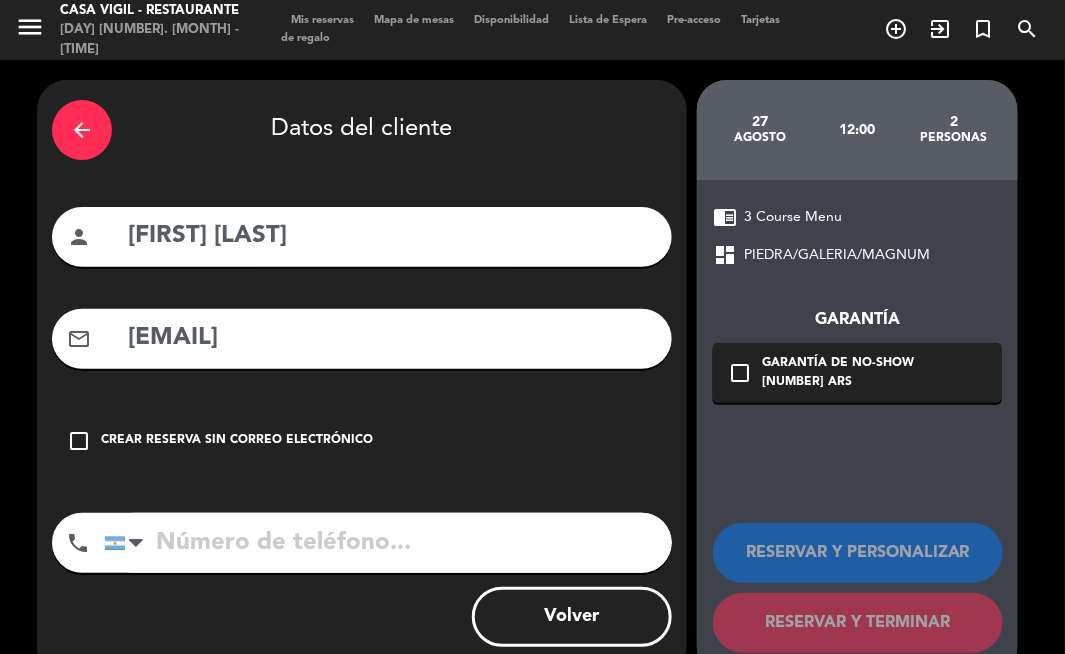 click on "[EMAIL]" at bounding box center (391, 338) 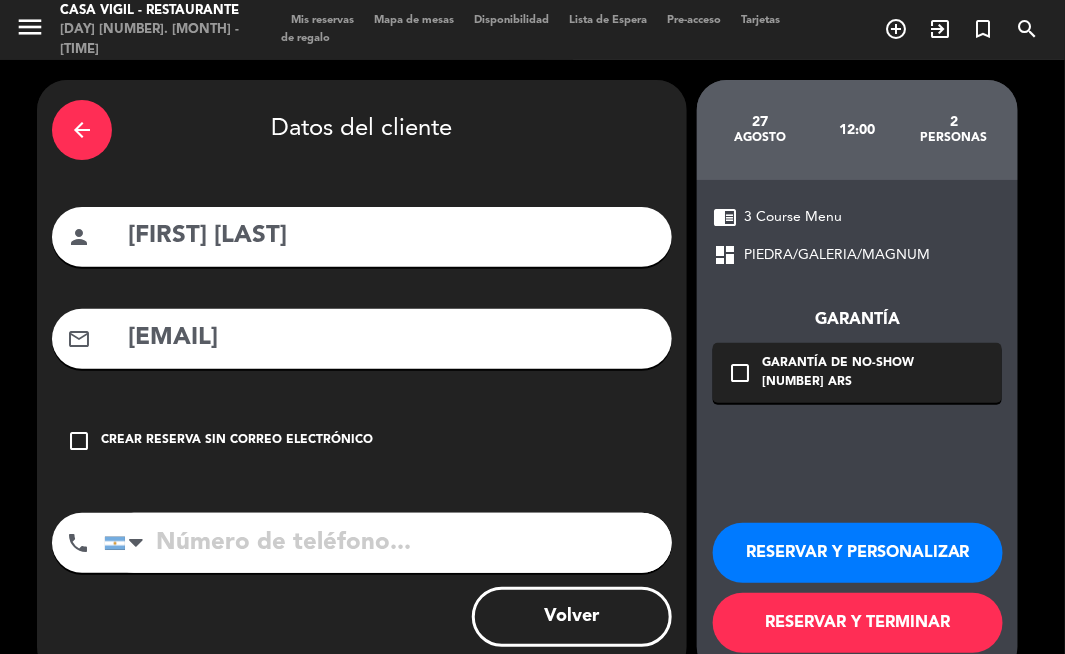 type on "[EMAIL]" 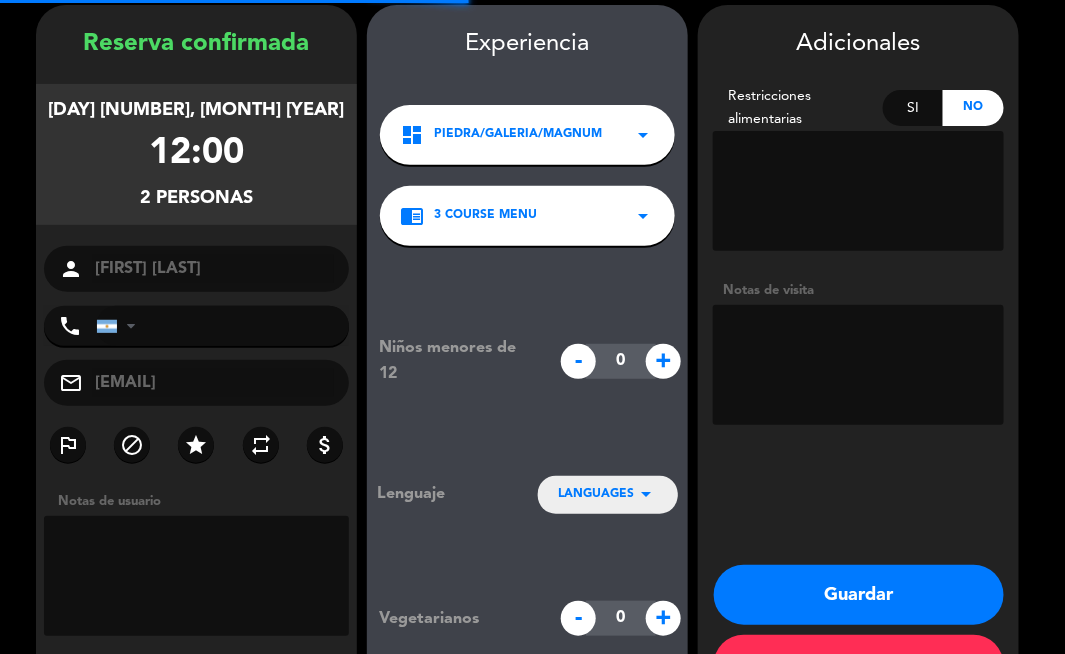 scroll, scrollTop: 80, scrollLeft: 0, axis: vertical 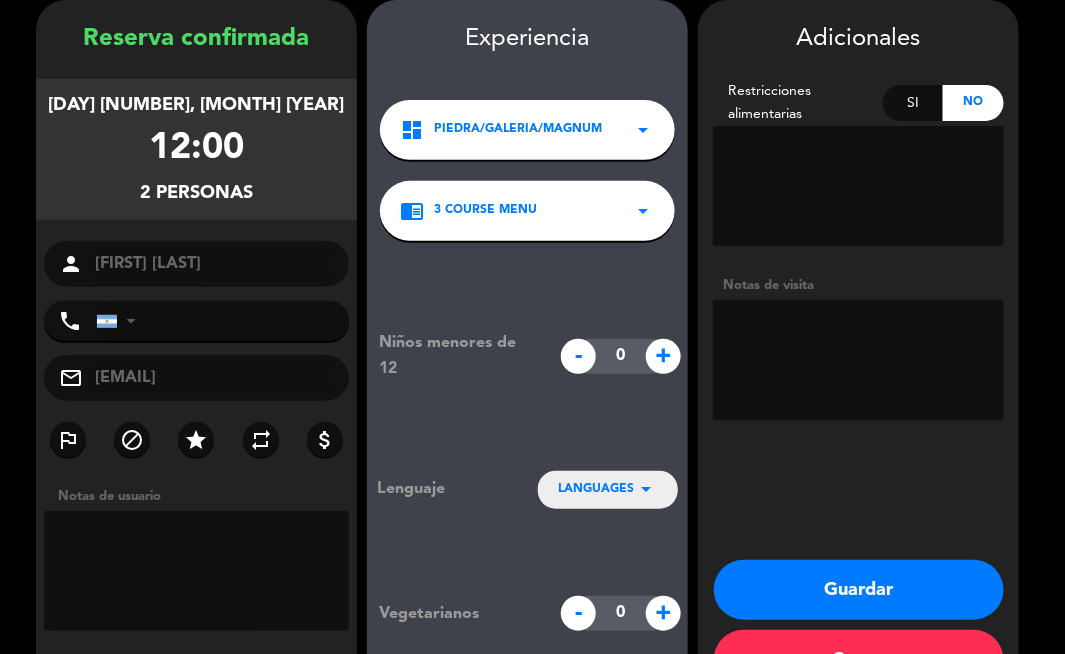 click at bounding box center (858, 360) 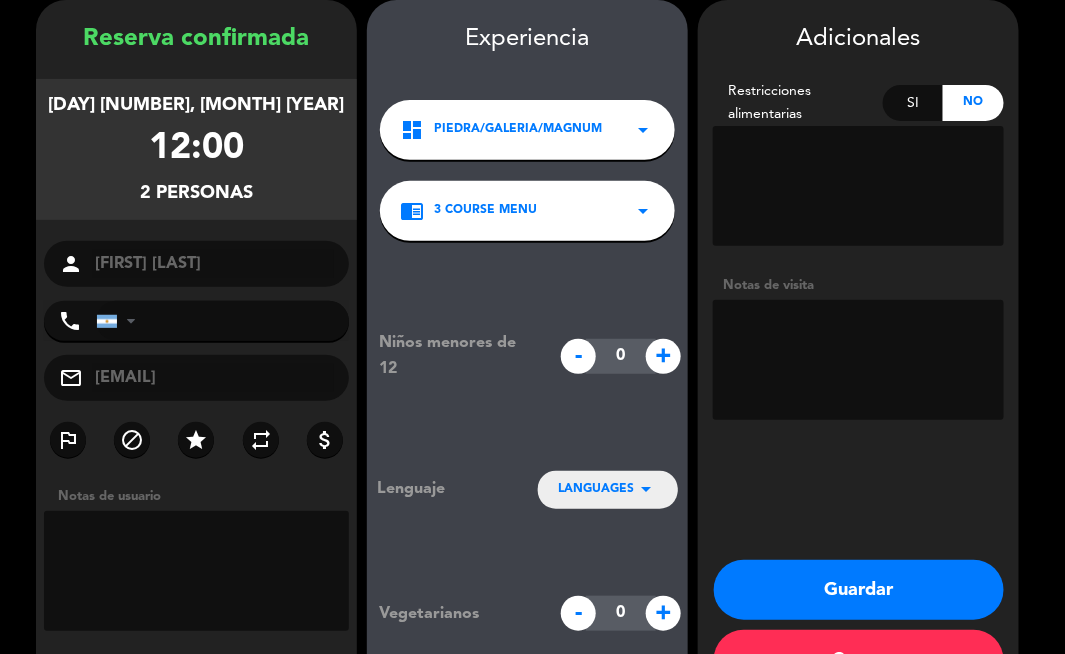 click at bounding box center (858, 360) 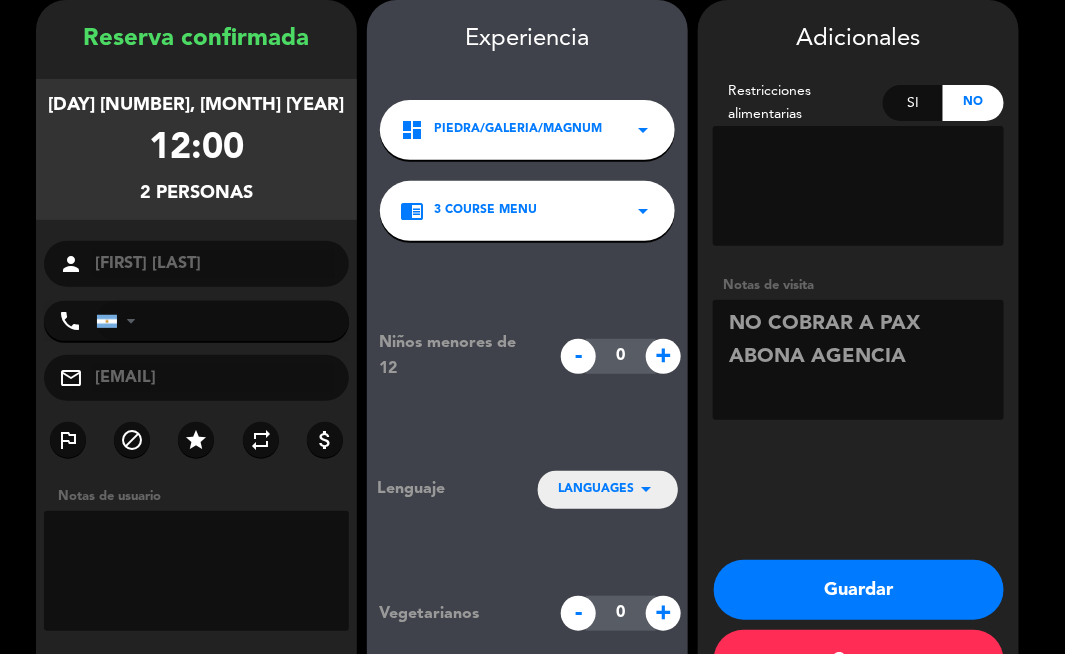 type on "NO COBRAR A PAX ABONA AGENCIA" 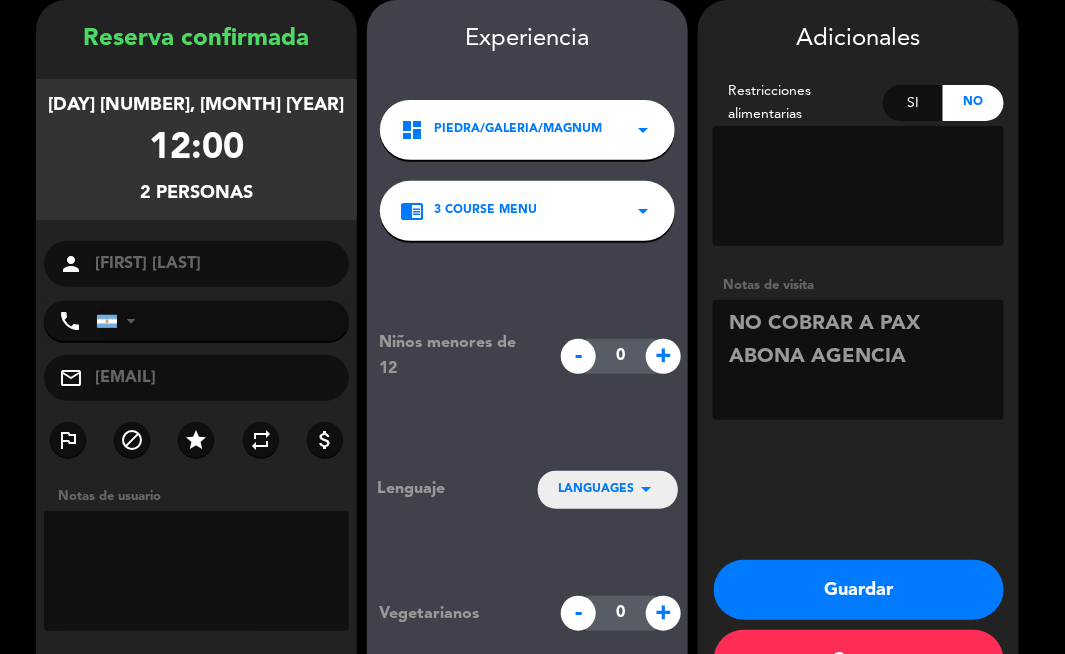 click on "Guardar" at bounding box center [859, 590] 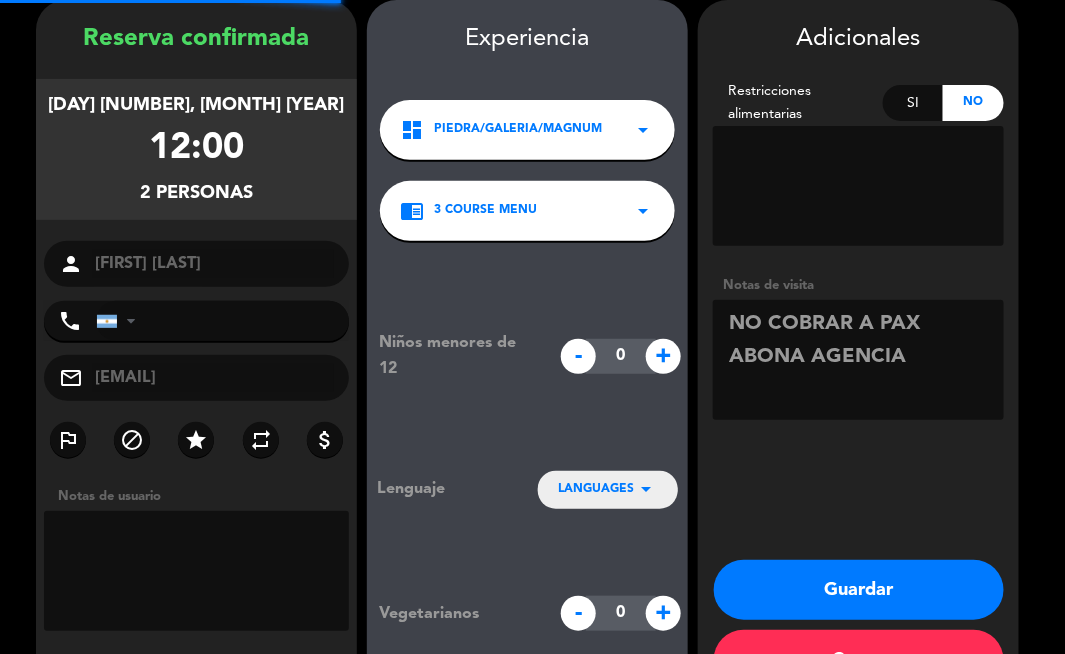 scroll, scrollTop: 0, scrollLeft: 0, axis: both 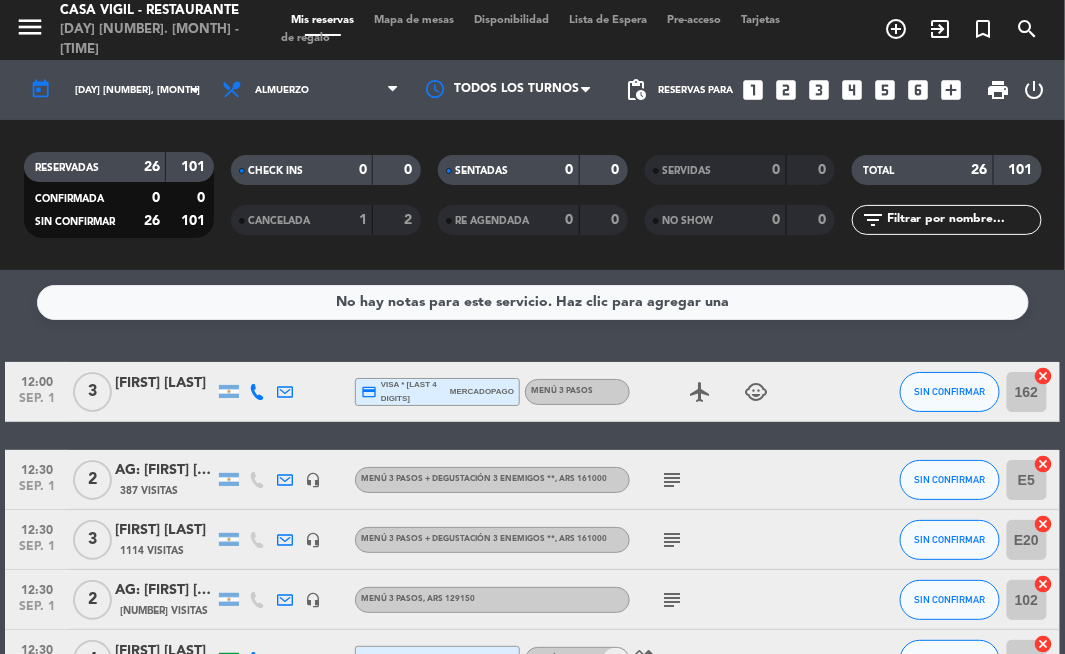 click on "No hay notas para este servicio. Haz clic para agregar una [TIME] [MONTH] [NUMBER] [NUMBER] [FIRST] [LAST] credit_card [CARD_TYPE] * [LAST_FOUR_DIGITS] mercadopago Menú [NUMBER] Pasos airplanemode_active child_care SIN CONFIRMAR [NUMBER] cancel [TIME] [MONTH] [NUMBER] [NUMBER] AG: [FIRST] [LAST] X[NUMBER]/ [BRAND] [NUMBER] Visitas headset_mic Menú [NUMBER] Pasos + Degustación [NUMBER] enemigos ** , ARS [PRICE] subject SIN CONFIRMAR [ALPHANUMERIC] cancel [TIME] [MONTH] [NUMBER] [NUMBER] AG: [FIRST] [LAST] X[NUMBER]/ [BRAND] [NUMBER] Visitas headset_mic Menú [NUMBER] Pasos + Degustación [NUMBER] enemigos ** , ARS [PRICE] subject SIN CONFIRMAR [NUMBER] cancel [TIME] [MONTH] [NUMBER] [NUMBER] AG: [FIRST] [LAST] X [NUMBER] / [BRAND] [NUMBER] Visitas headset_mic Menú [NUMBER] Pasos , ARS [PRICE] subject SIN CONFIRMAR [NUMBER] cancel [TIME] [MONTH] [NUMBER] [NUMBER] [FIRST] [LAST] credit_card [CARD_TYPE] * [LAST_FOUR_DIGITS] stripe Menú [NUMBER] Pasos [NUMBER] v healing SIN CONFIRMAR [NUMBER] cancel [TIME] [MONTH] [NUMBER] [NUMBER] [FIRST] [LAST] credit_card [CARD_TYPE] * [LAST_FOUR_DIGITS] mercadopago Menú [NUMBER] Pasos SIN CONFIRMAR [NUMBER] cancel [TIME] [MONTH] [NUMBER] [NUMBER]" 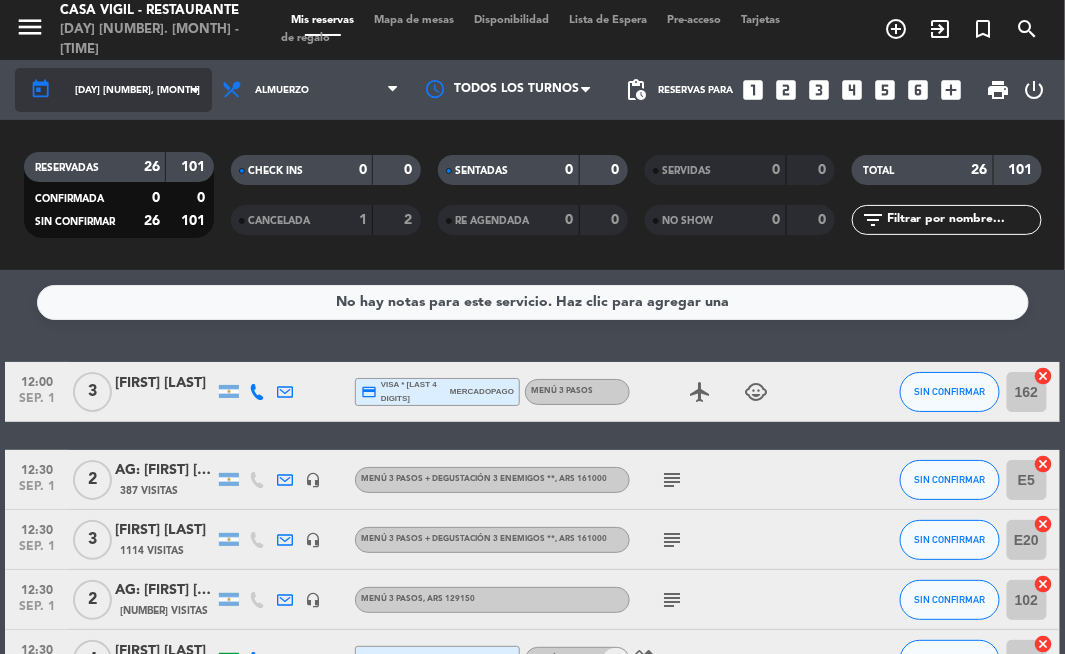 click on "[DAY] [NUMBER], [MONTH]" 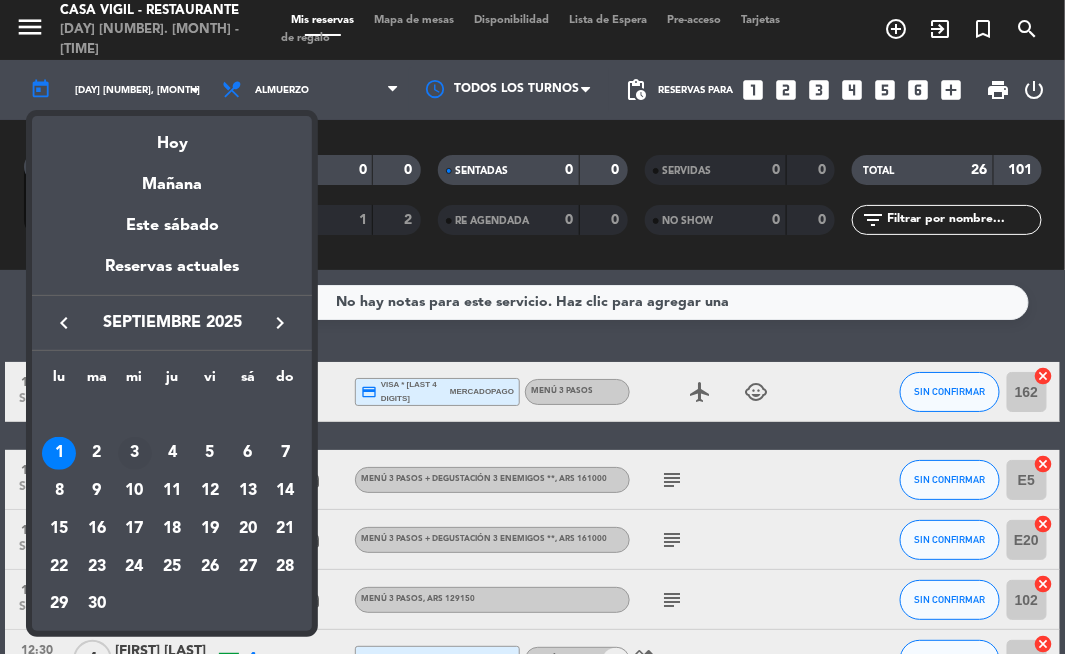 click on "3" at bounding box center [135, 454] 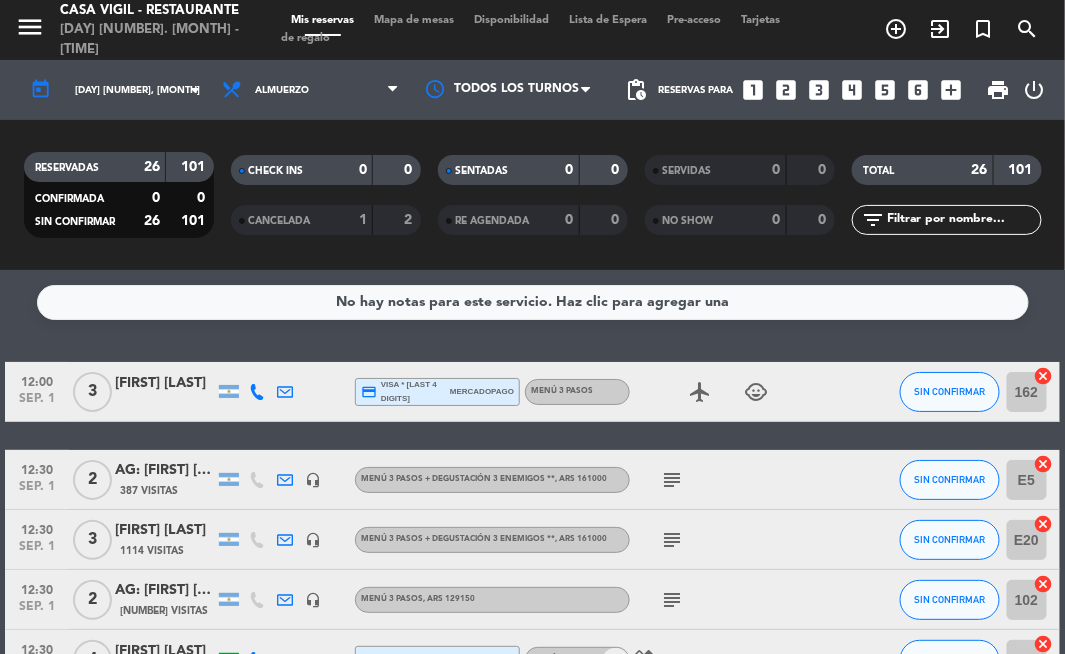 type on "mié. 3 sep." 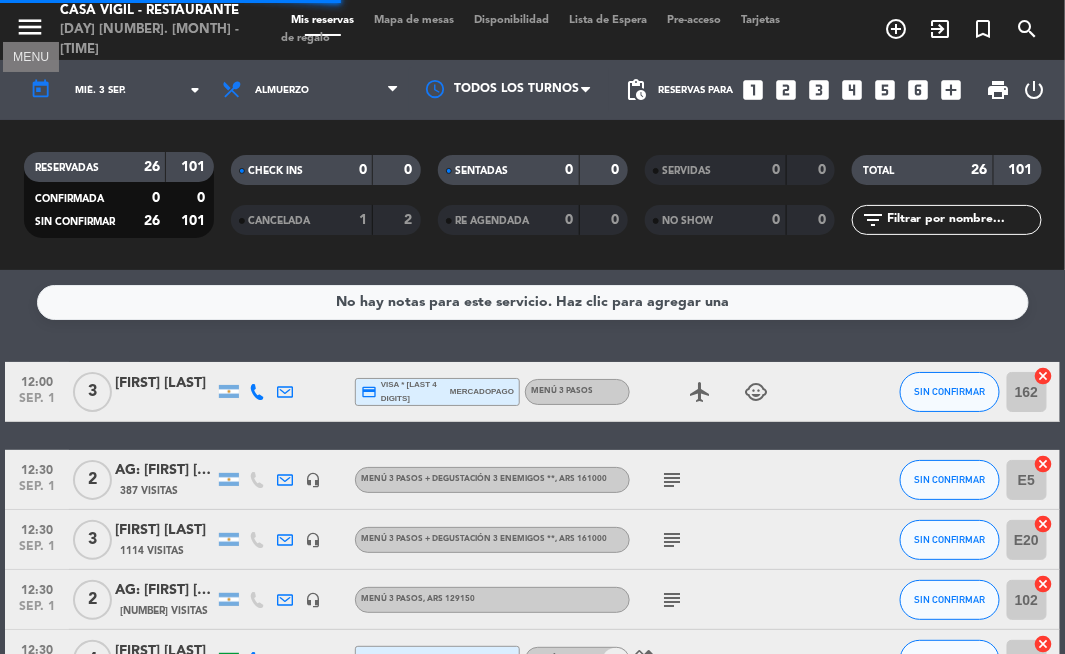click on "menu" at bounding box center [30, 27] 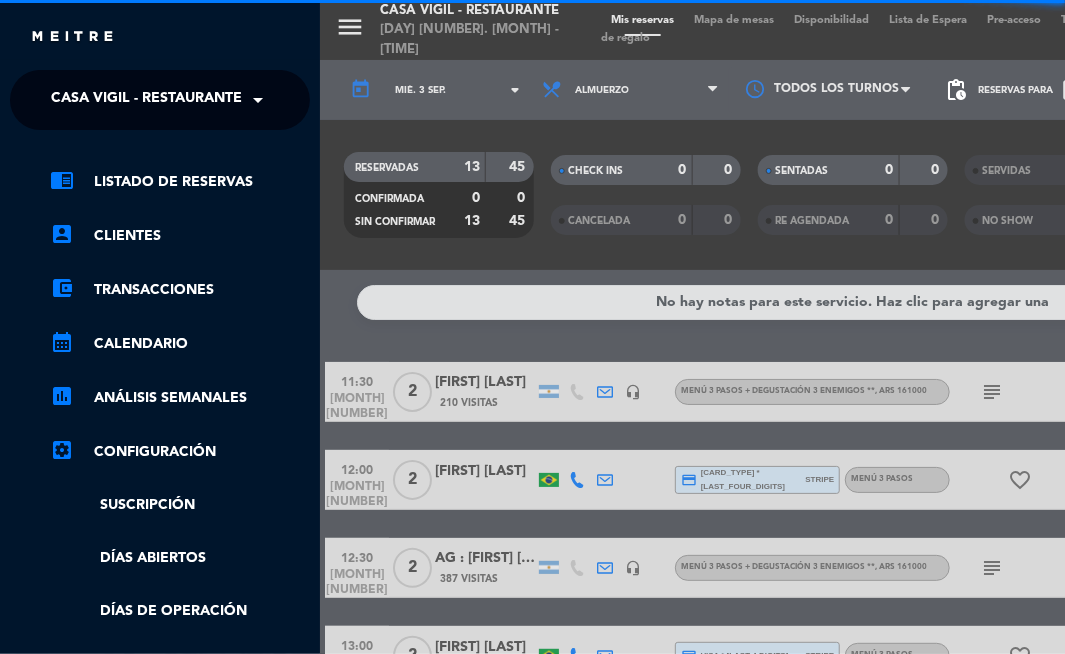 click on "× Casa Vigil - Restaurante ×" 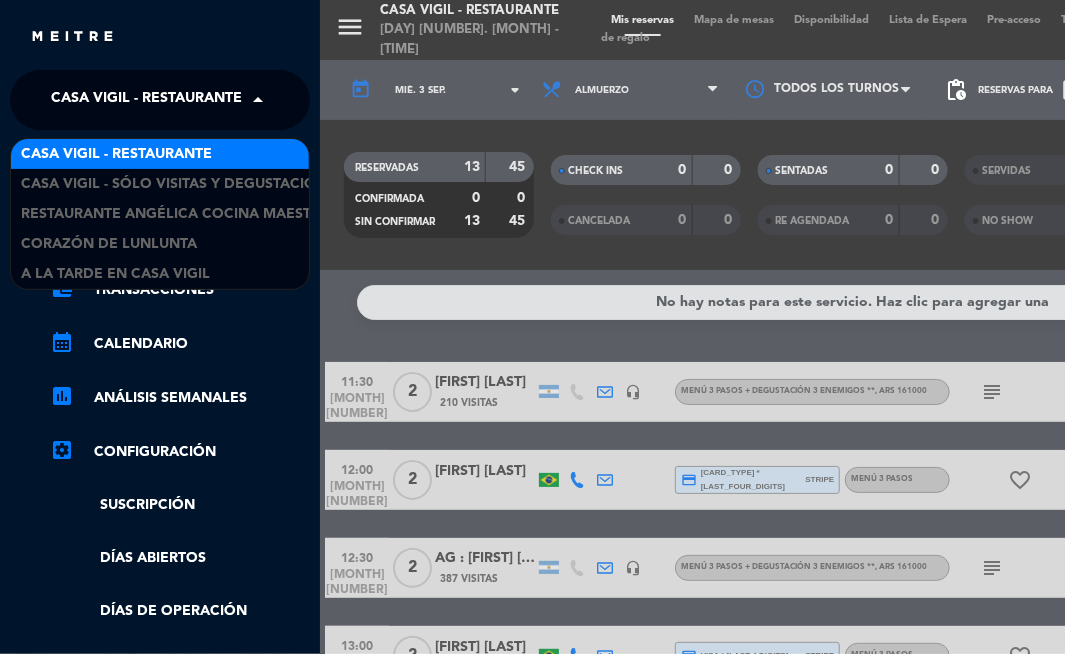 click on "Casa Vigil - Restaurante" 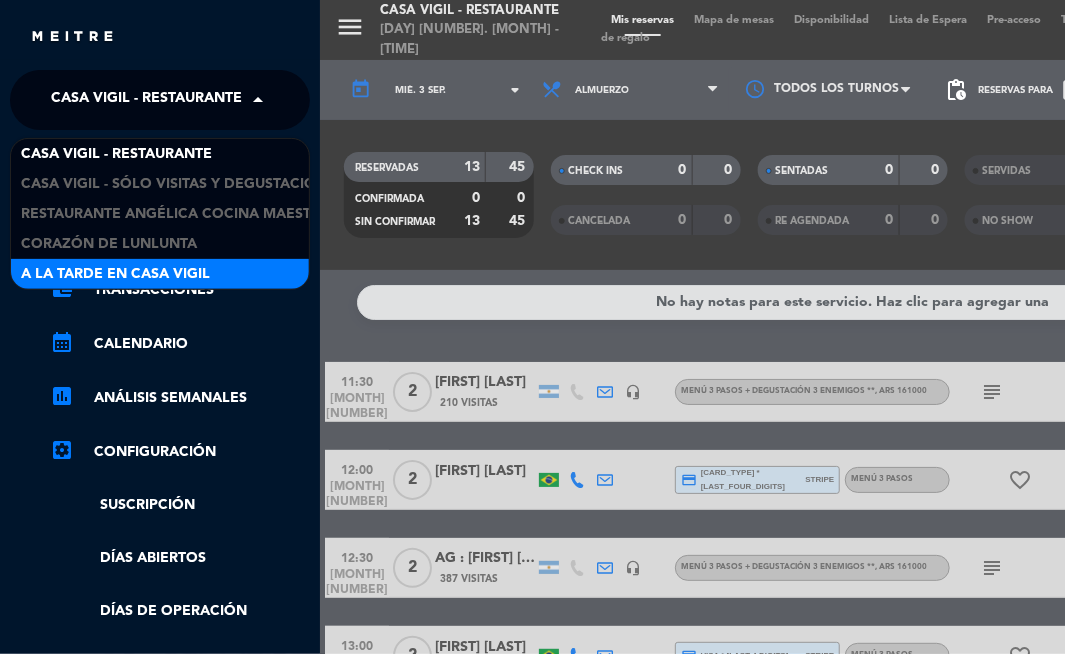 click on "A la tarde en Casa Vigil" at bounding box center (160, 274) 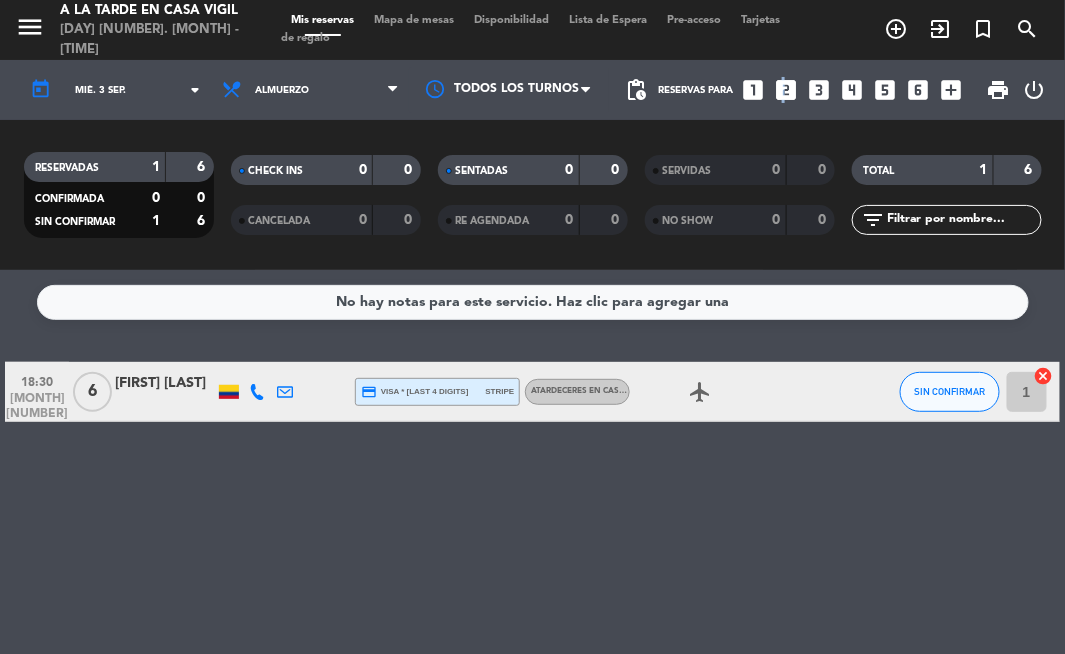click on "looks_two" at bounding box center (786, 90) 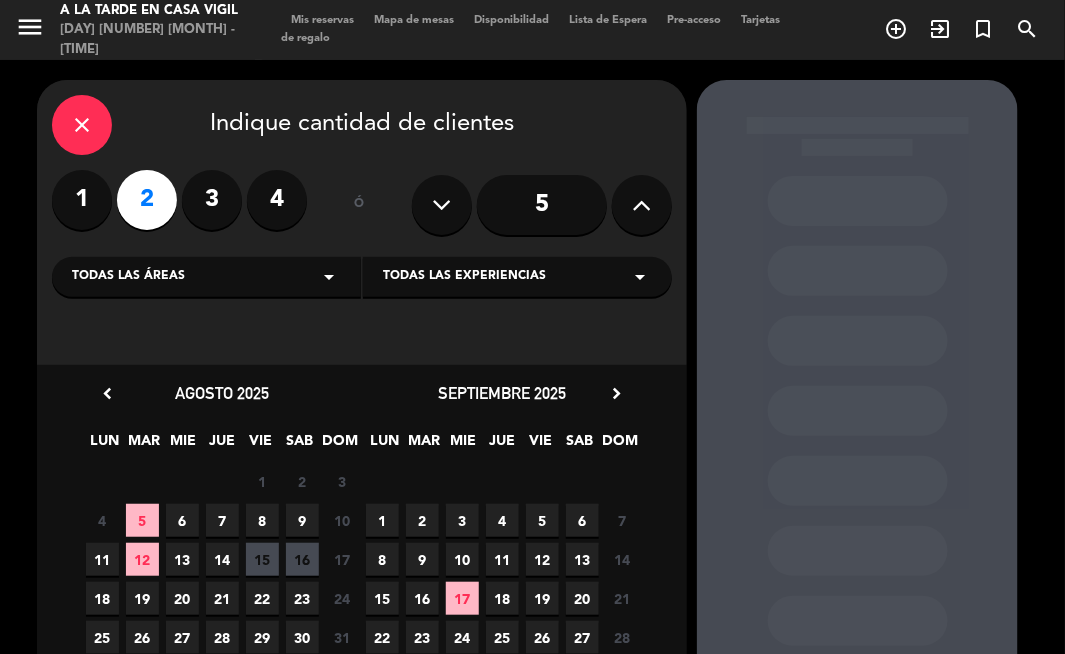 click on "Todas las experiencias" at bounding box center [464, 277] 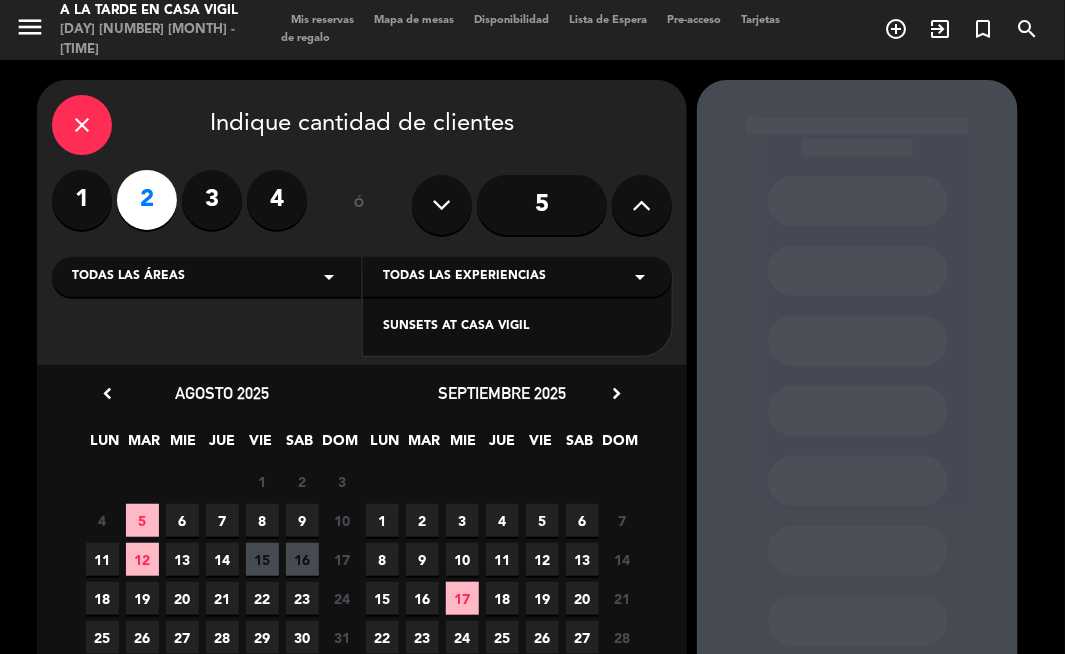 click on "SUNSETS AT CASA VIGIL" at bounding box center (517, 327) 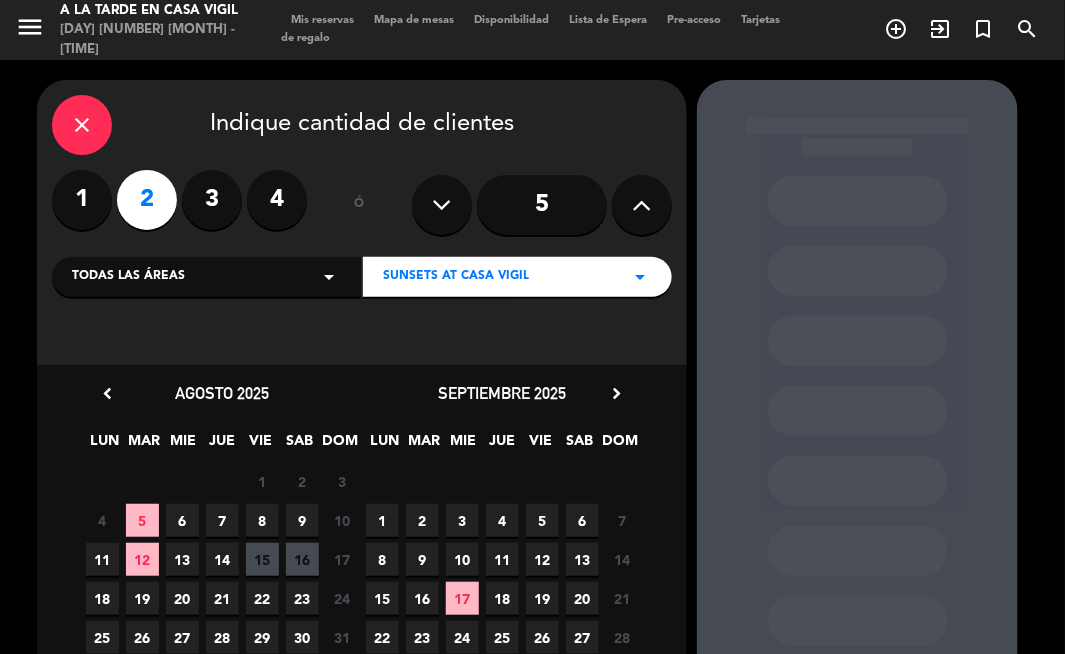 click on "3" at bounding box center (462, 520) 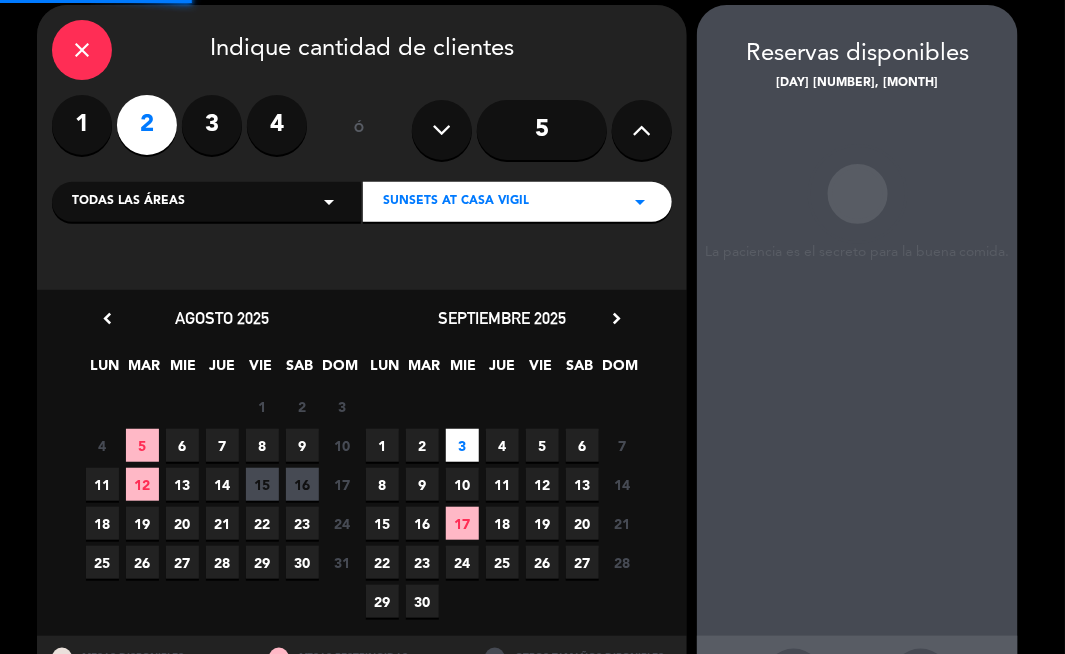 scroll, scrollTop: 80, scrollLeft: 0, axis: vertical 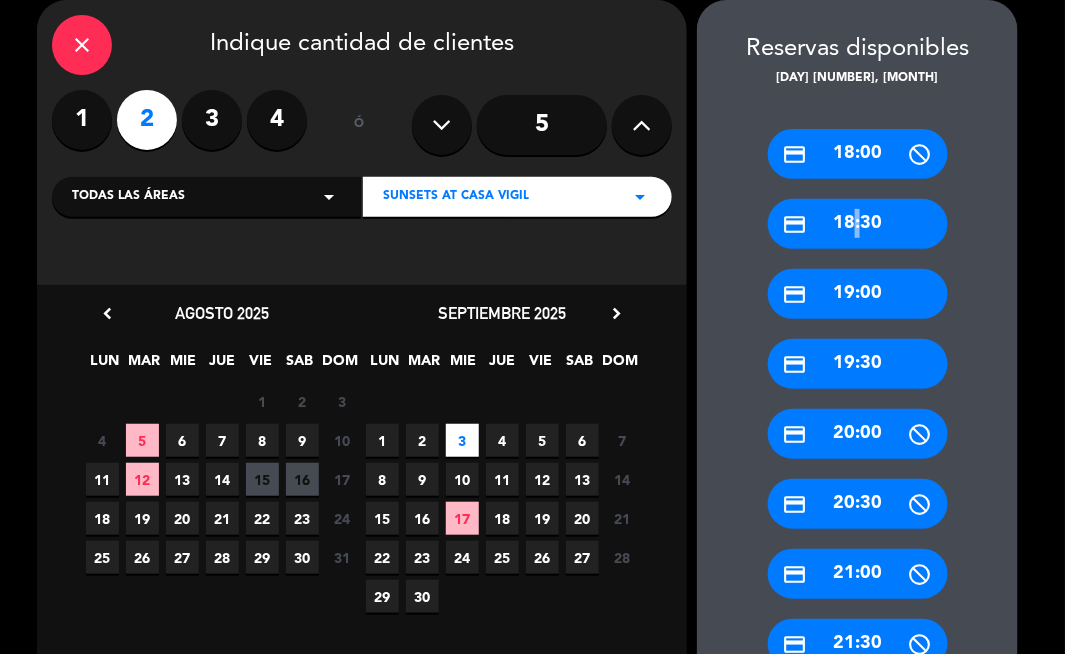 click on "credit_card  18:30" at bounding box center [858, 224] 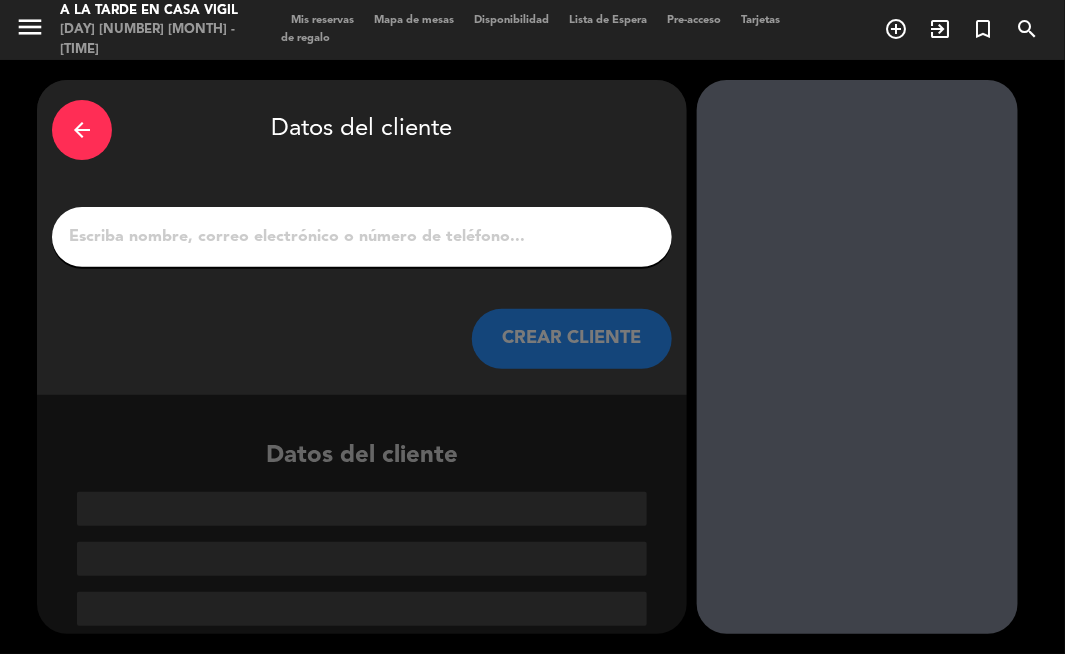 scroll, scrollTop: 0, scrollLeft: 0, axis: both 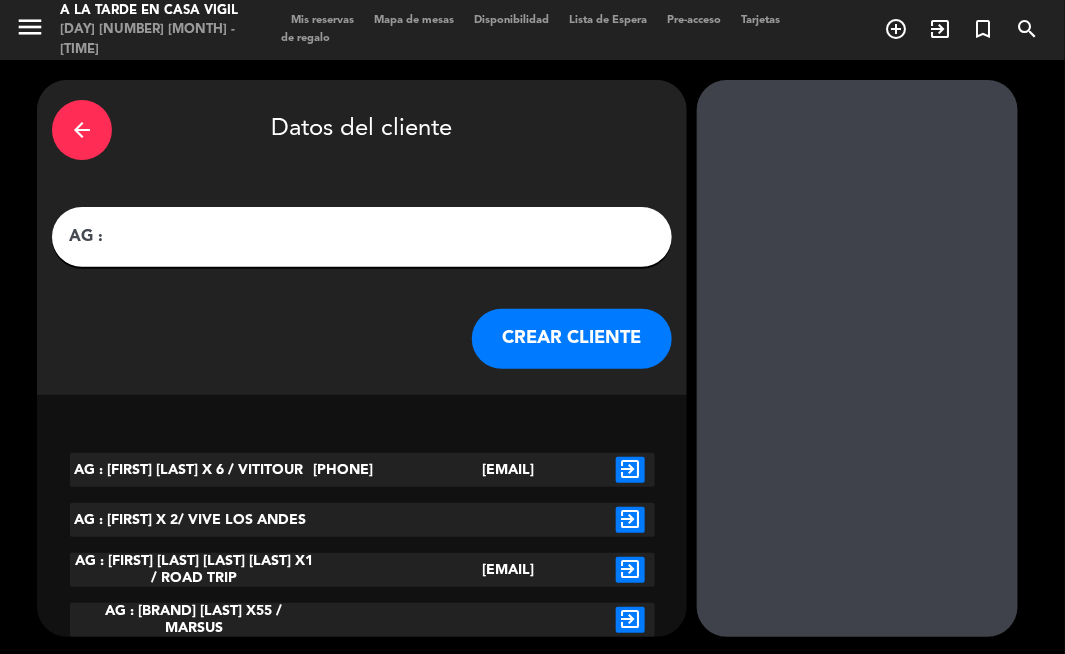 click on "AG :" at bounding box center [362, 237] 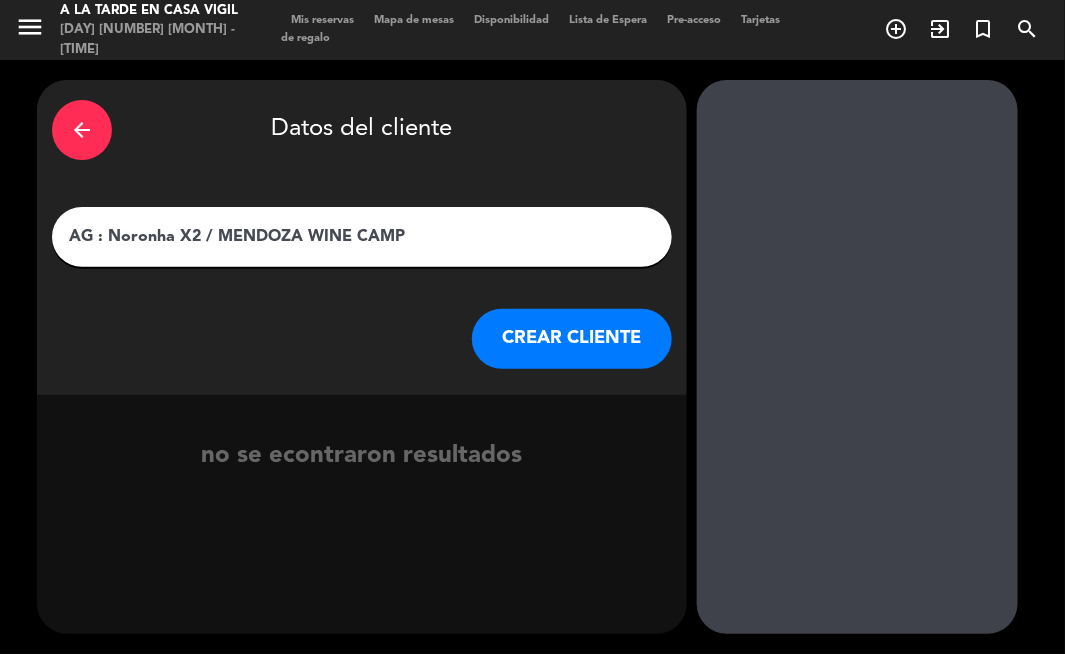 type on "AG : Noronha X2 / MENDOZA WINE CAMP" 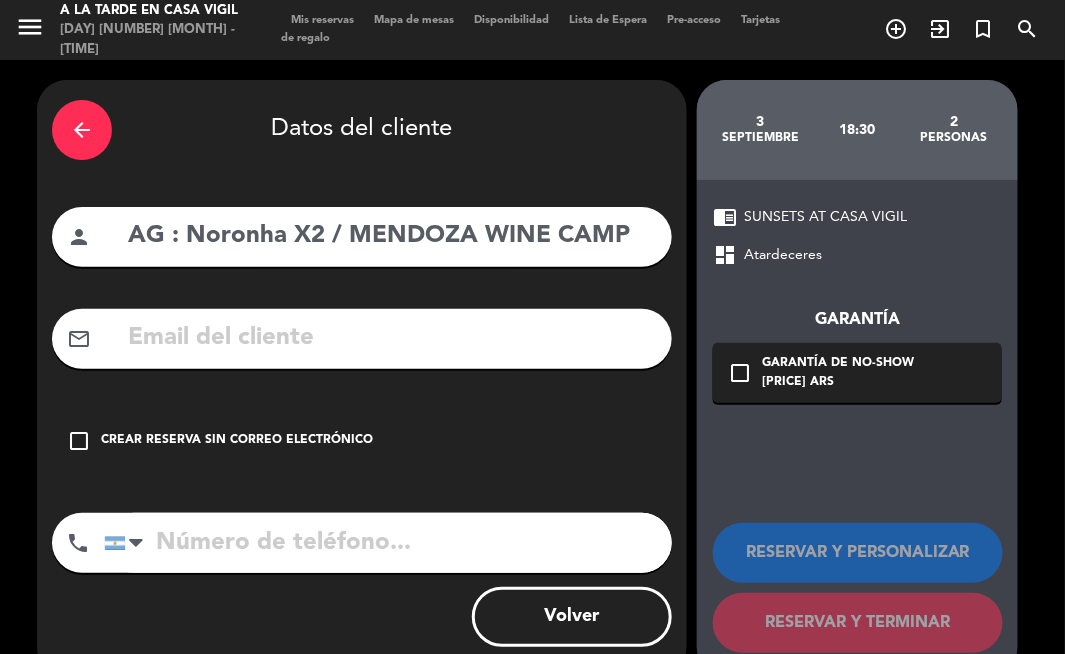 click on "AG : Noronha X2 / MENDOZA WINE CAMP" at bounding box center [391, 236] 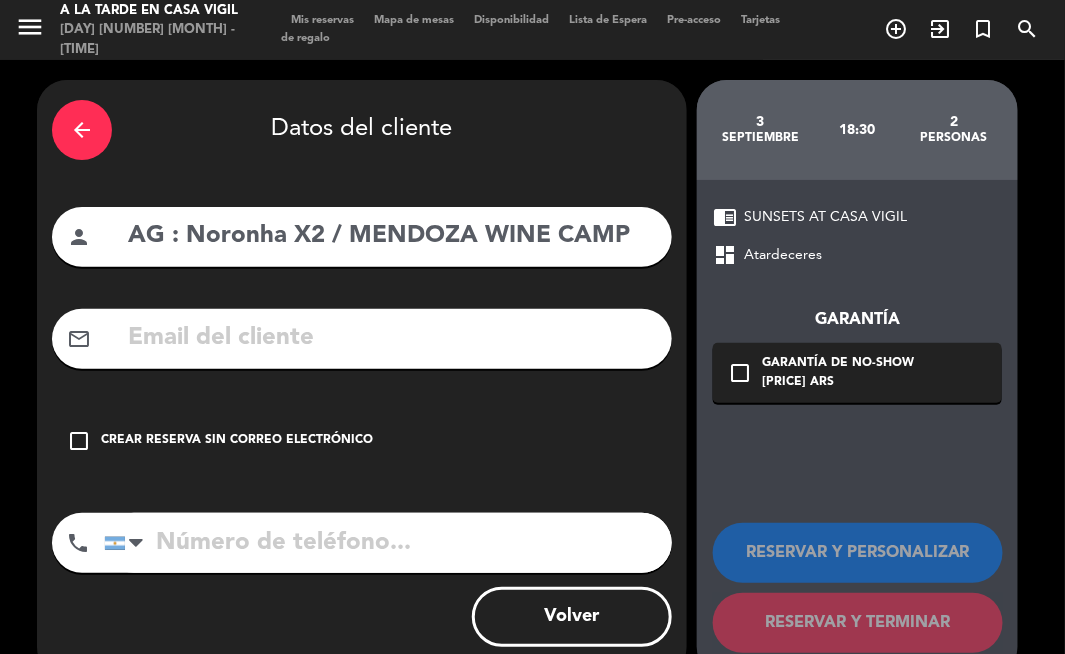 paste on "Sergio" 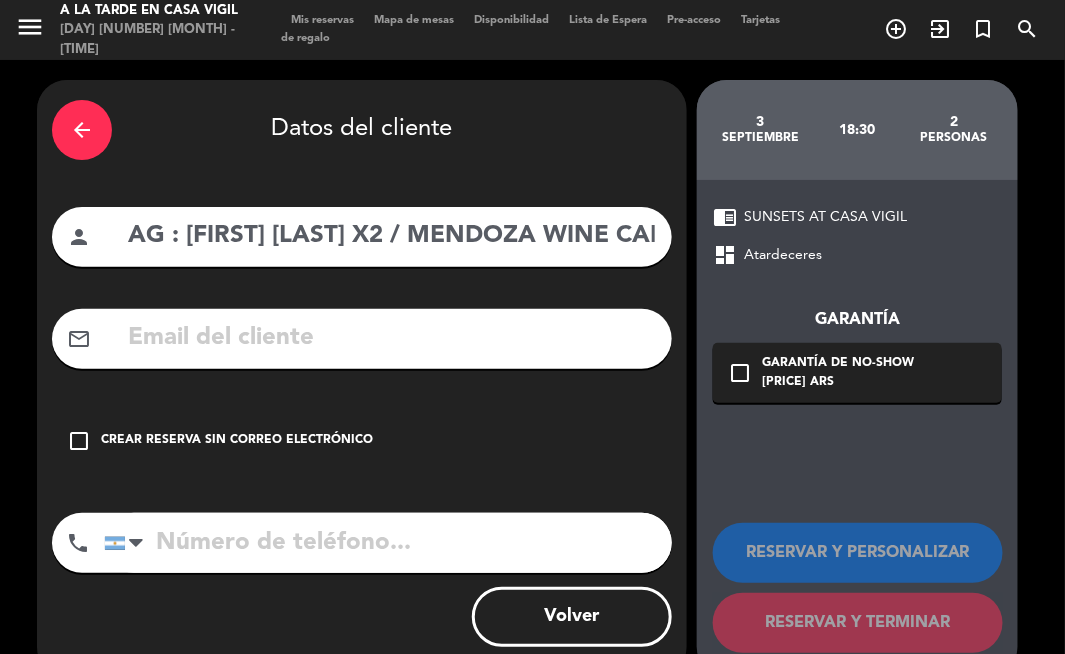 type on "AG : [FIRST] [LAST] X2 / MENDOZA WINE CAMP" 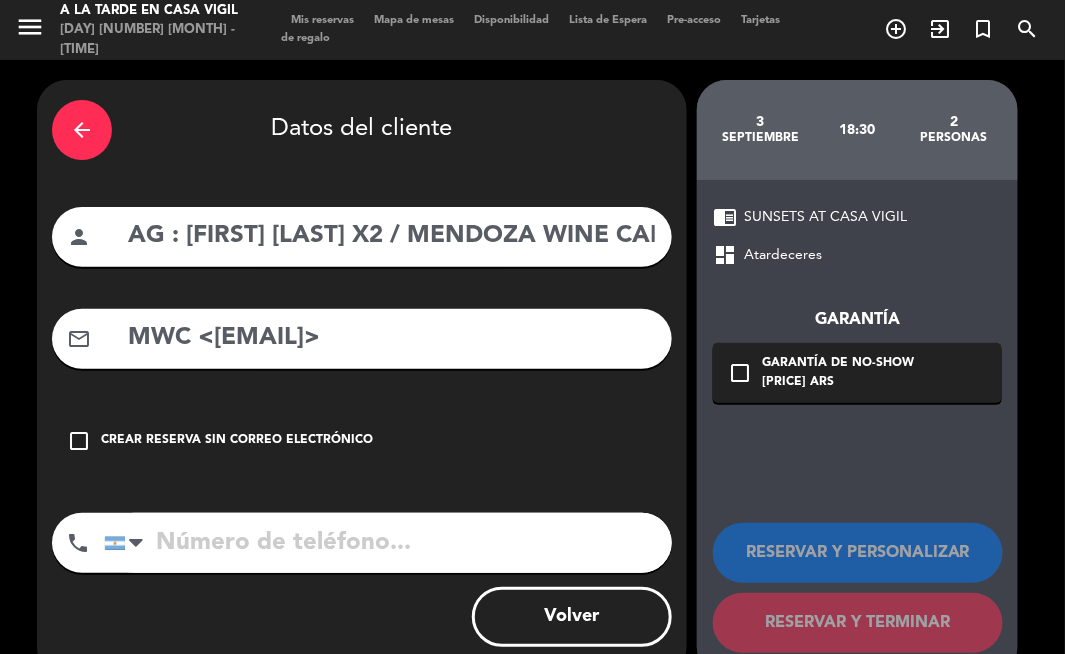 drag, startPoint x: 330, startPoint y: 357, endPoint x: 251, endPoint y: 336, distance: 81.7435 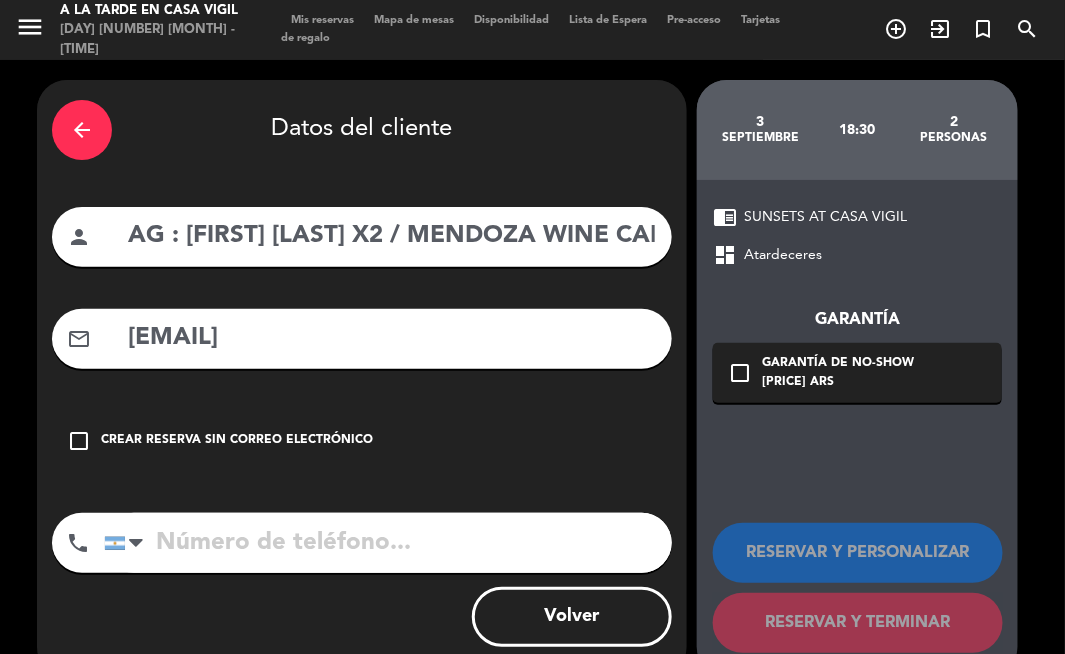 drag, startPoint x: 497, startPoint y: 330, endPoint x: 621, endPoint y: 385, distance: 135.65028 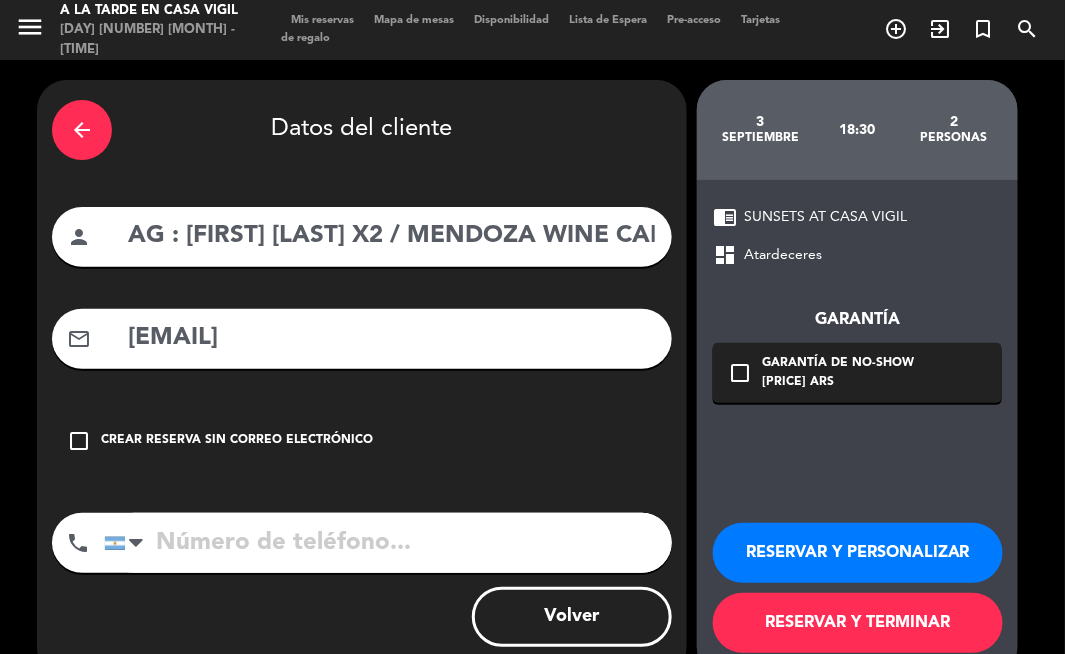 type on "[EMAIL]" 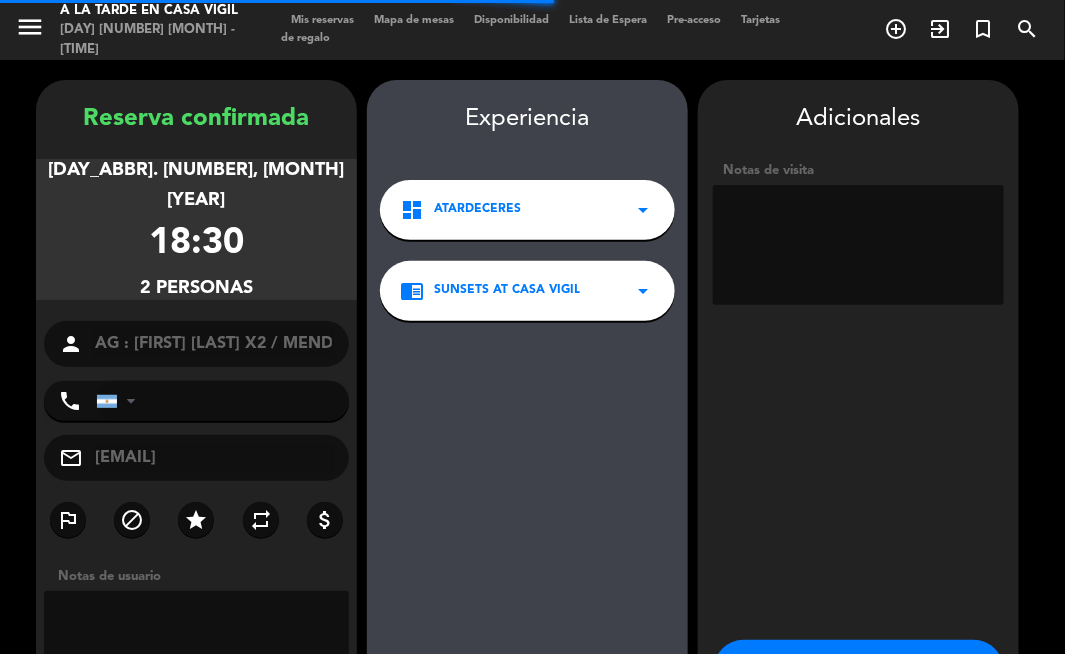 scroll, scrollTop: 80, scrollLeft: 0, axis: vertical 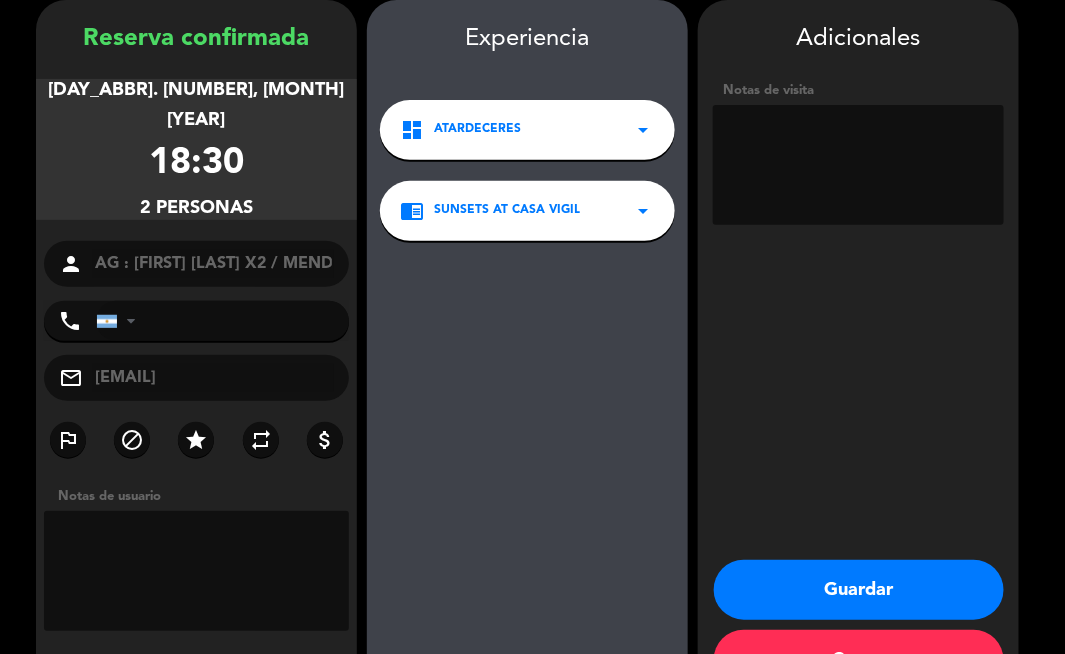 click at bounding box center (858, 165) 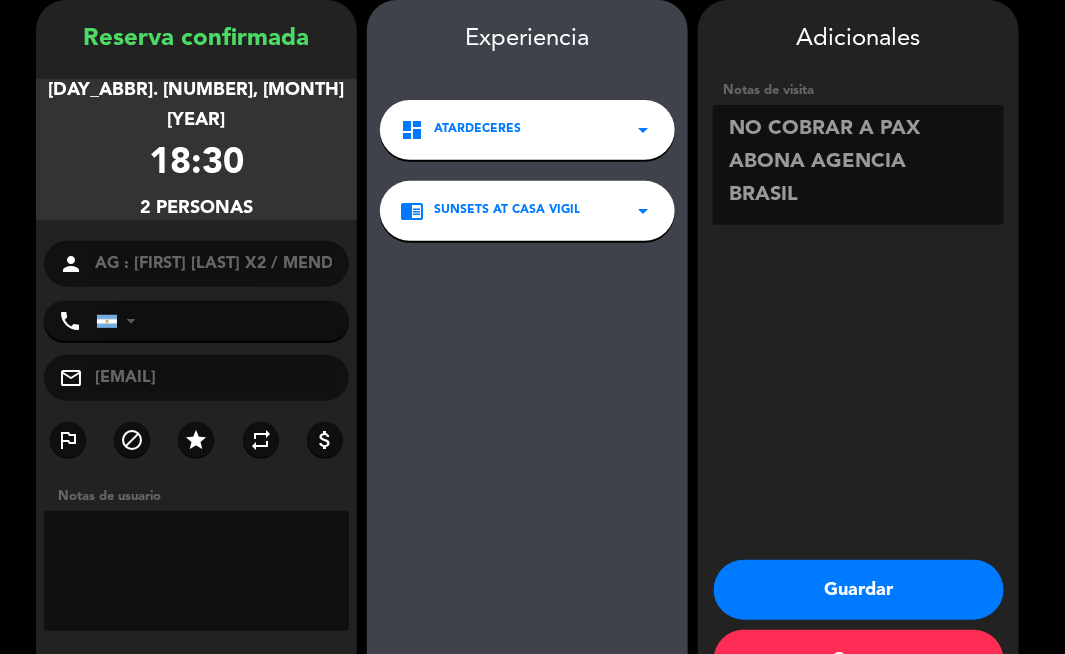 type on "NO COBRAR A PAX ABONA AGENCIA
BRASIL" 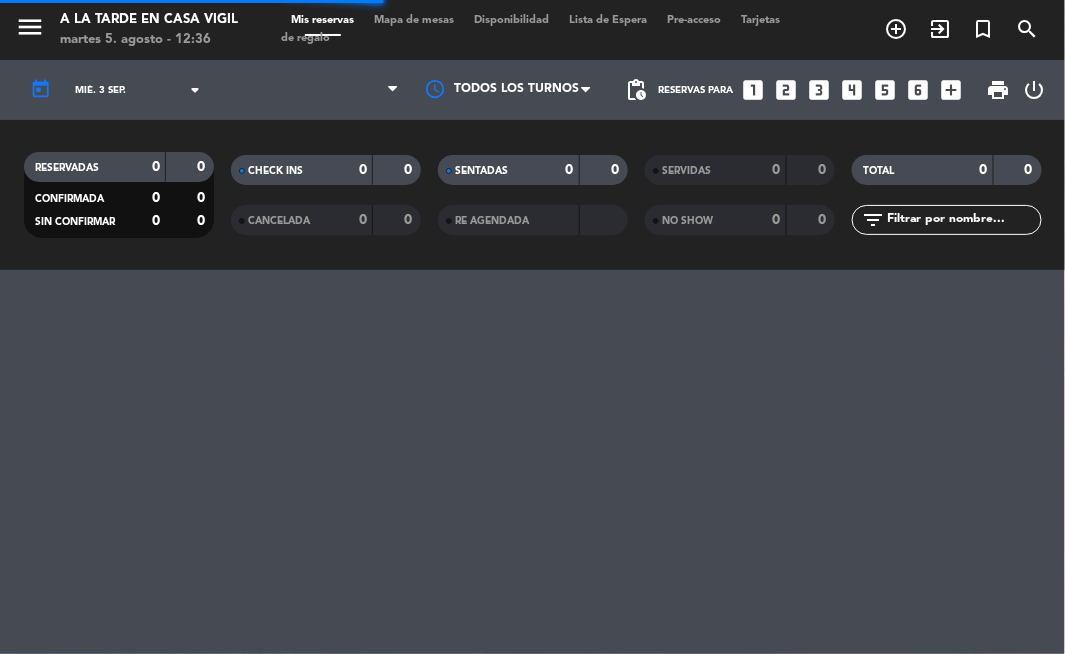 scroll, scrollTop: 0, scrollLeft: 0, axis: both 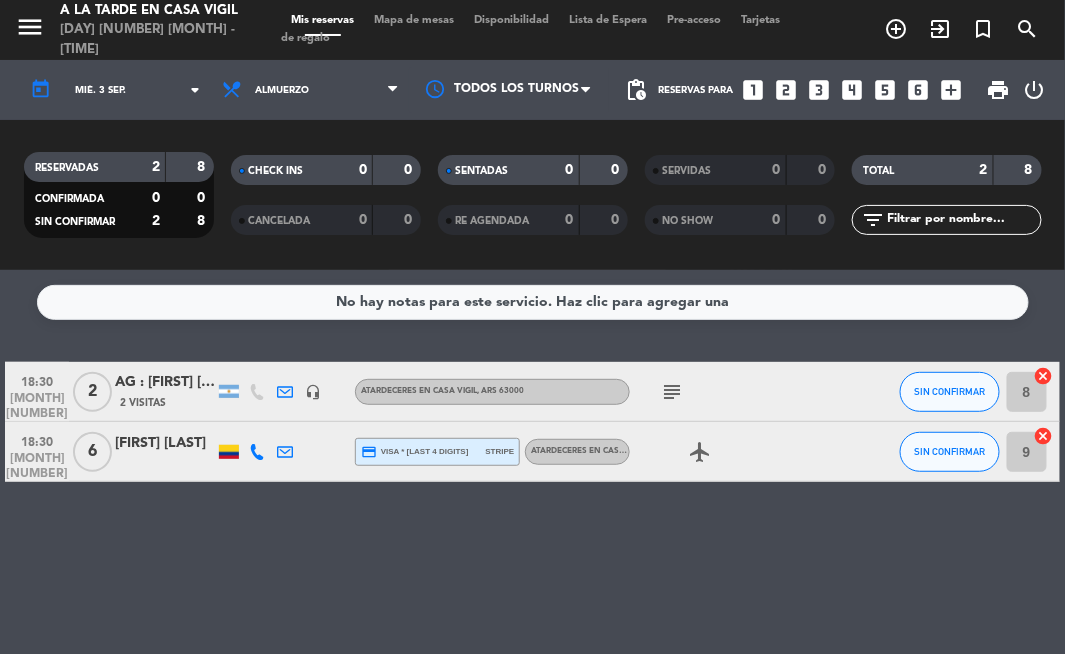 click on "No hay notas para este servicio. Haz clic para agregar una [TIME] [MONTH] [NUMBER] [NUMBER] AG: [FIRST] [LAST] X[NUMBER]/ [BRAND] [NUMBER] Visitas headset_mic ATARDECERES EN CASA VIGIL , ARS [PRICE] subject SIN CONFIRMAR [NUMBER] cancel [TIME] [MONTH] [NUMBER] [NUMBER] [FIRST] [LAST] credit_card [CARD_TYPE] * [LAST_FOUR_DIGITS] stripe ATARDECERES EN CASA VIGIL airplanemode_active SIN CONFIRMAR [NUMBER] cancel" 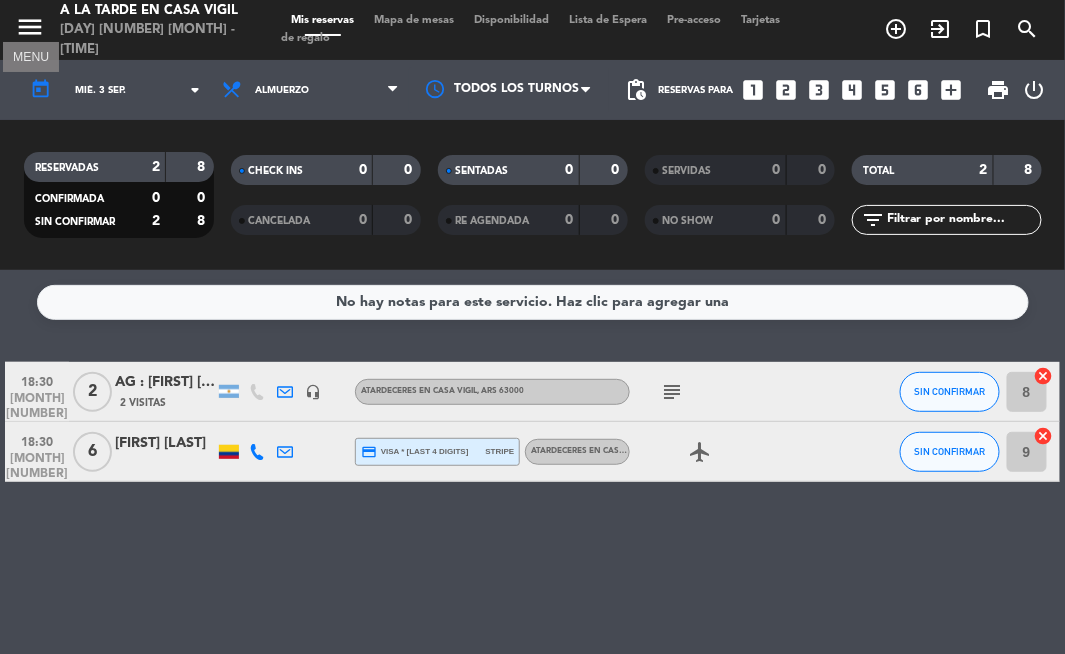 click on "menu" at bounding box center [30, 27] 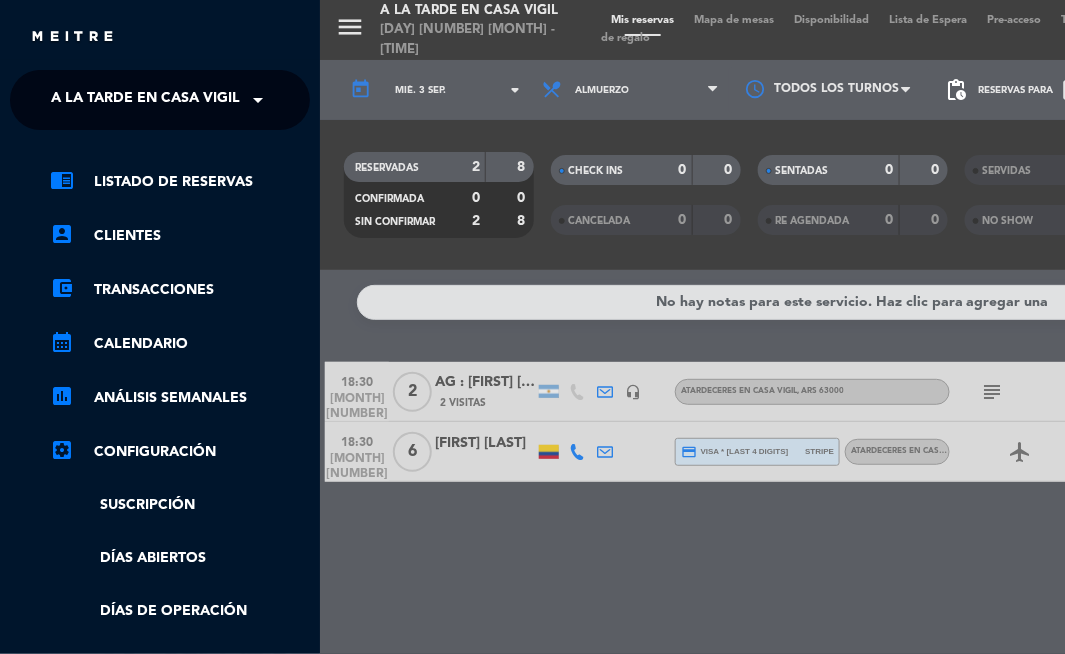 click on "A la tarde en Casa Vigil" 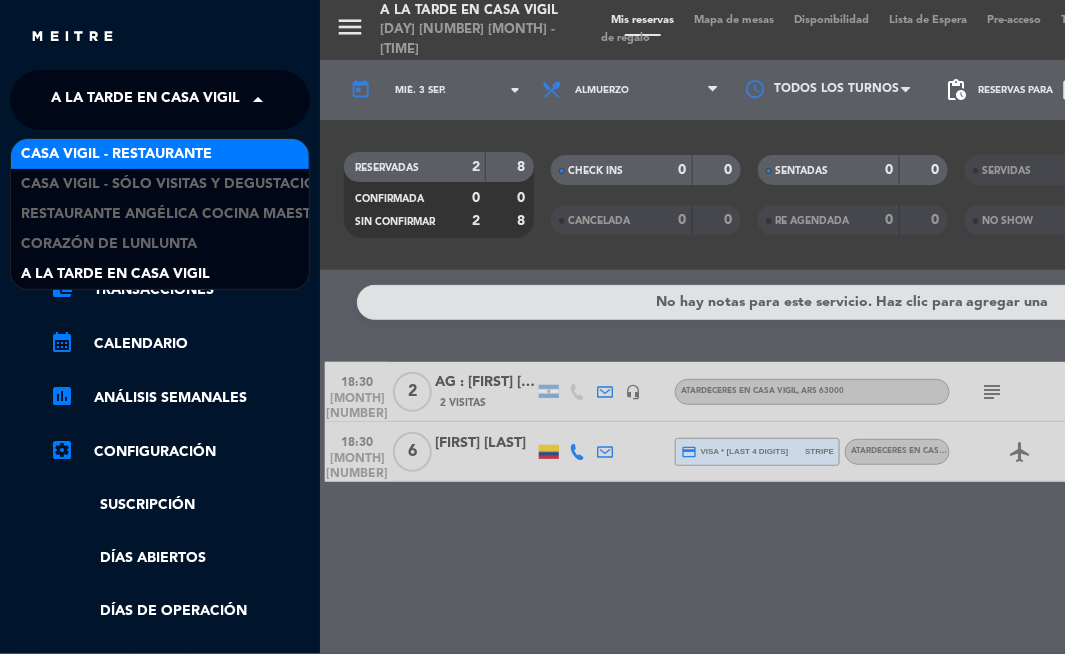 click on "Casa Vigil - Restaurante" at bounding box center [116, 154] 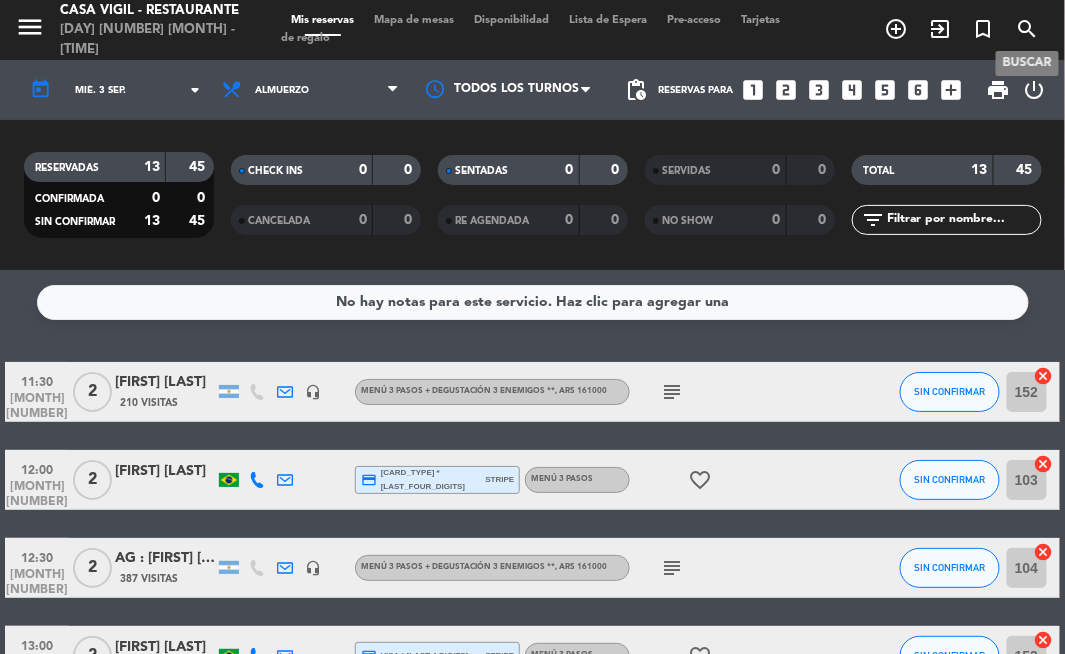 click on "search" at bounding box center [1028, 29] 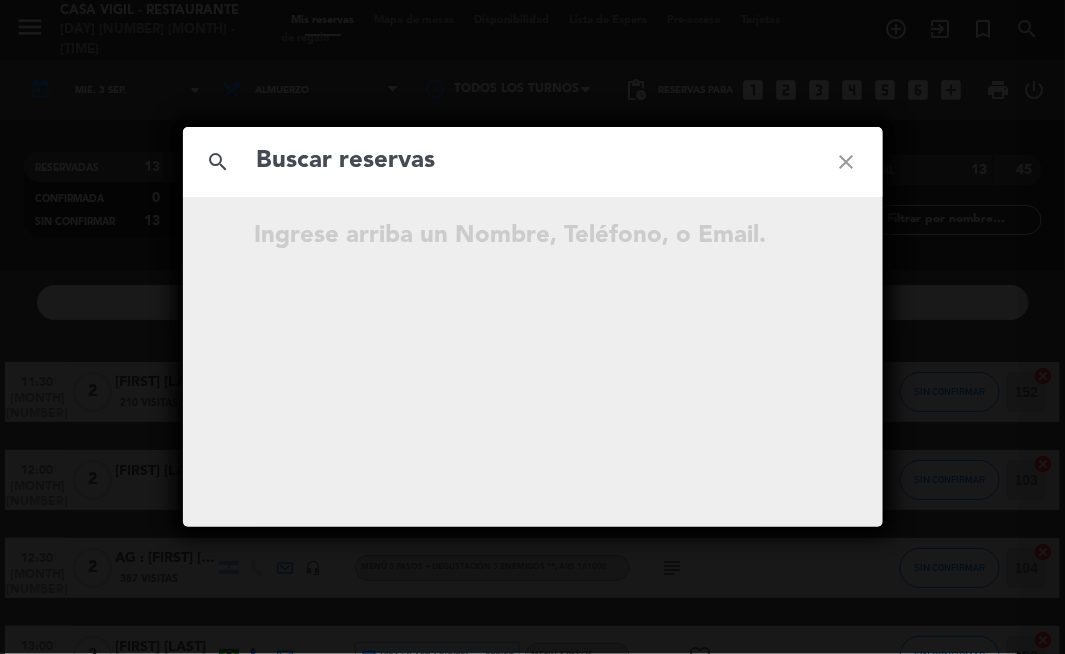 click 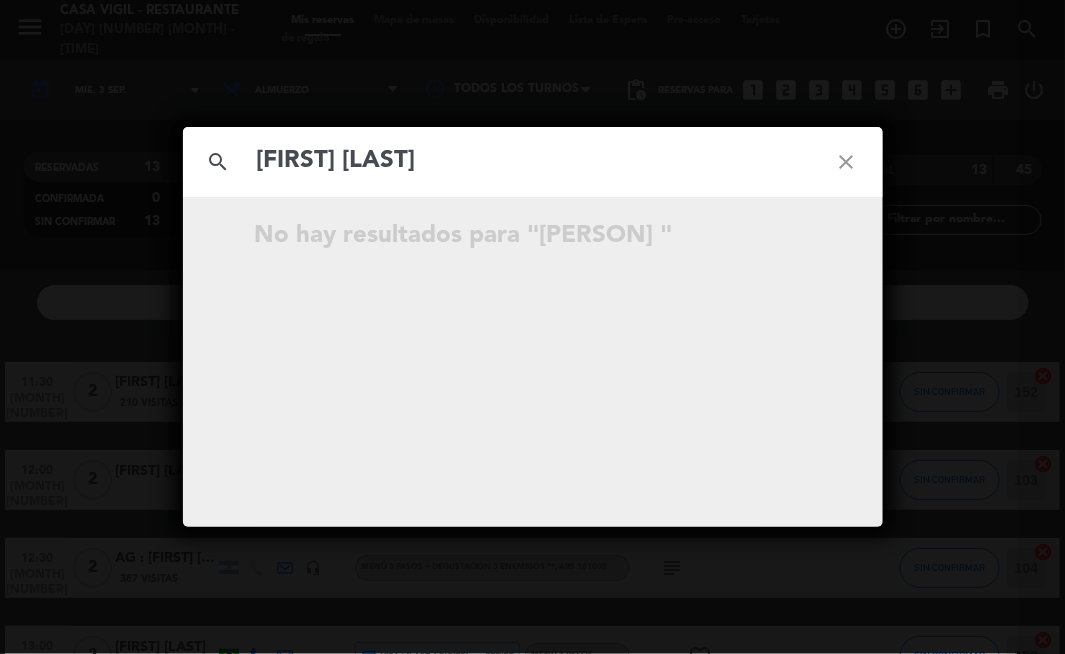 type on "[FIRST] [LAST]" 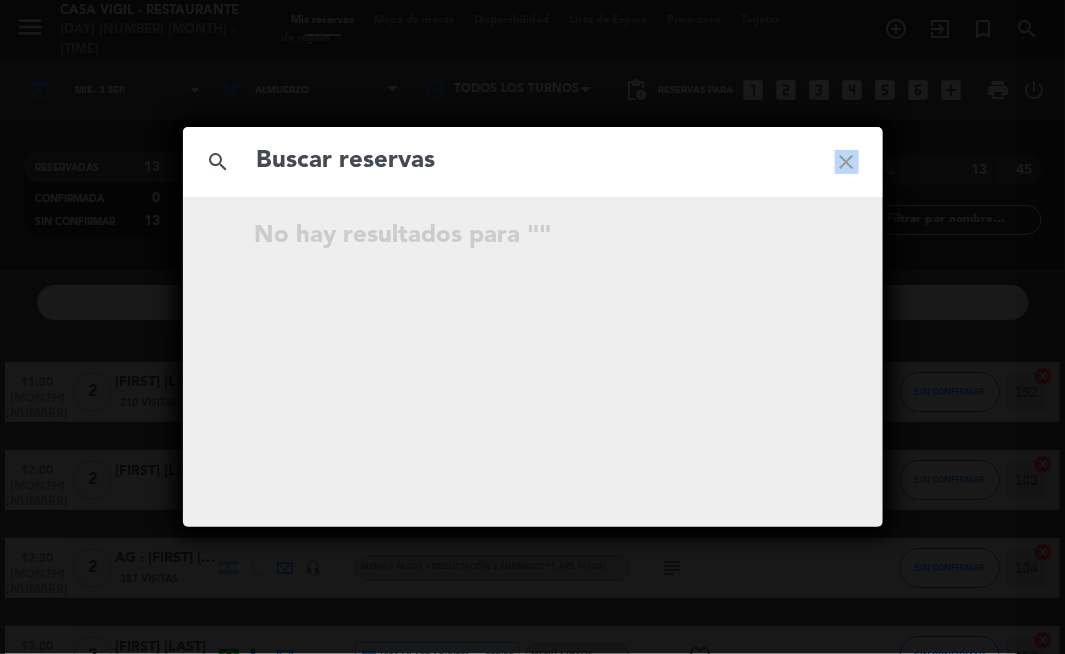 click on "close" 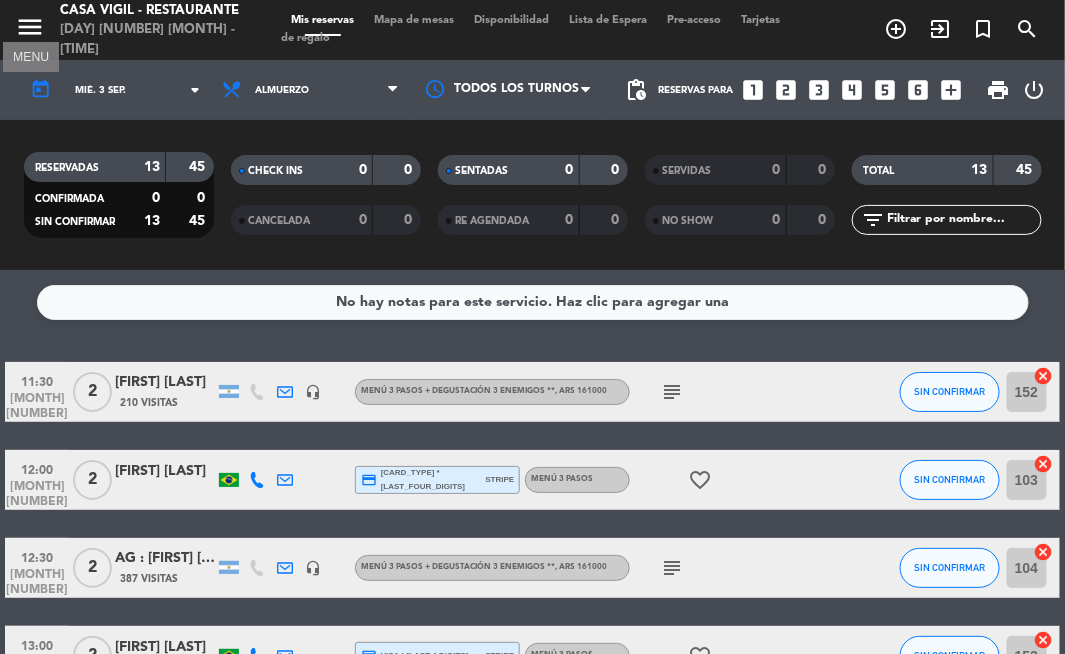 click on "menu" at bounding box center [30, 27] 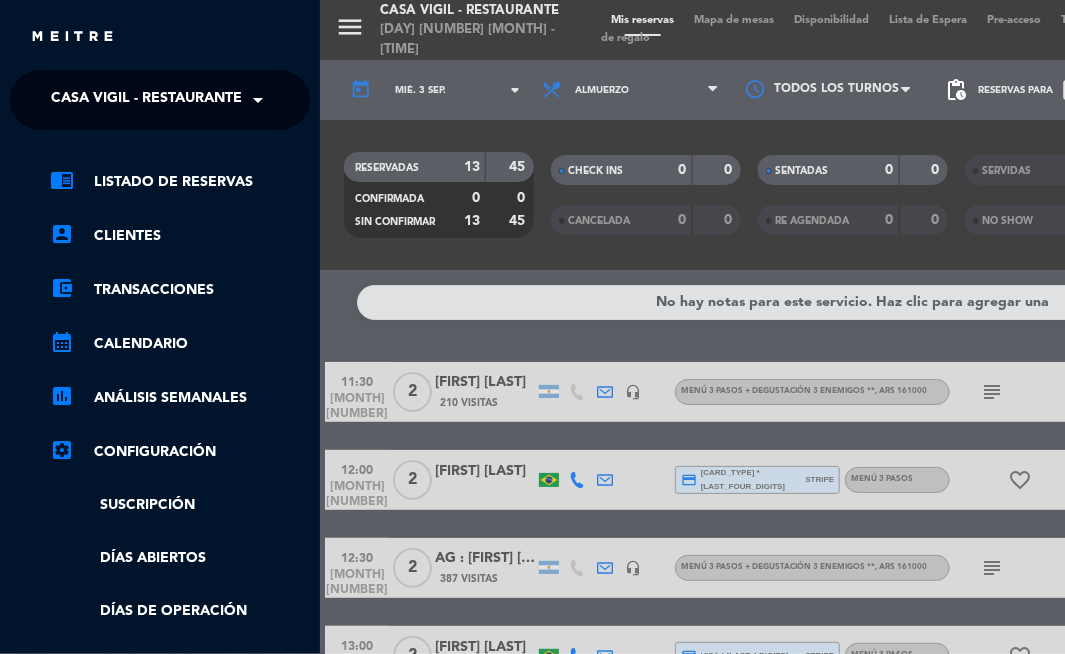 click on "Casa Vigil - Restaurante" 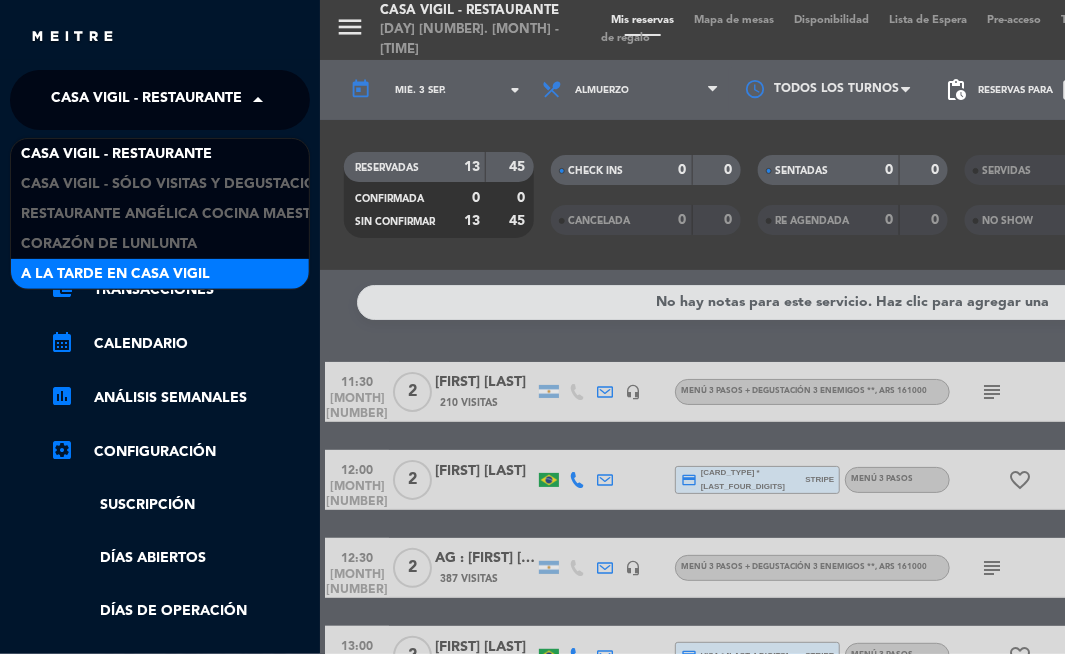 drag, startPoint x: 186, startPoint y: 258, endPoint x: 307, endPoint y: 320, distance: 135.95955 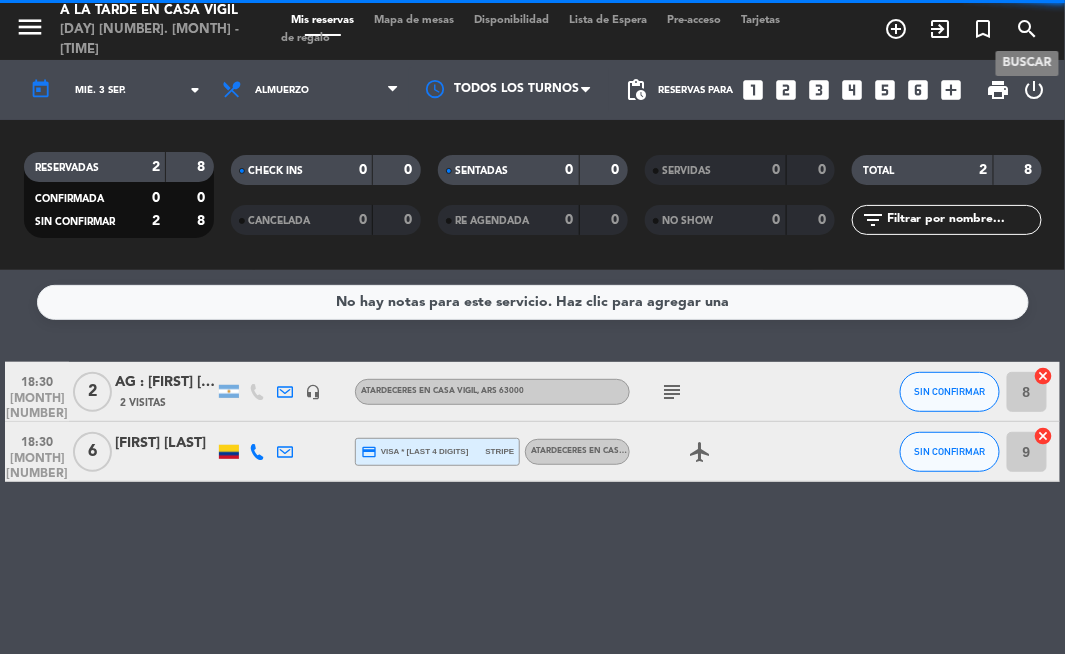 click on "search" at bounding box center (1028, 29) 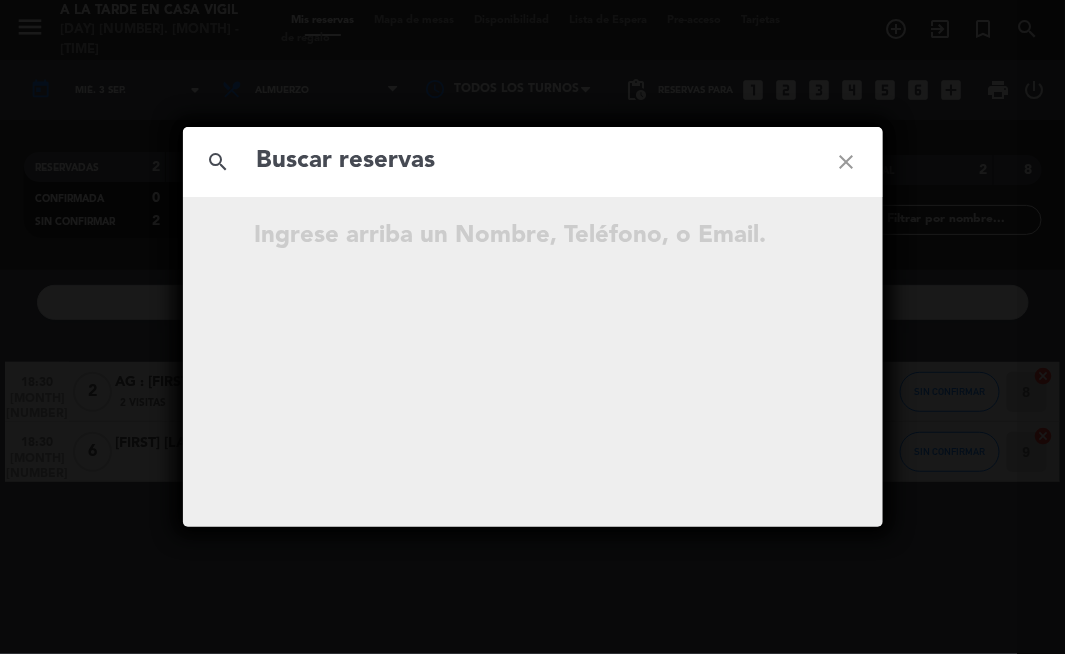 click 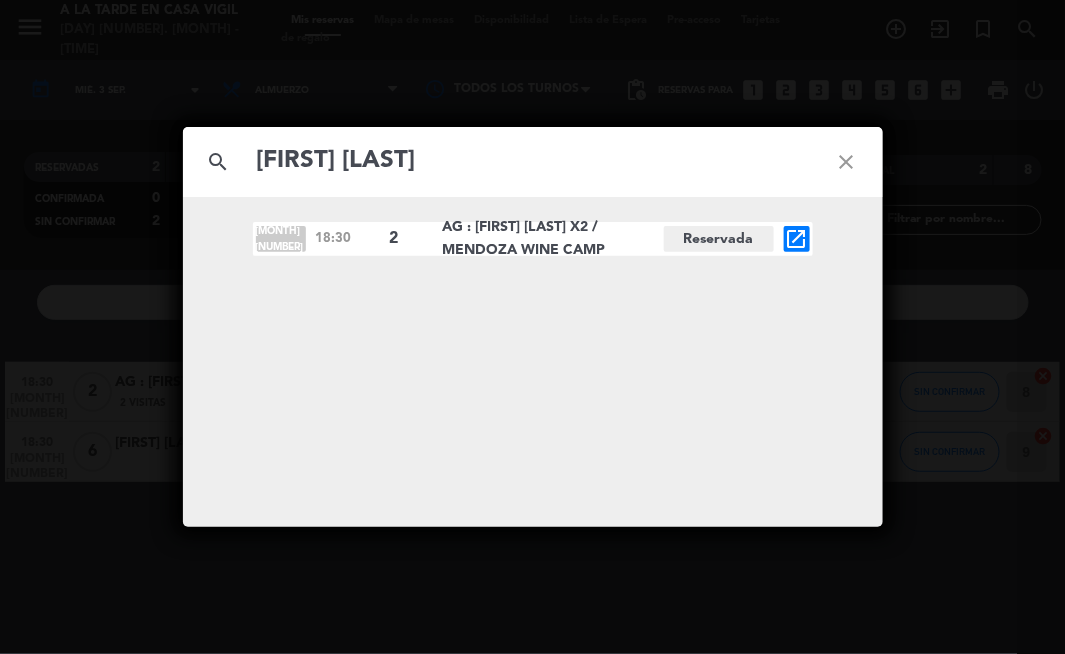 type on "[FIRST] [LAST]" 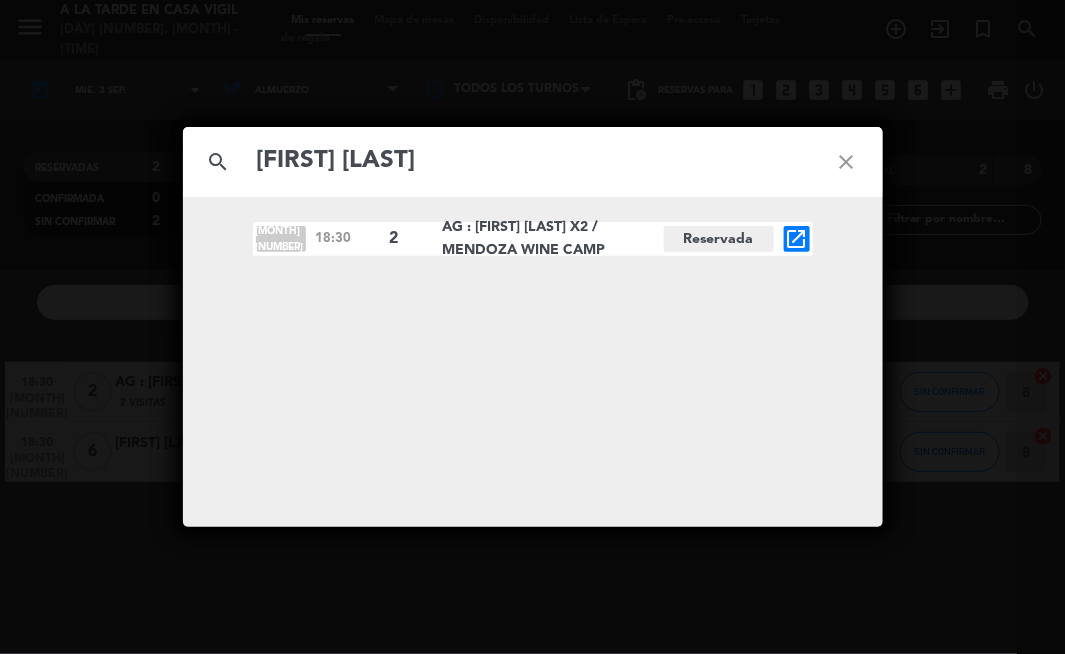 click on "close" 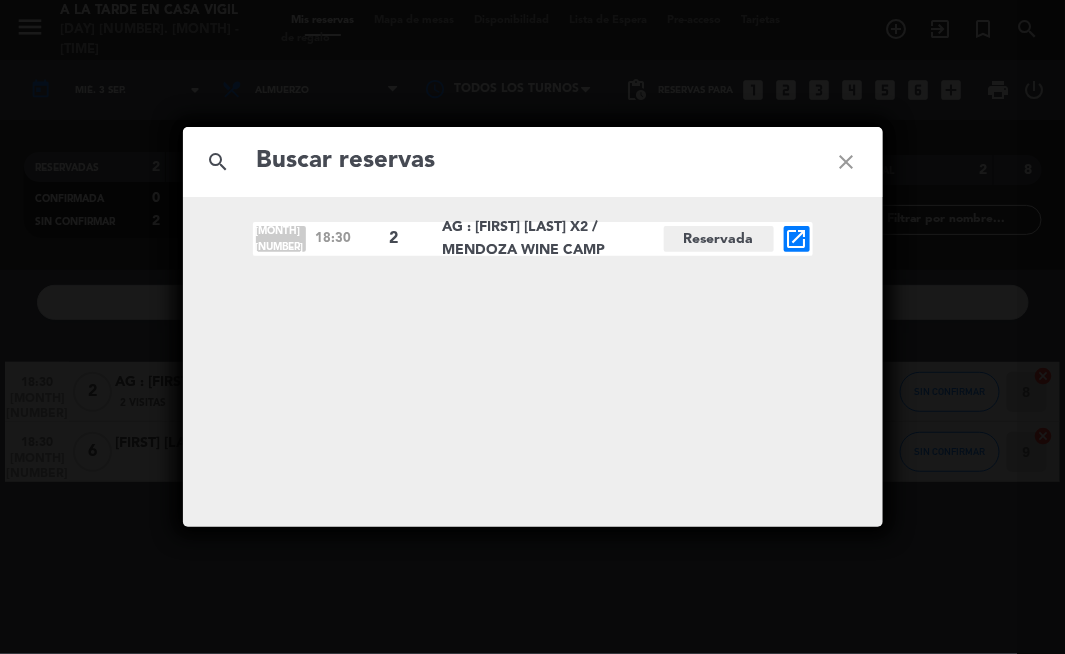 click on "close" 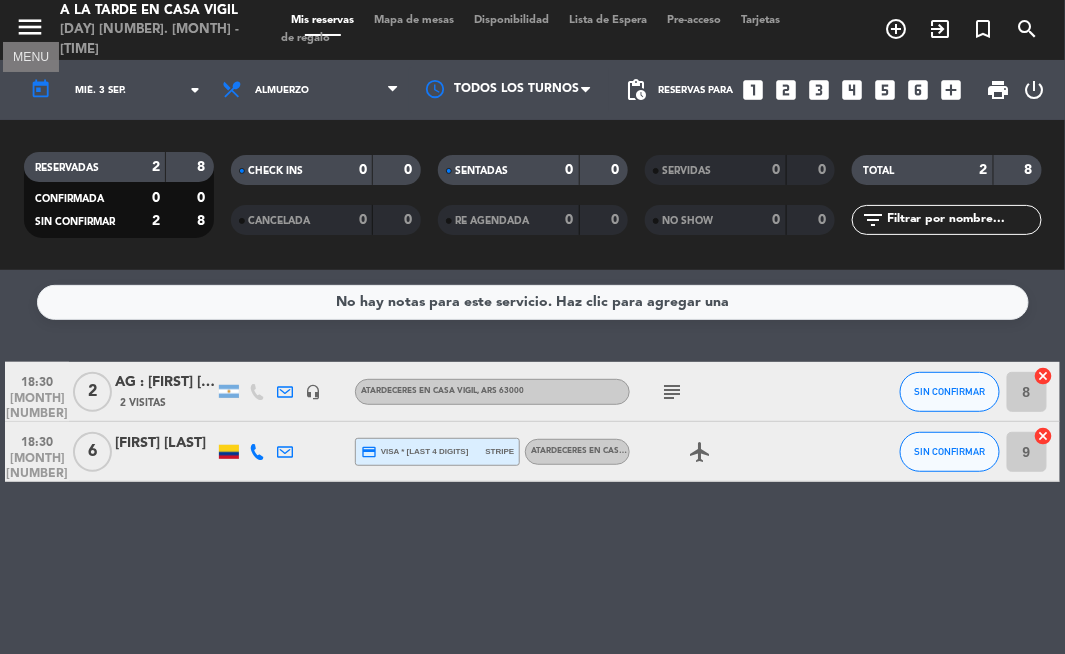 click on "menu" at bounding box center [30, 27] 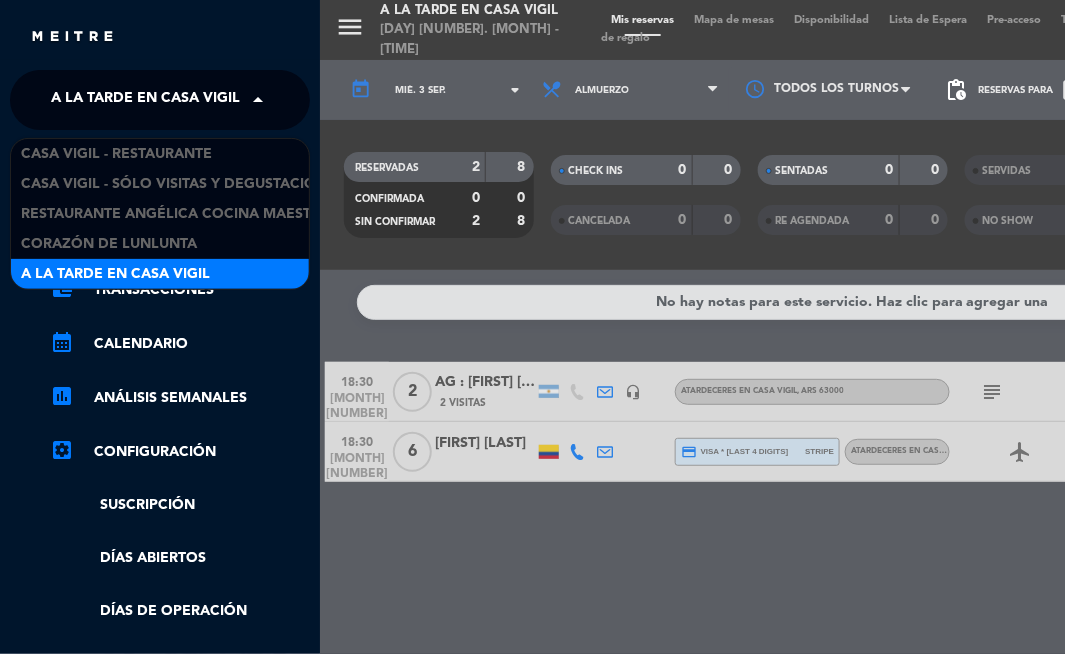 click on "A la tarde en Casa Vigil" 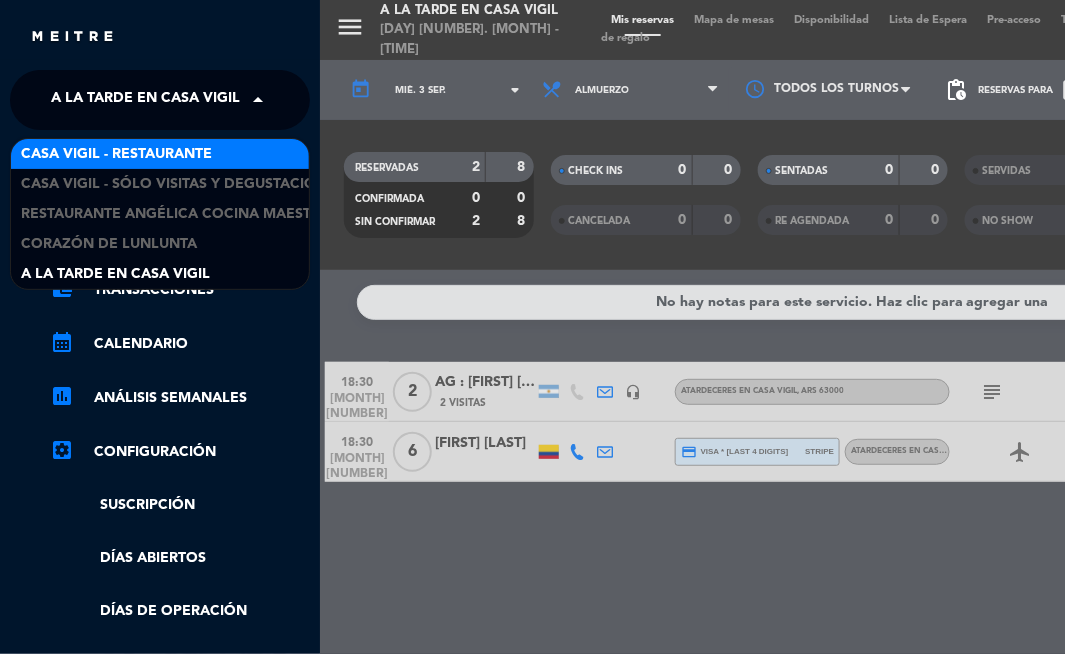 click on "Casa Vigil - Restaurante" at bounding box center [116, 154] 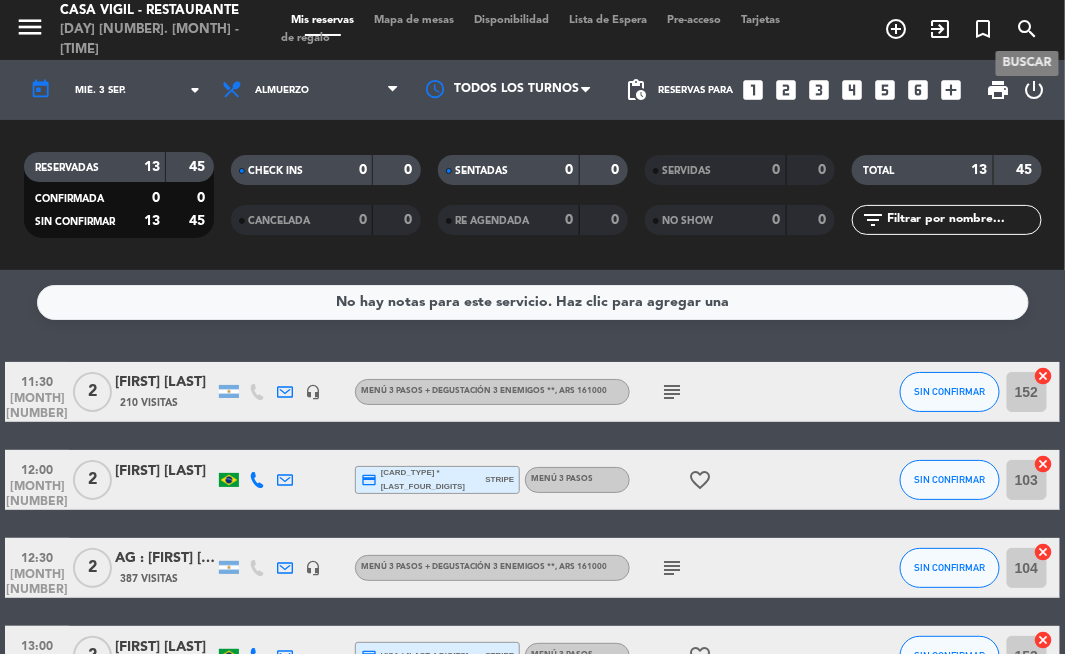 click on "search" at bounding box center (1028, 29) 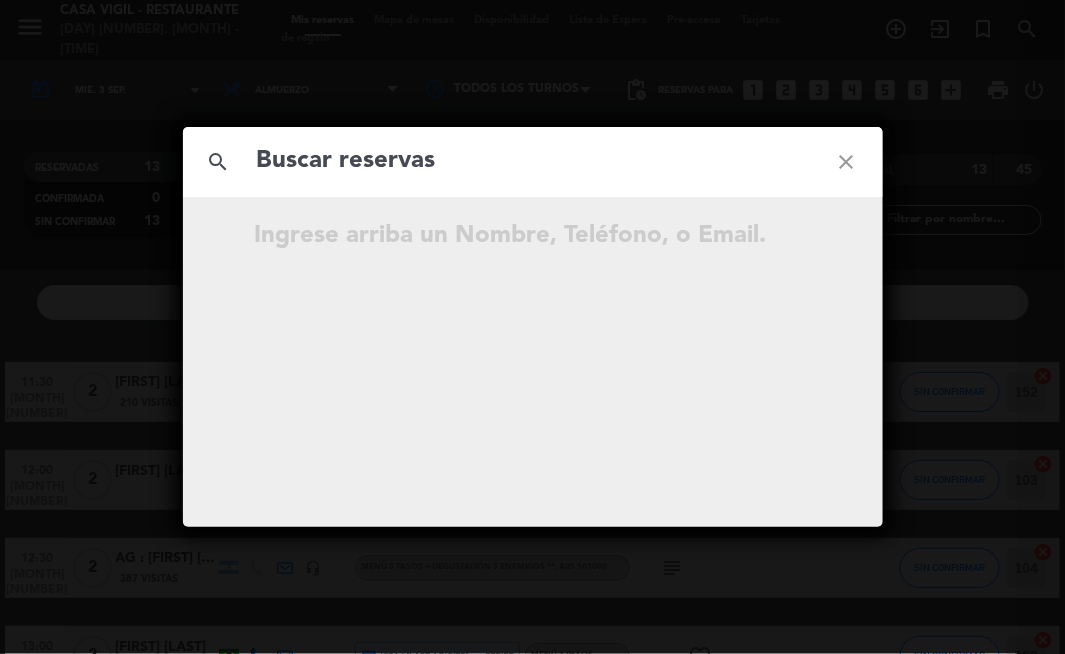 click 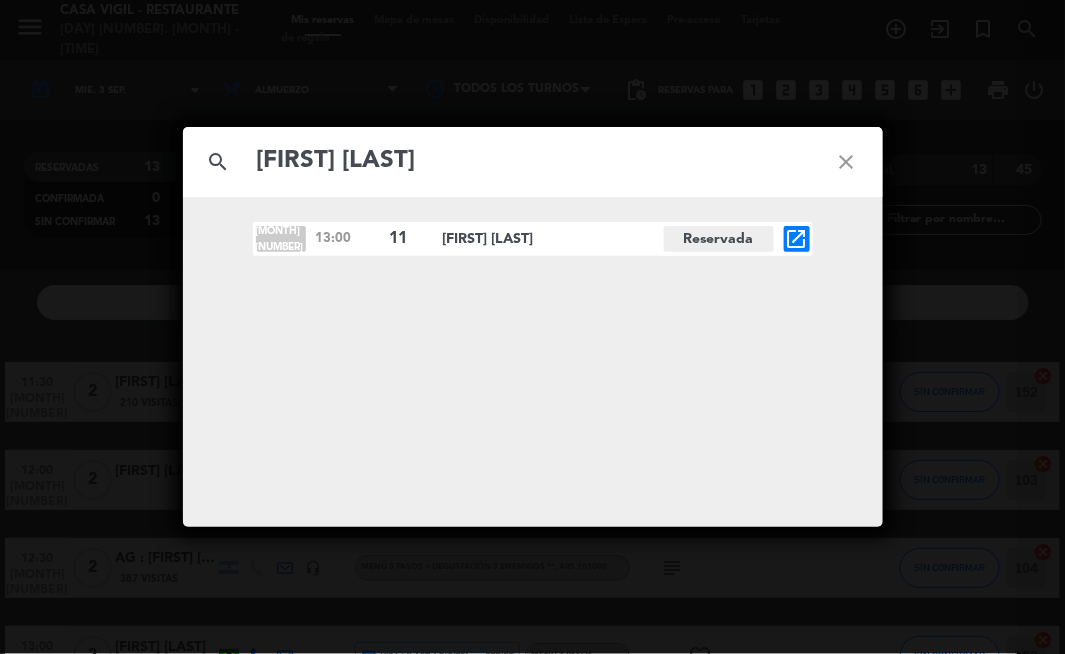 type on "[FIRST] [LAST]" 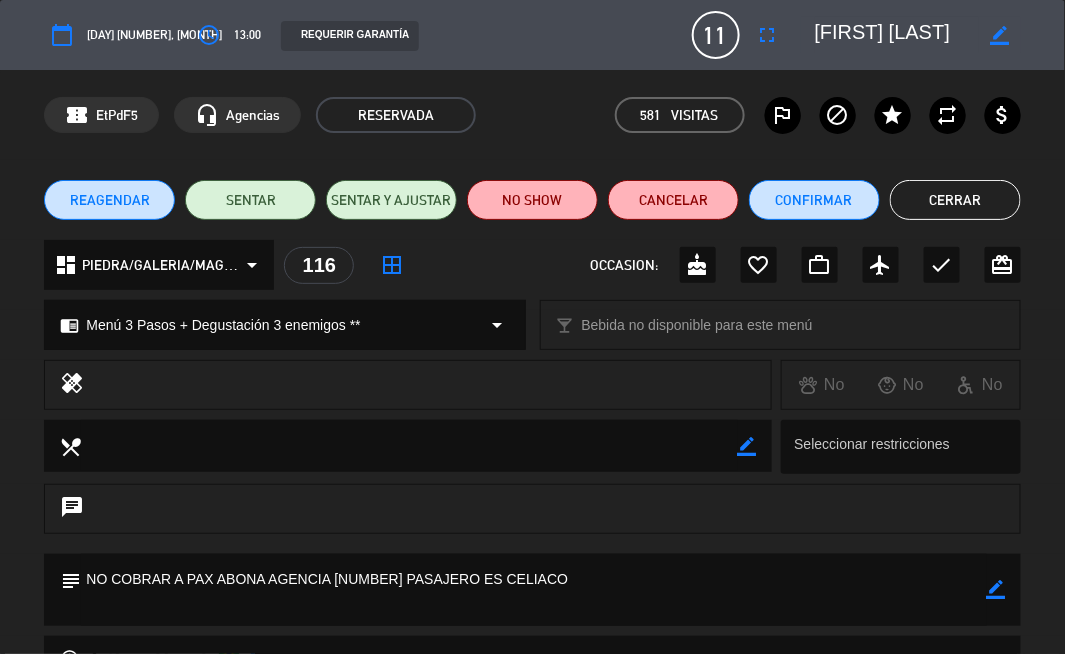 click on "REAGENDAR" 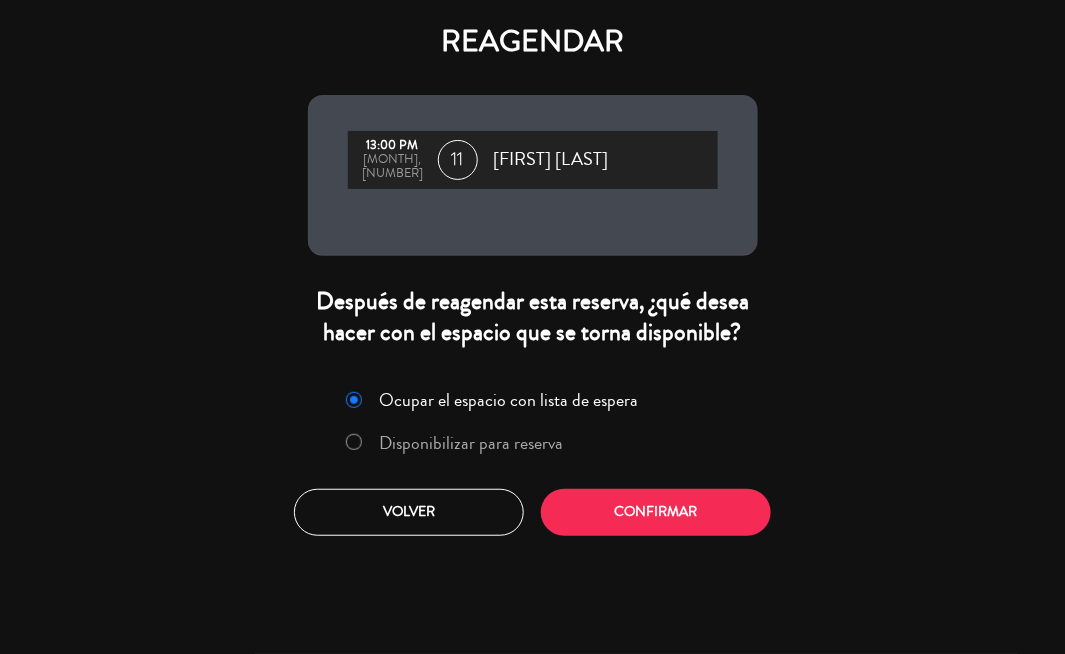 click on "Disponibilizar para reserva" 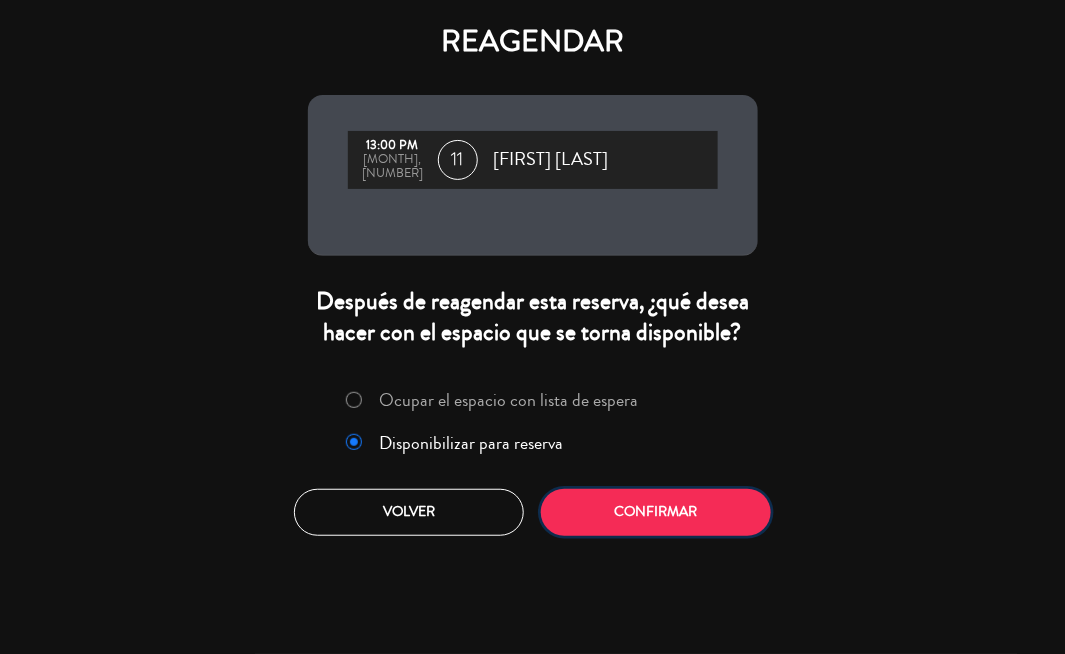 click on "Confirmar" 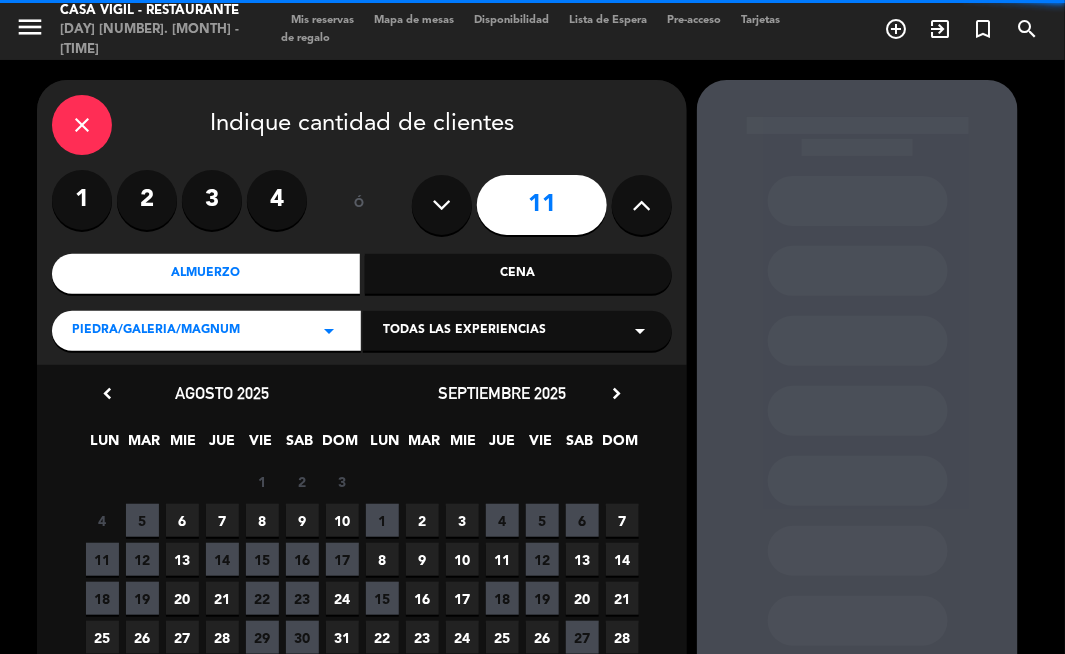 click on "Todas las experiencias" at bounding box center (464, 331) 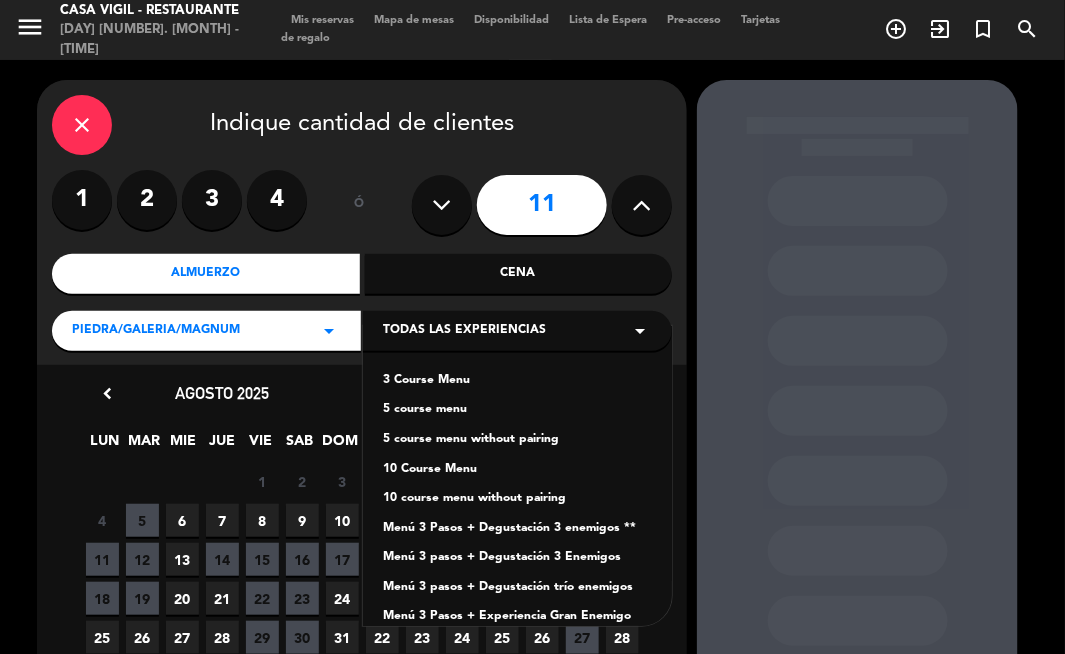 click on "Menú 3 Pasos + Degustación 3 enemigos  **" at bounding box center [517, 529] 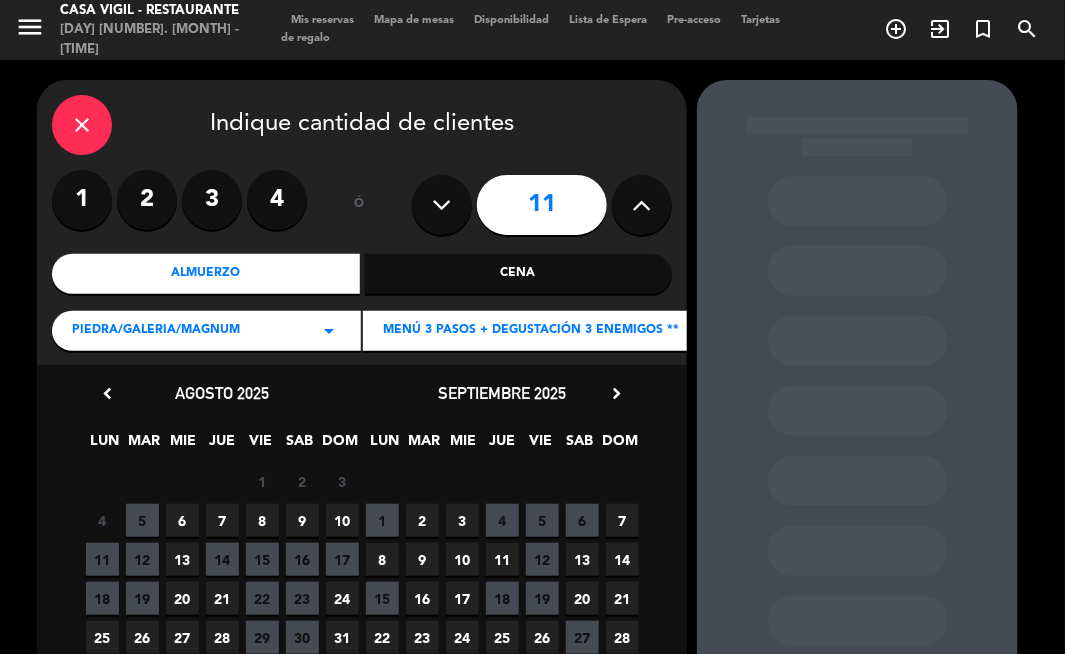 click on "chevron_right" at bounding box center [616, 393] 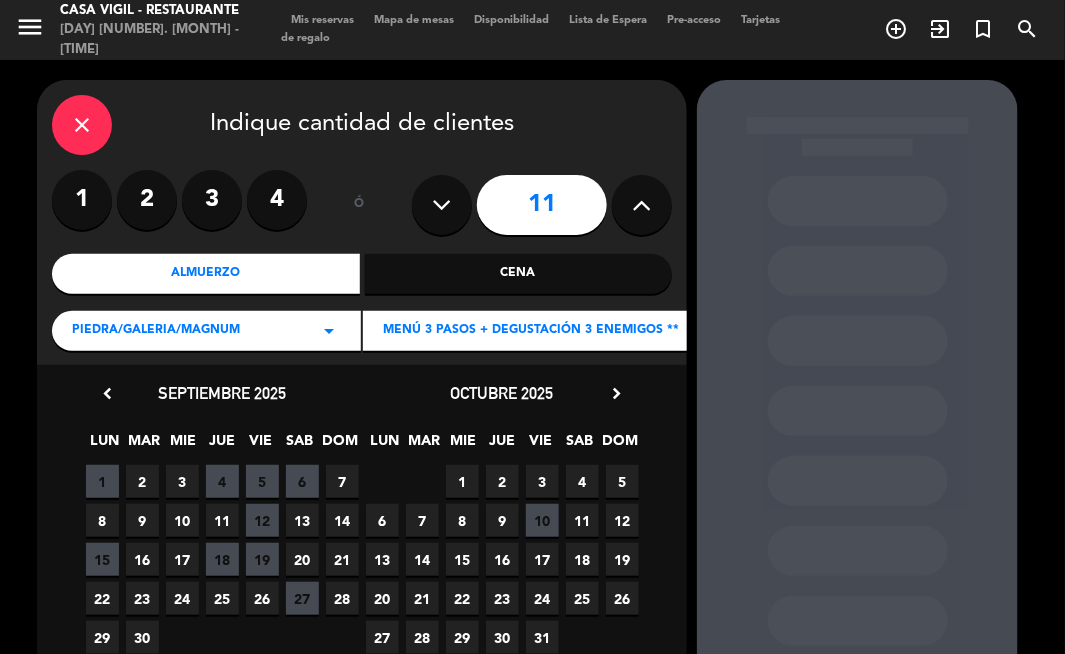 click on "3" at bounding box center (542, 481) 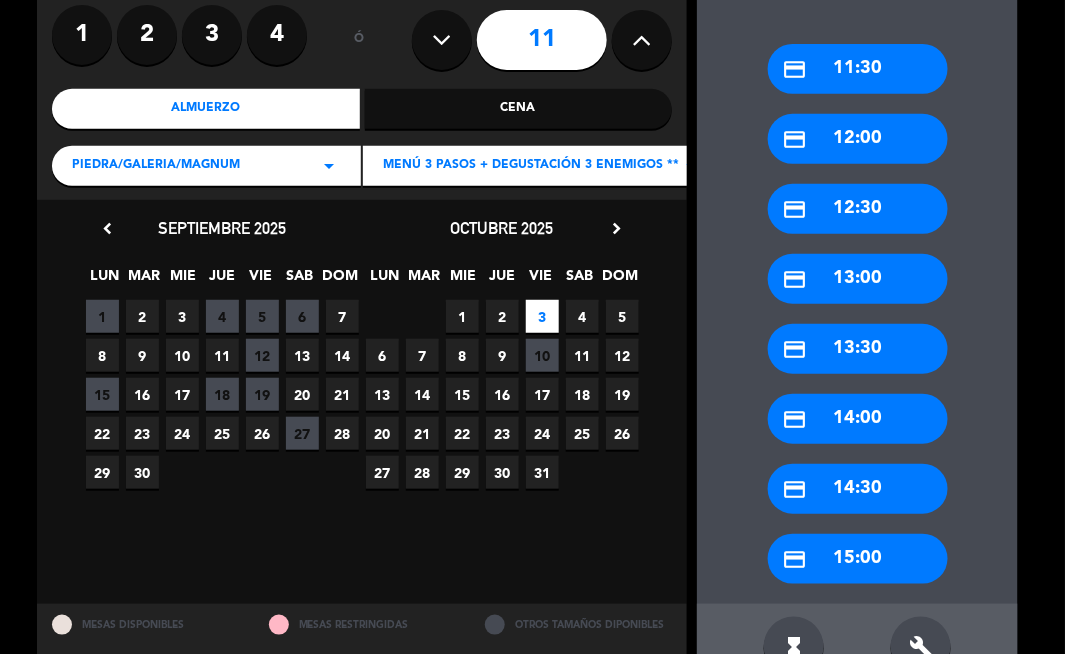 scroll, scrollTop: 191, scrollLeft: 0, axis: vertical 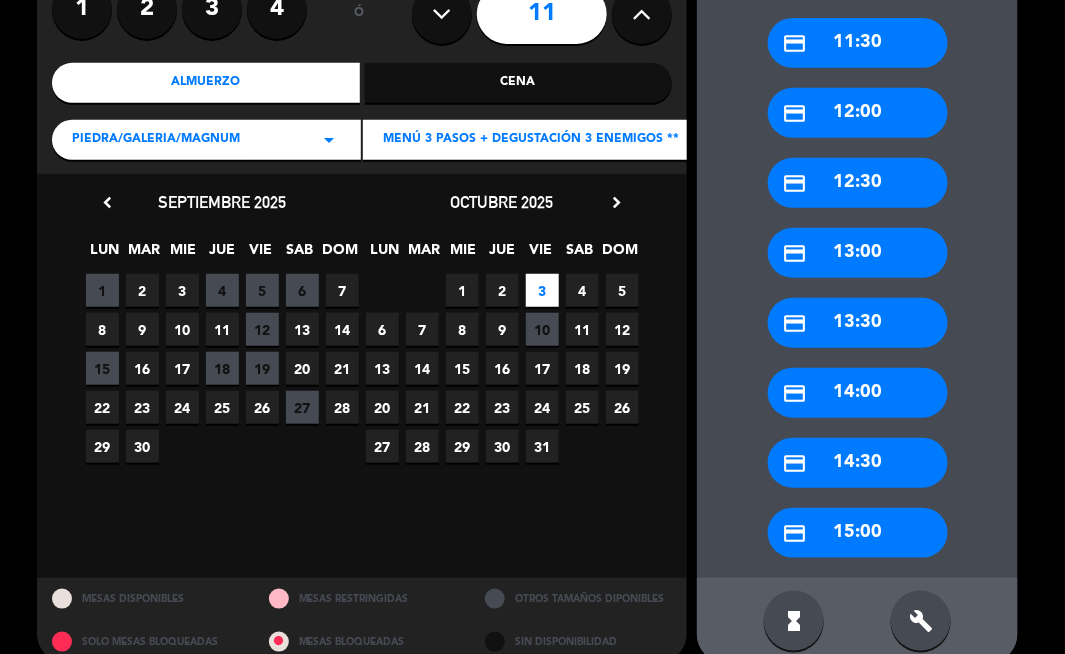 click on "credit_card  13:00" at bounding box center [858, 253] 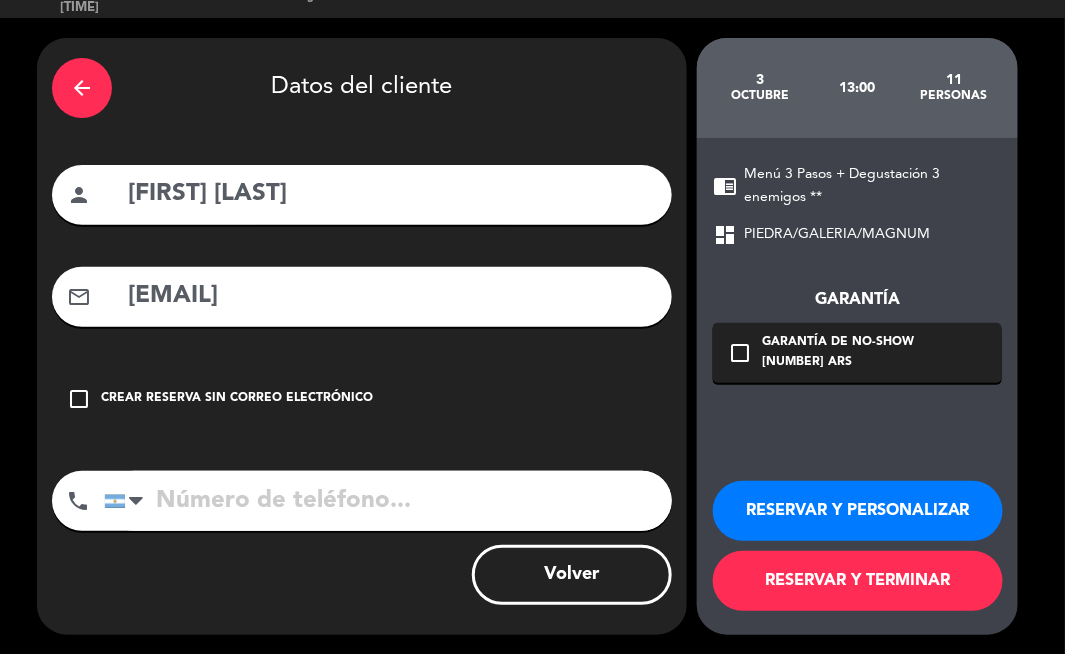 drag, startPoint x: 884, startPoint y: 514, endPoint x: 846, endPoint y: 486, distance: 47.201694 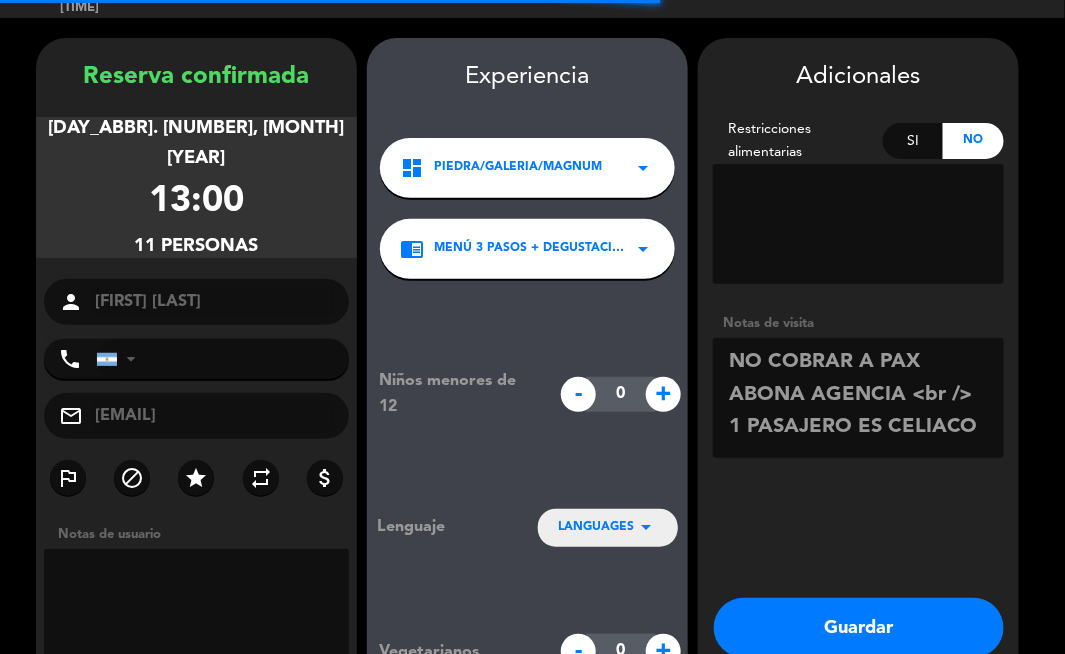 scroll, scrollTop: 80, scrollLeft: 0, axis: vertical 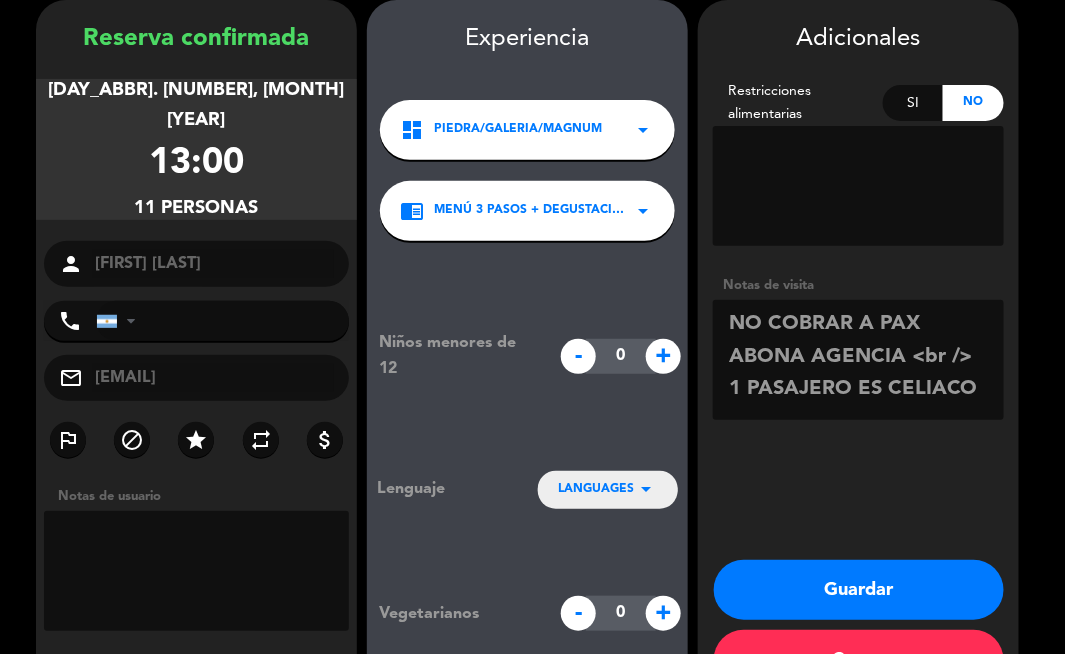 drag, startPoint x: 938, startPoint y: 595, endPoint x: 858, endPoint y: 612, distance: 81.78631 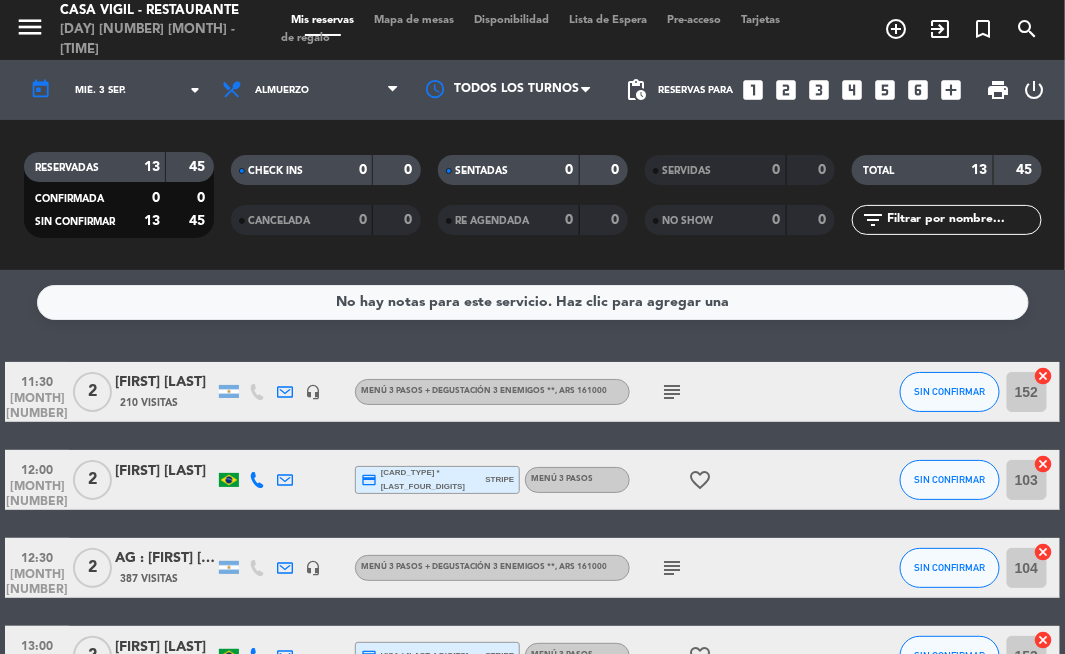scroll, scrollTop: 0, scrollLeft: 0, axis: both 